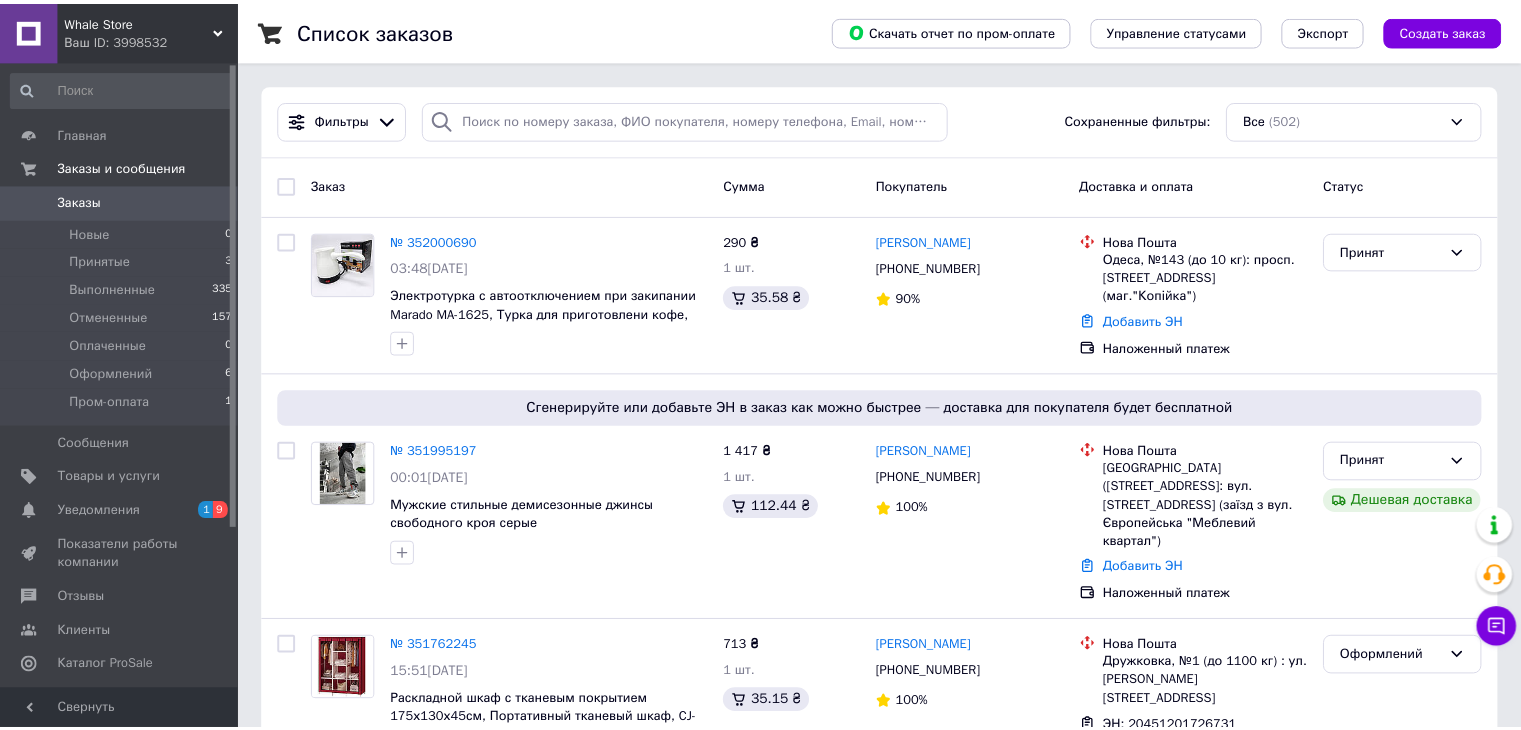 scroll, scrollTop: 0, scrollLeft: 0, axis: both 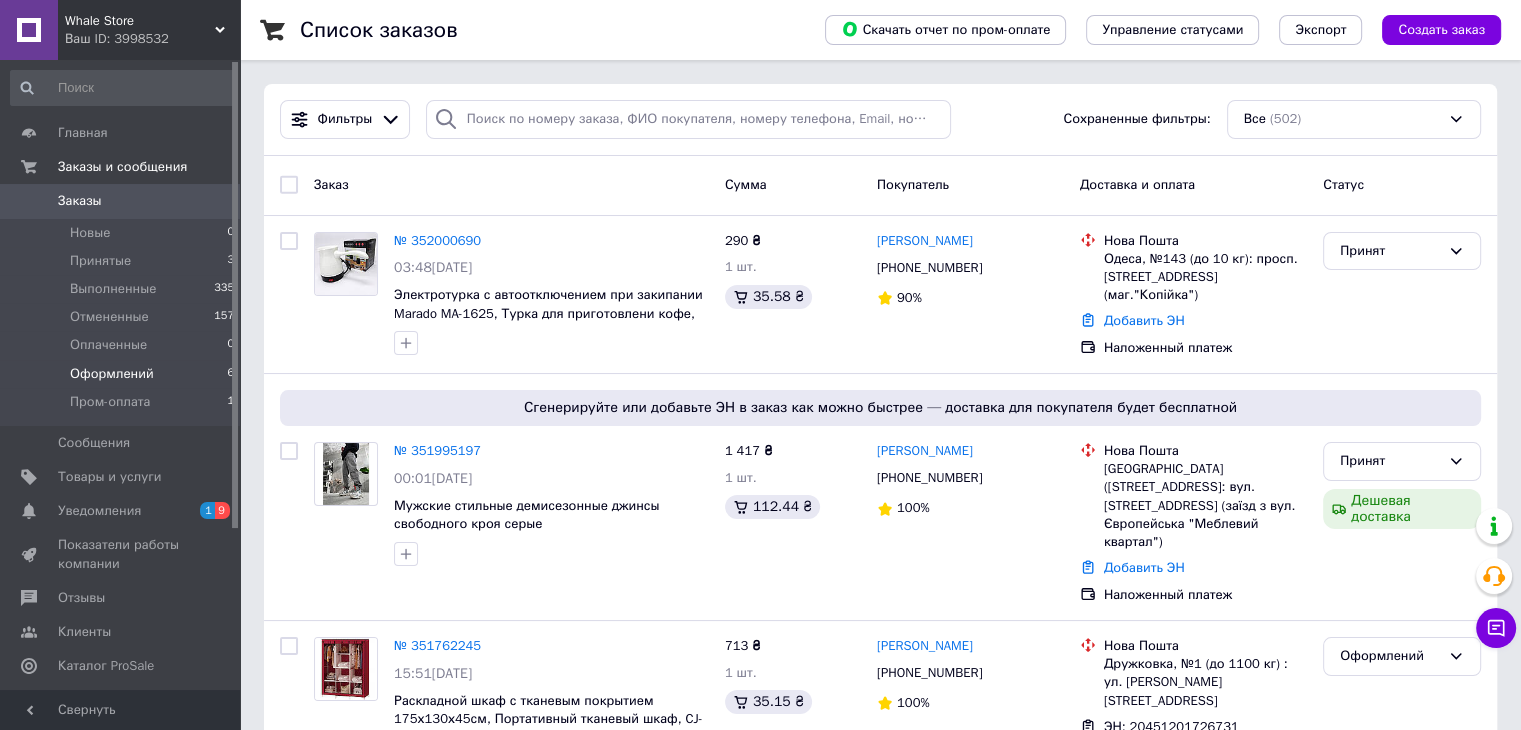 click on "Оформлений 6" at bounding box center [123, 374] 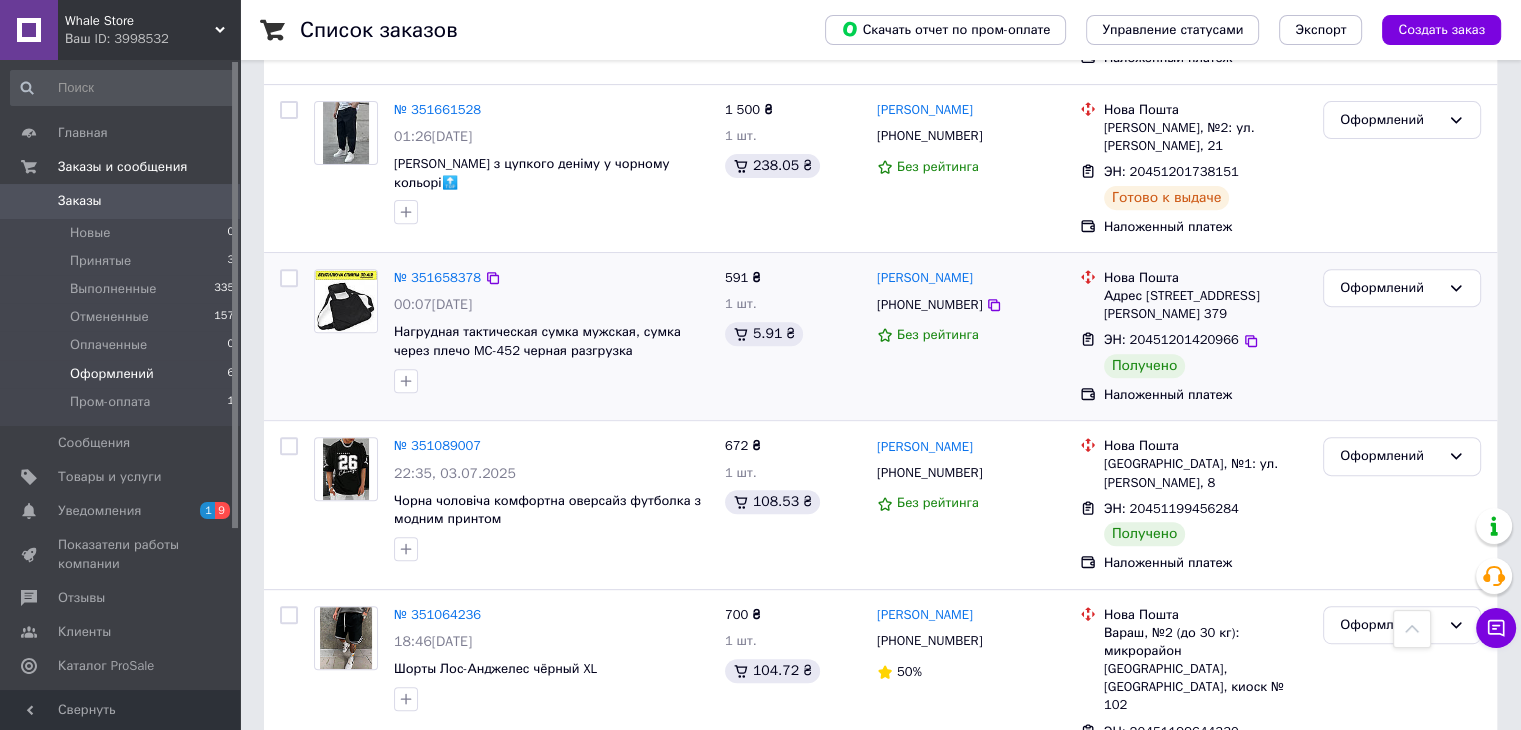 scroll, scrollTop: 775, scrollLeft: 0, axis: vertical 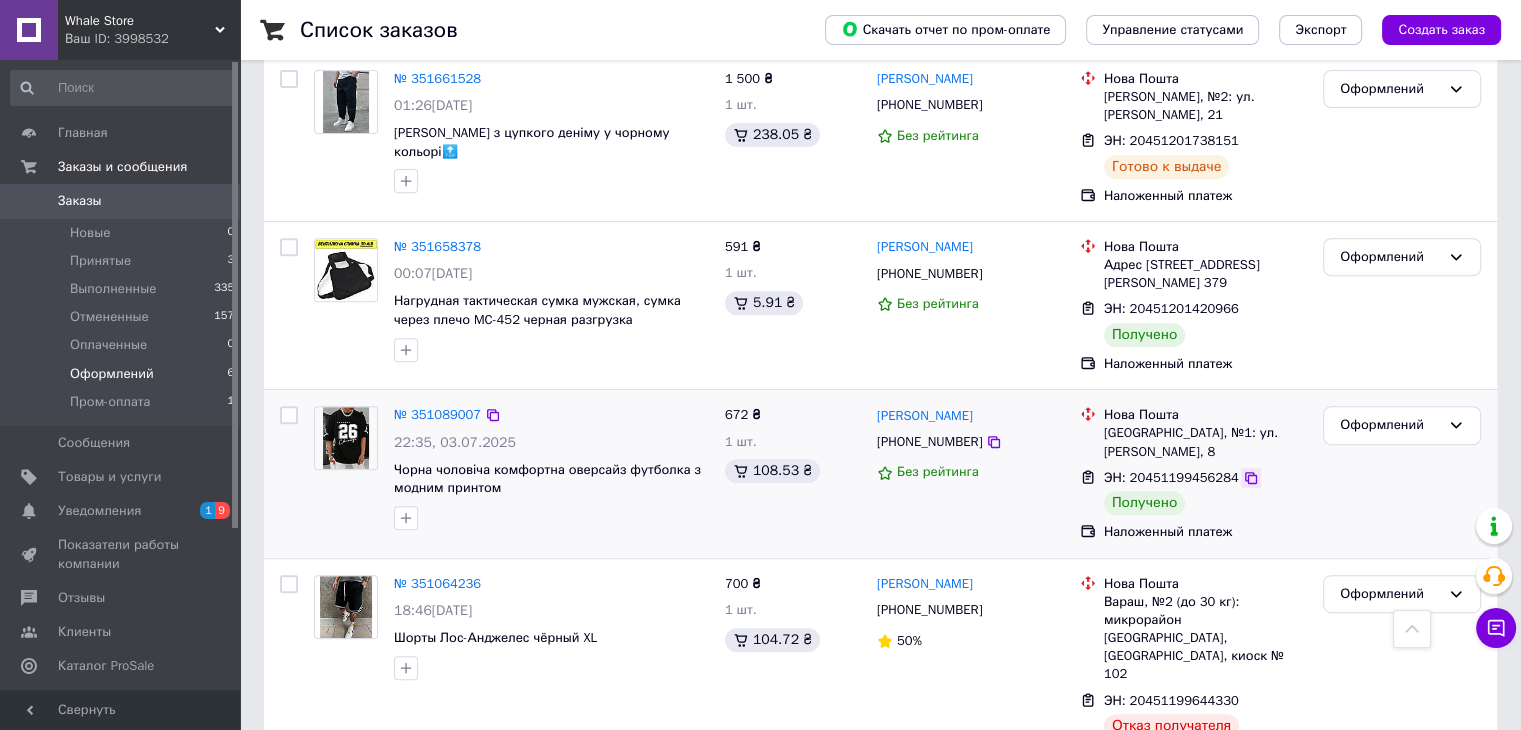 click 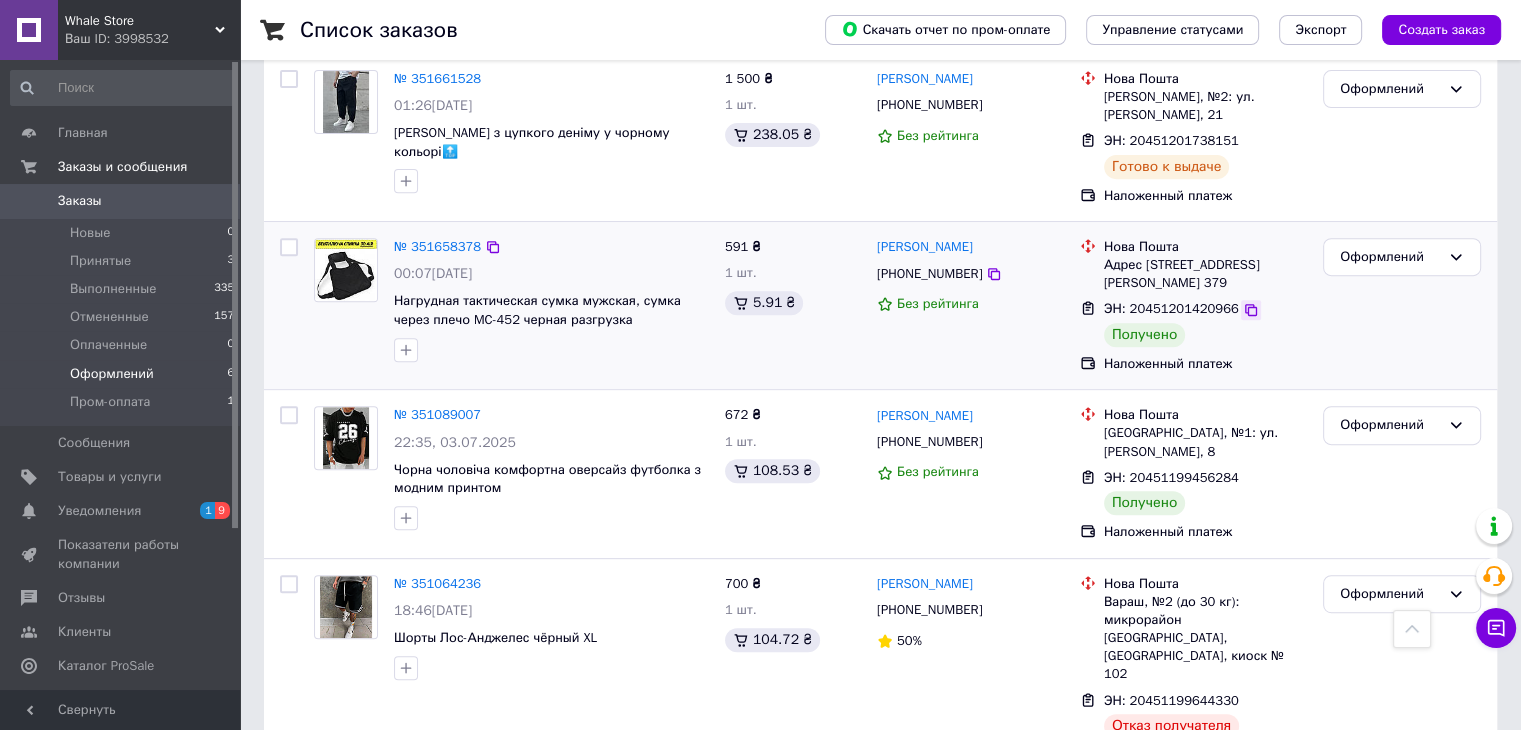 click 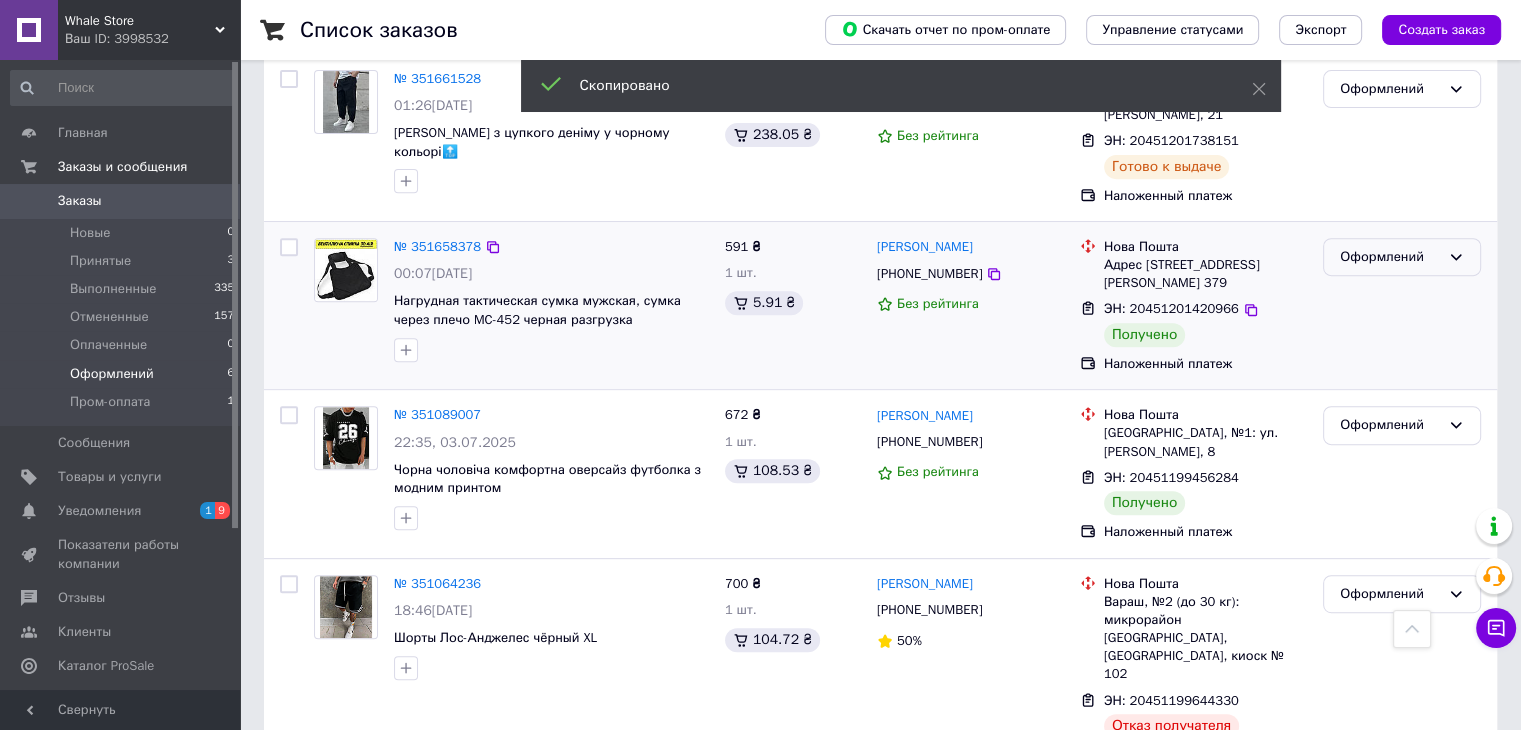 click on "Оформлений" at bounding box center [1390, 257] 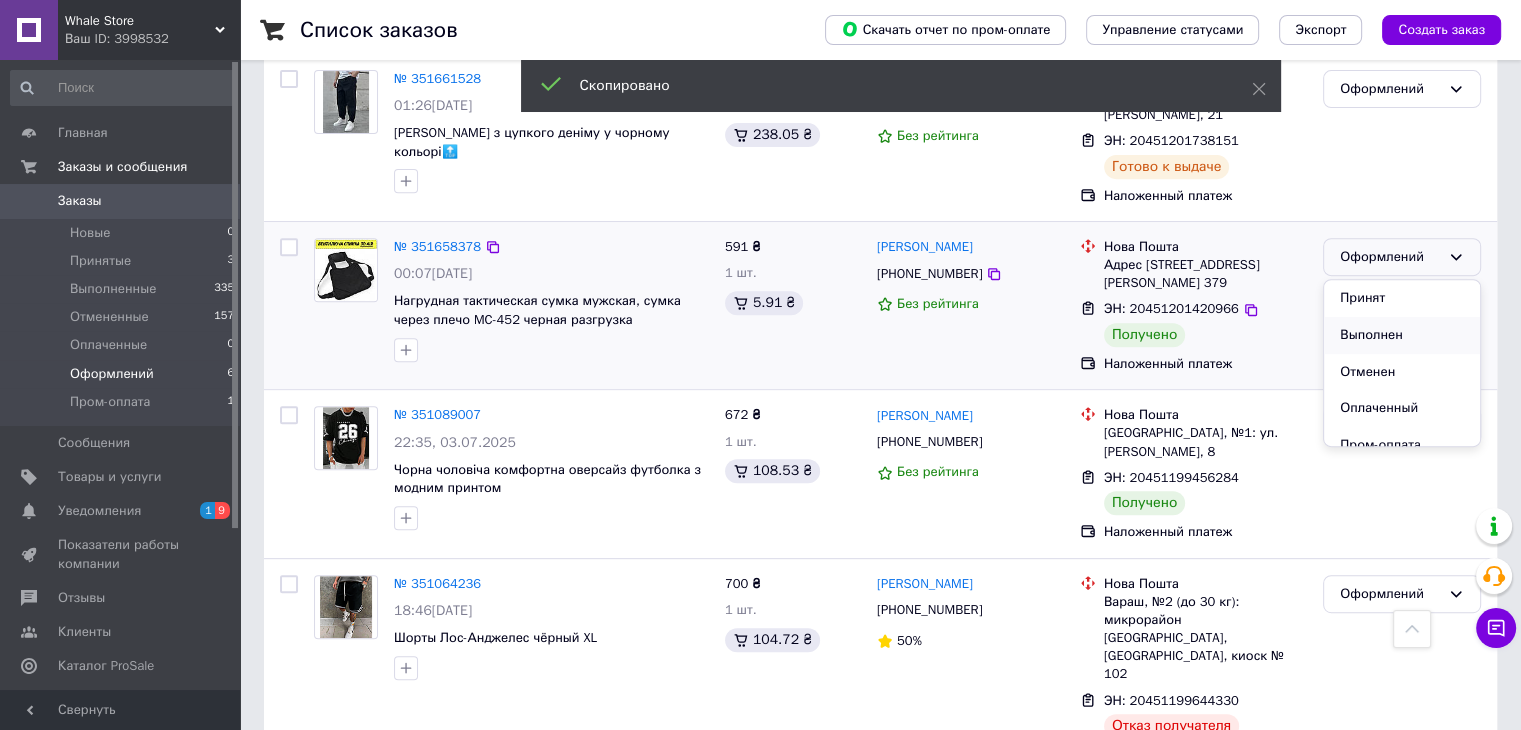 click on "Выполнен" at bounding box center (1402, 335) 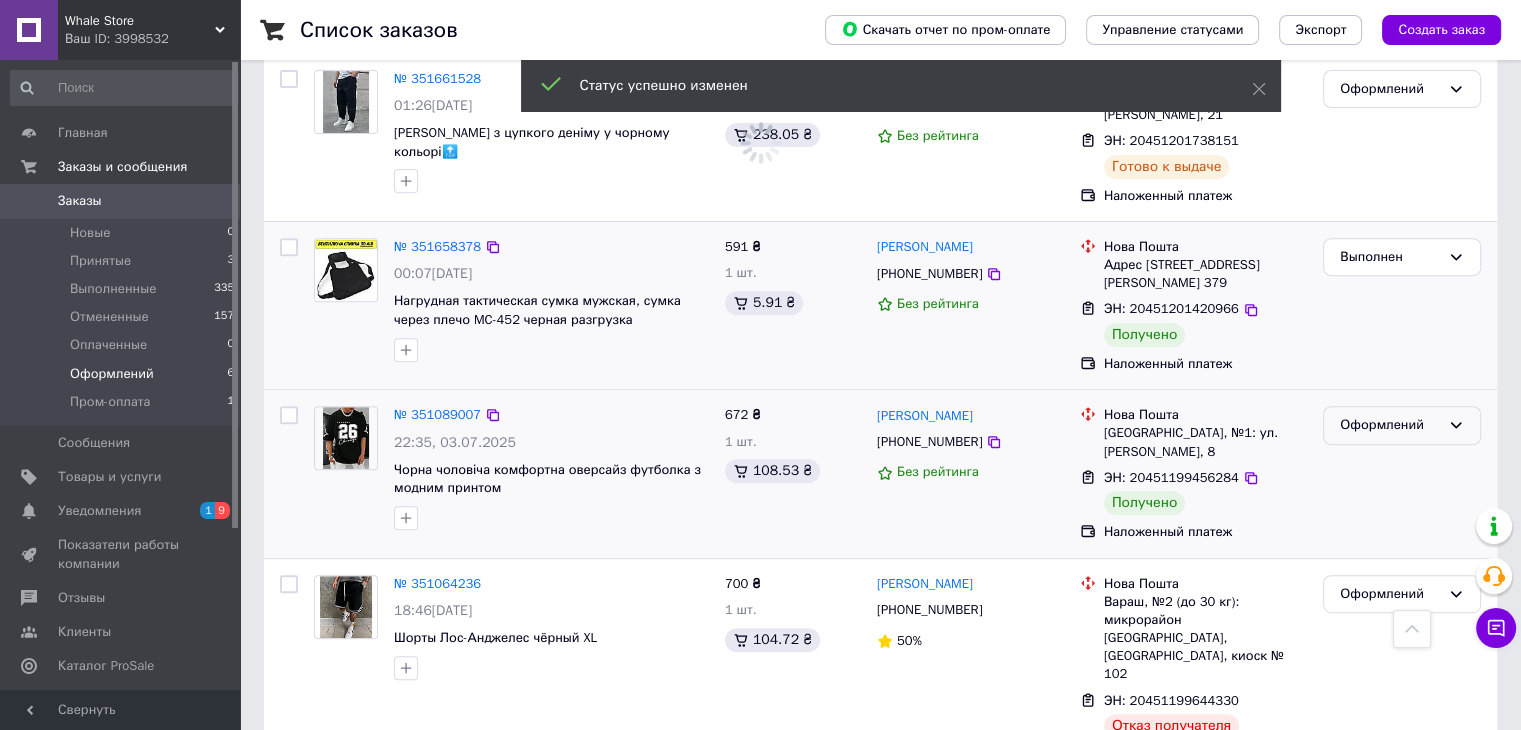 click on "Оформлений" at bounding box center [1390, 425] 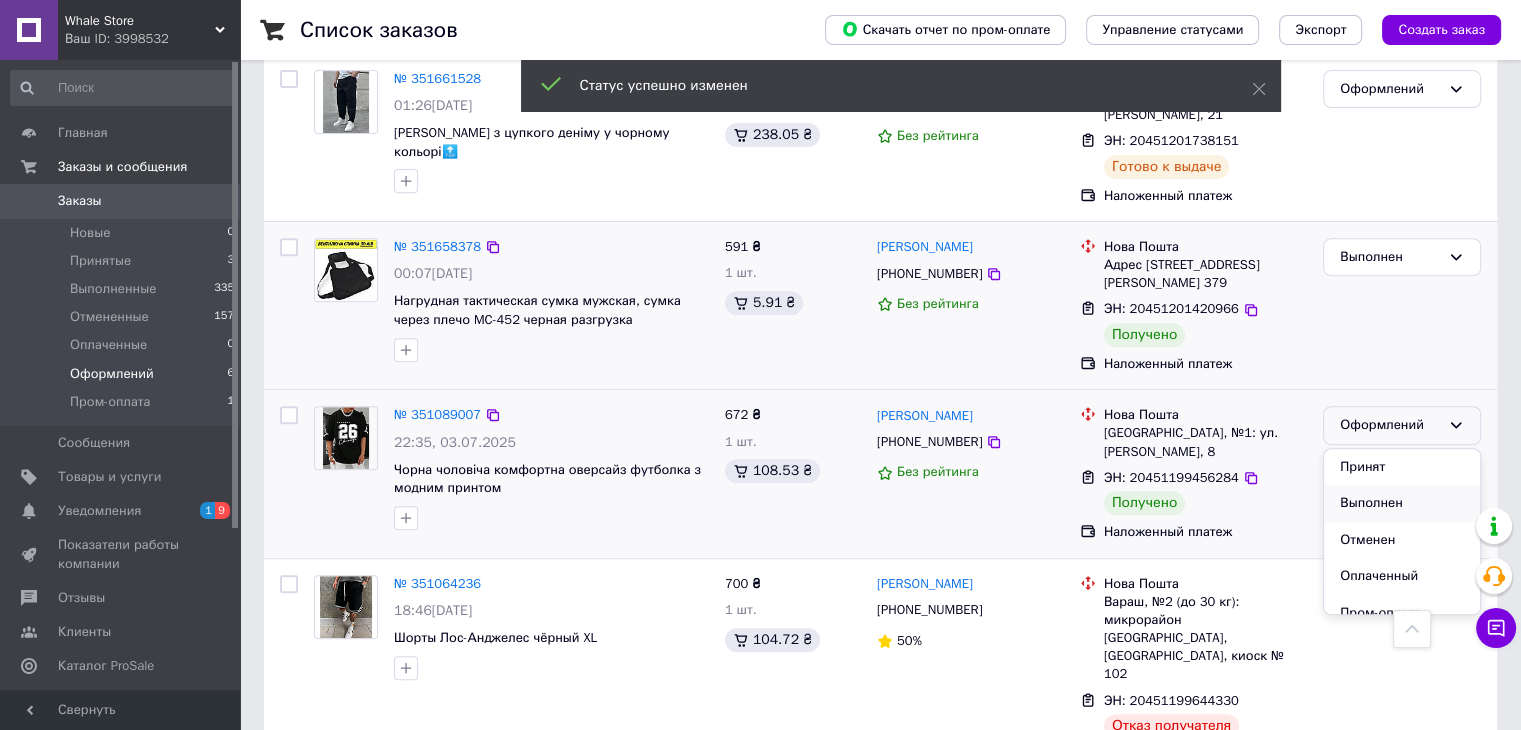 click on "Выполнен" at bounding box center (1402, 503) 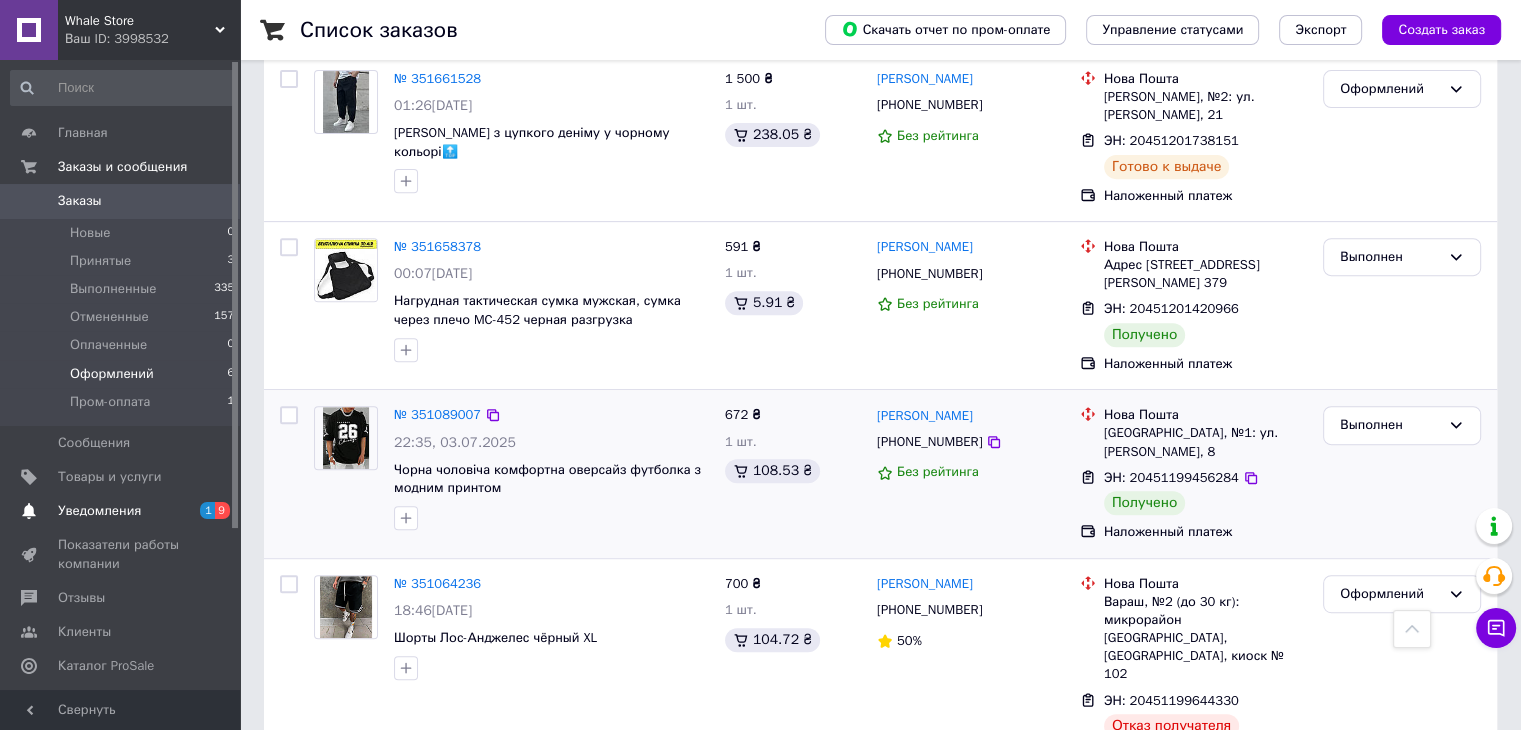 click on "Уведомления 1 9" at bounding box center [123, 511] 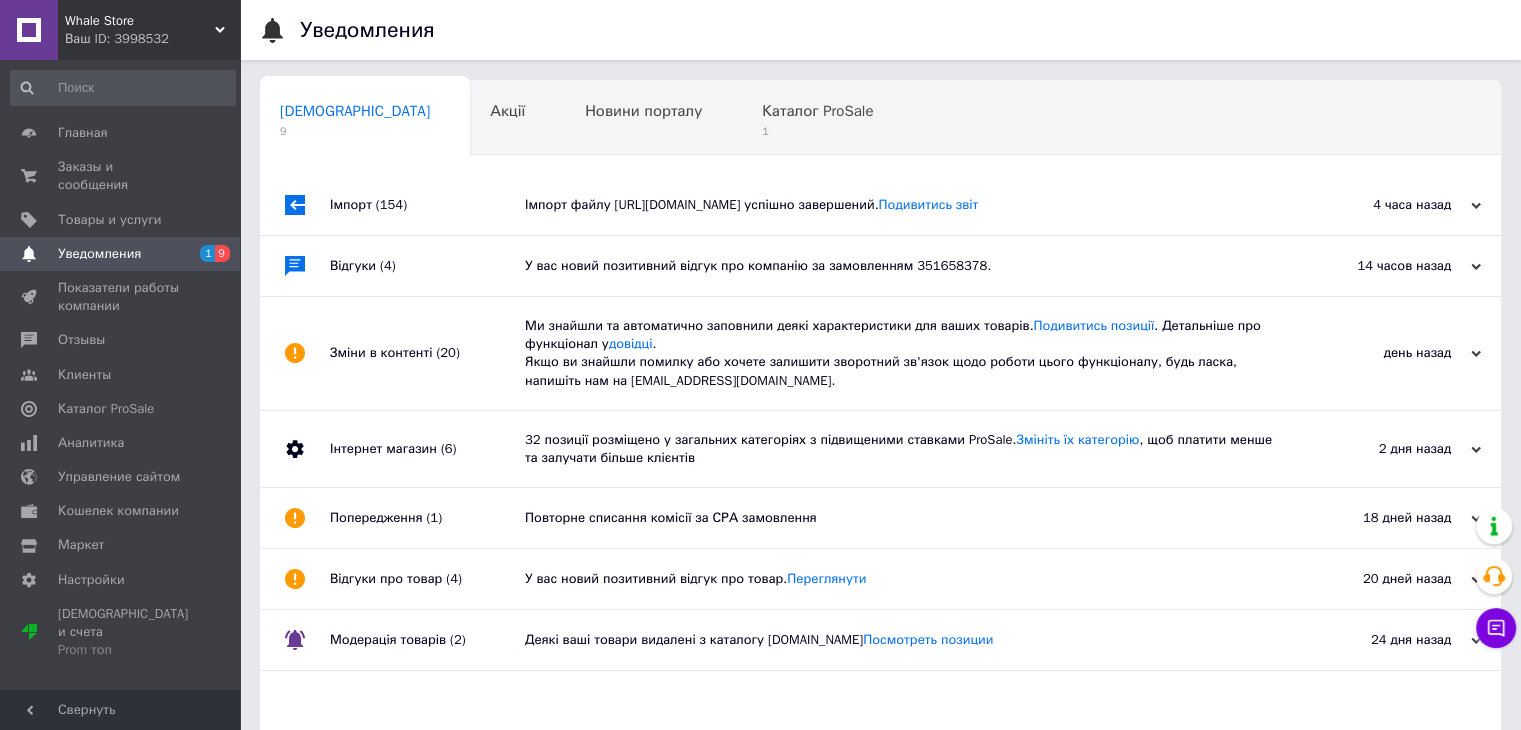 click on "Ми знайшли та автоматично заповнили деякі характеристики для ваших товарів.  Подивитись позиції . Детальніше про функціонал у  довідці . Якщо ви знайшли помилку або хочете залишити зворотний зв'язок щодо роботи цього функціоналу, будь ласка, напишіть нам на moderation@prom.ua." at bounding box center [903, 353] 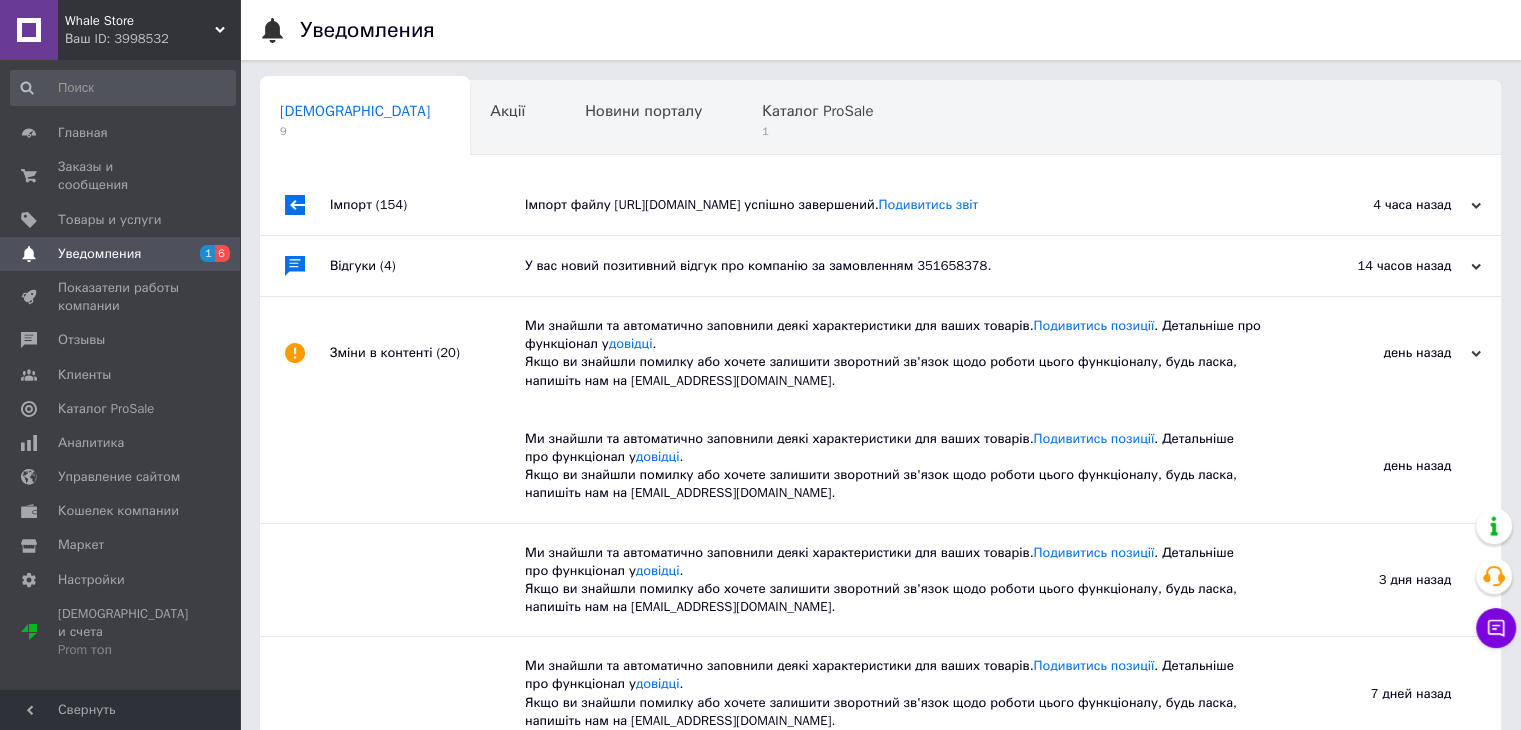 click on "У вас новий позитивний відгук про компанію за замовленням 351658378." at bounding box center (903, 266) 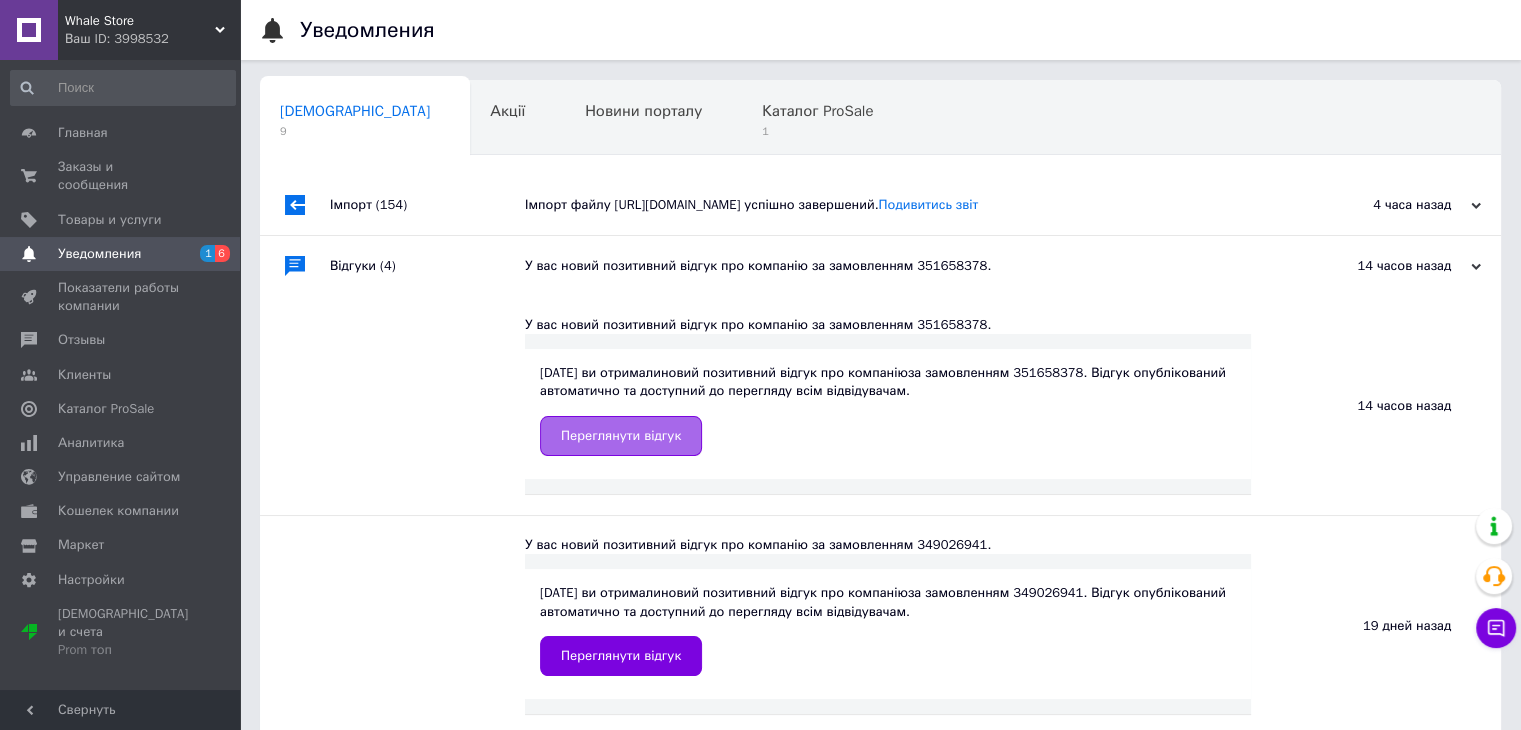 click on "Переглянути відгук" at bounding box center (621, 436) 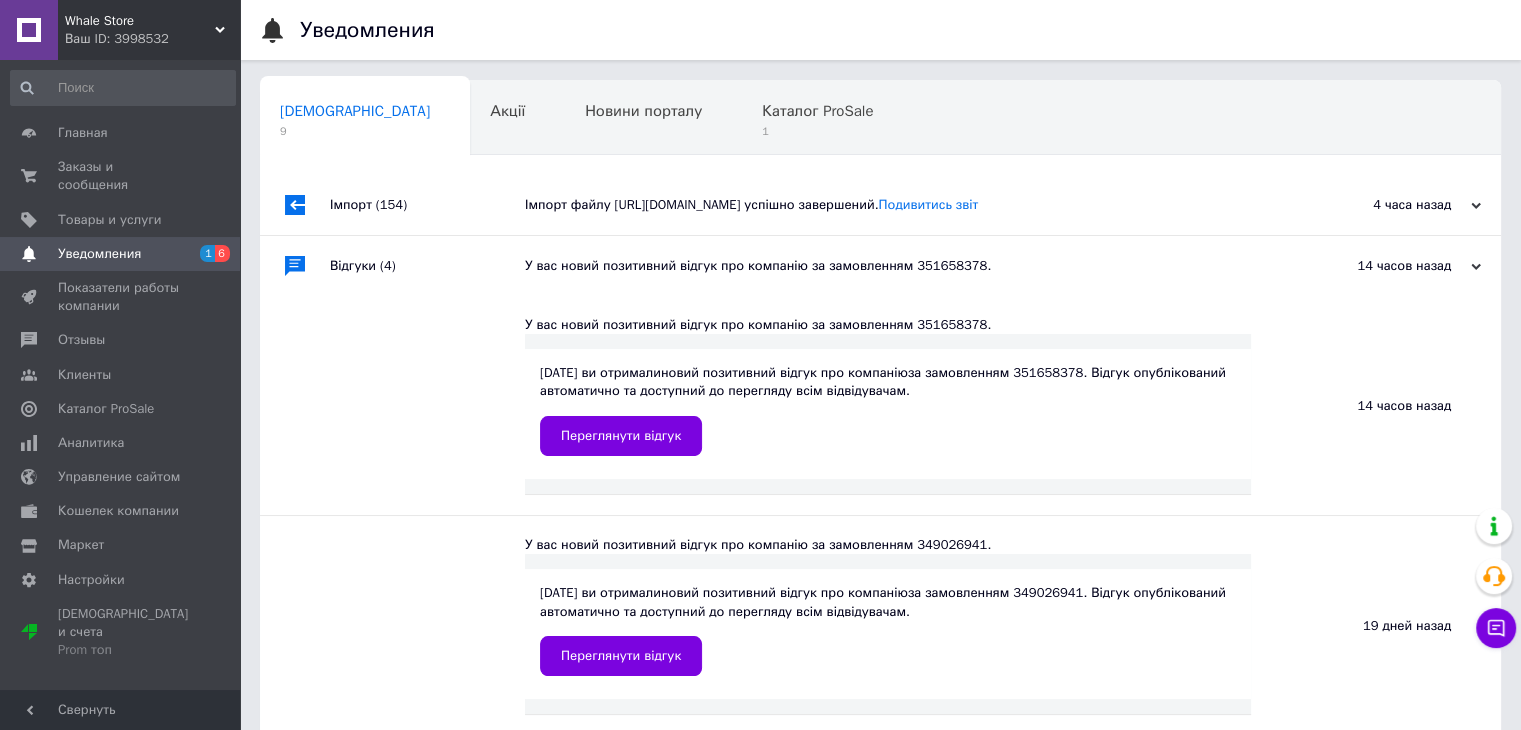 click on "Імпорт файлу https://gv-top.shop/export/prom/?prefix=9253&percent=5&types=43,5,48,12,49,1,6,50,47,9,75,76,77,8,52,3,73,44,22,66,20,32,57,36,58,60,63,62,71,68,78,51,74,4,29,28,2,7,40,55,13,54,59,61,72,67,27,42,69,53,64,65,70,41,21&sale=1&available=1&sizeTable=1 успішно завершений.  Подивитись звіт" at bounding box center [903, 205] 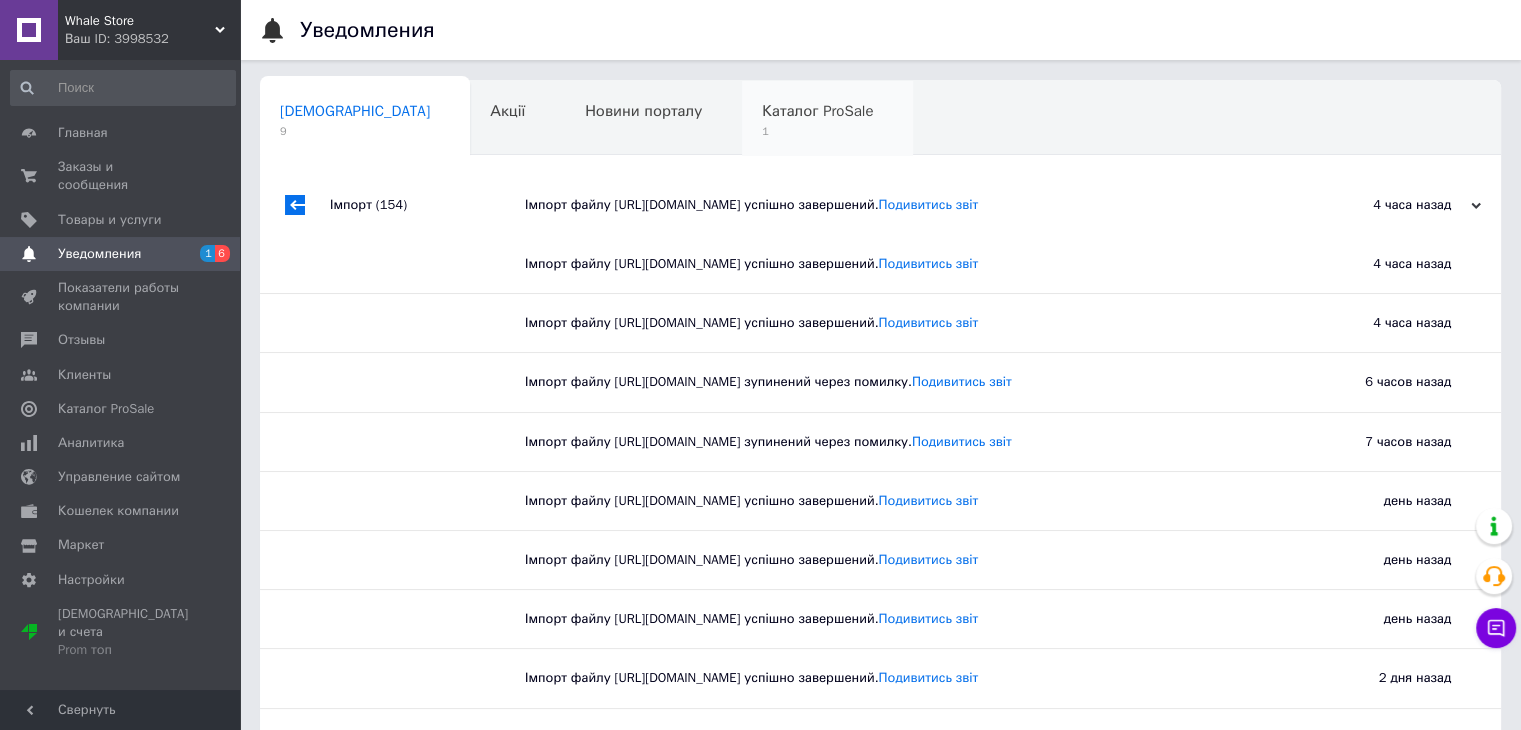 click on "Каталог ProSale" at bounding box center [817, 111] 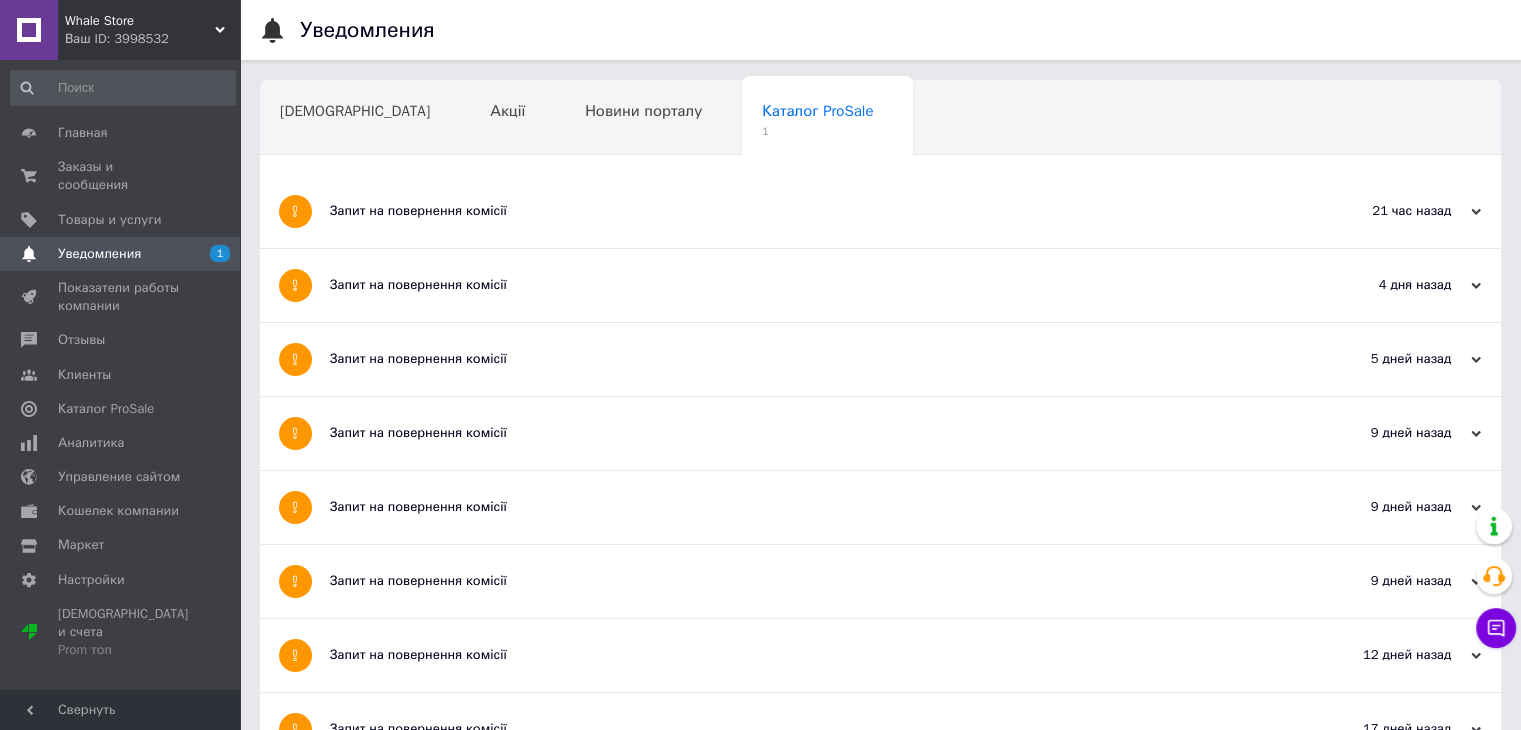 click on "Запит на повернення комісії" at bounding box center [805, 211] 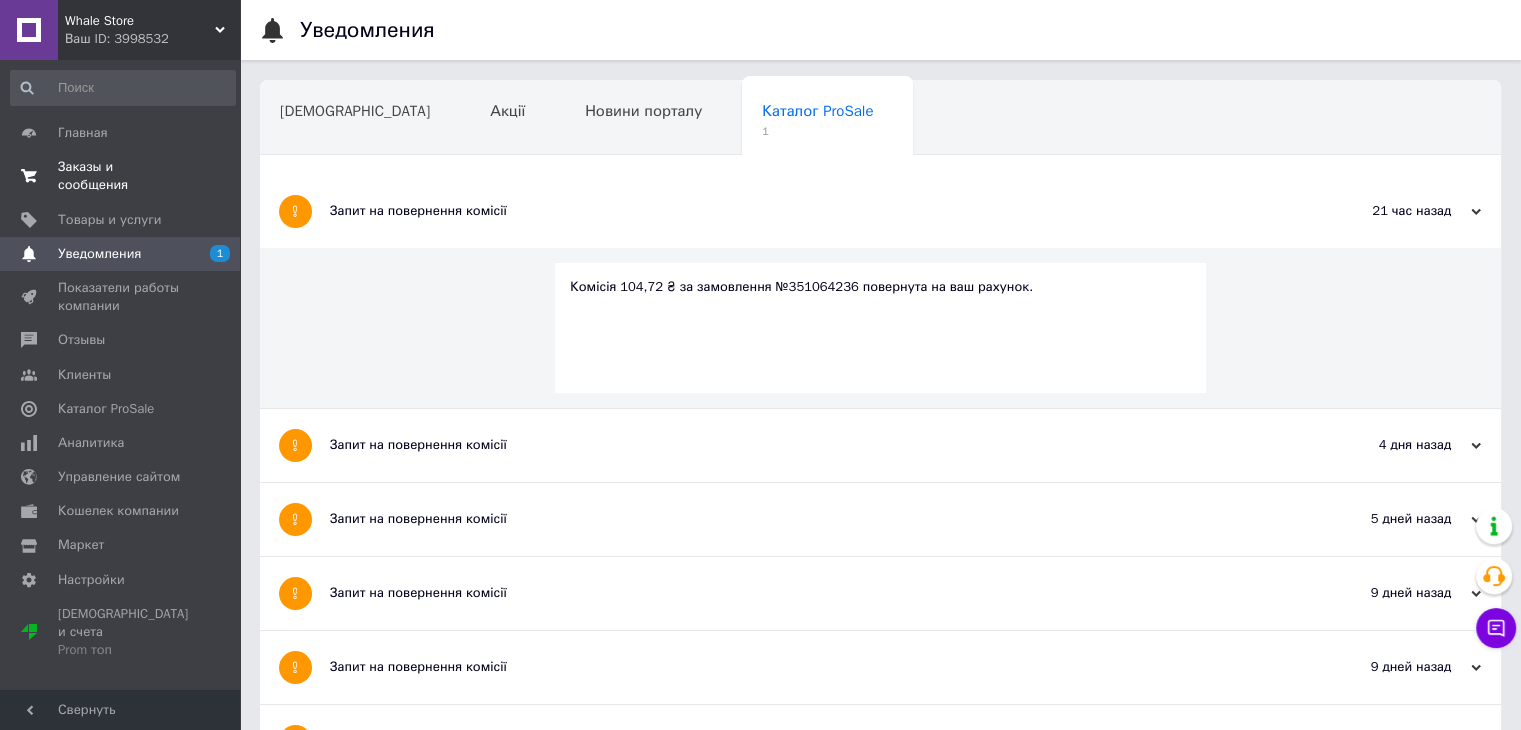 click on "Заказы и сообщения" at bounding box center [121, 176] 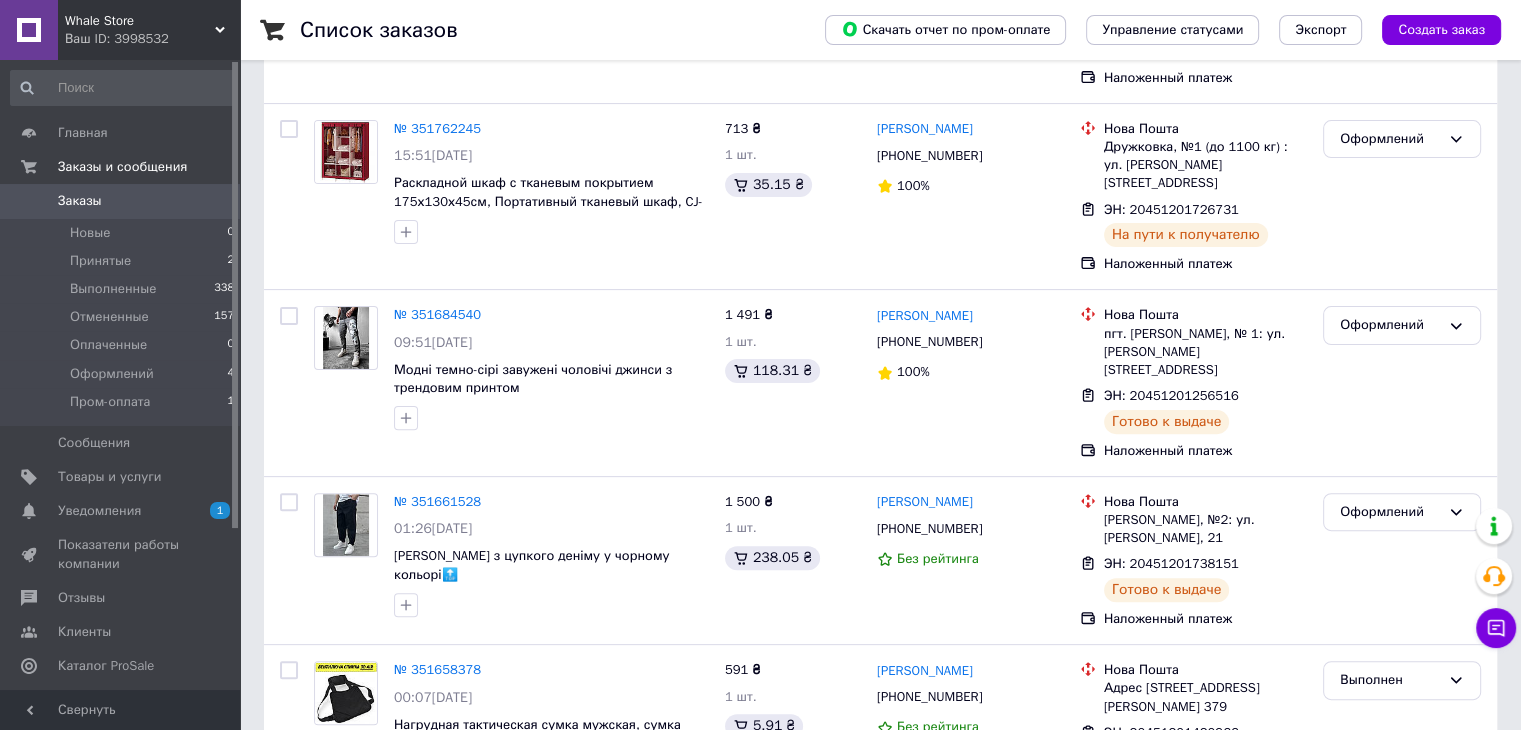 scroll, scrollTop: 528, scrollLeft: 0, axis: vertical 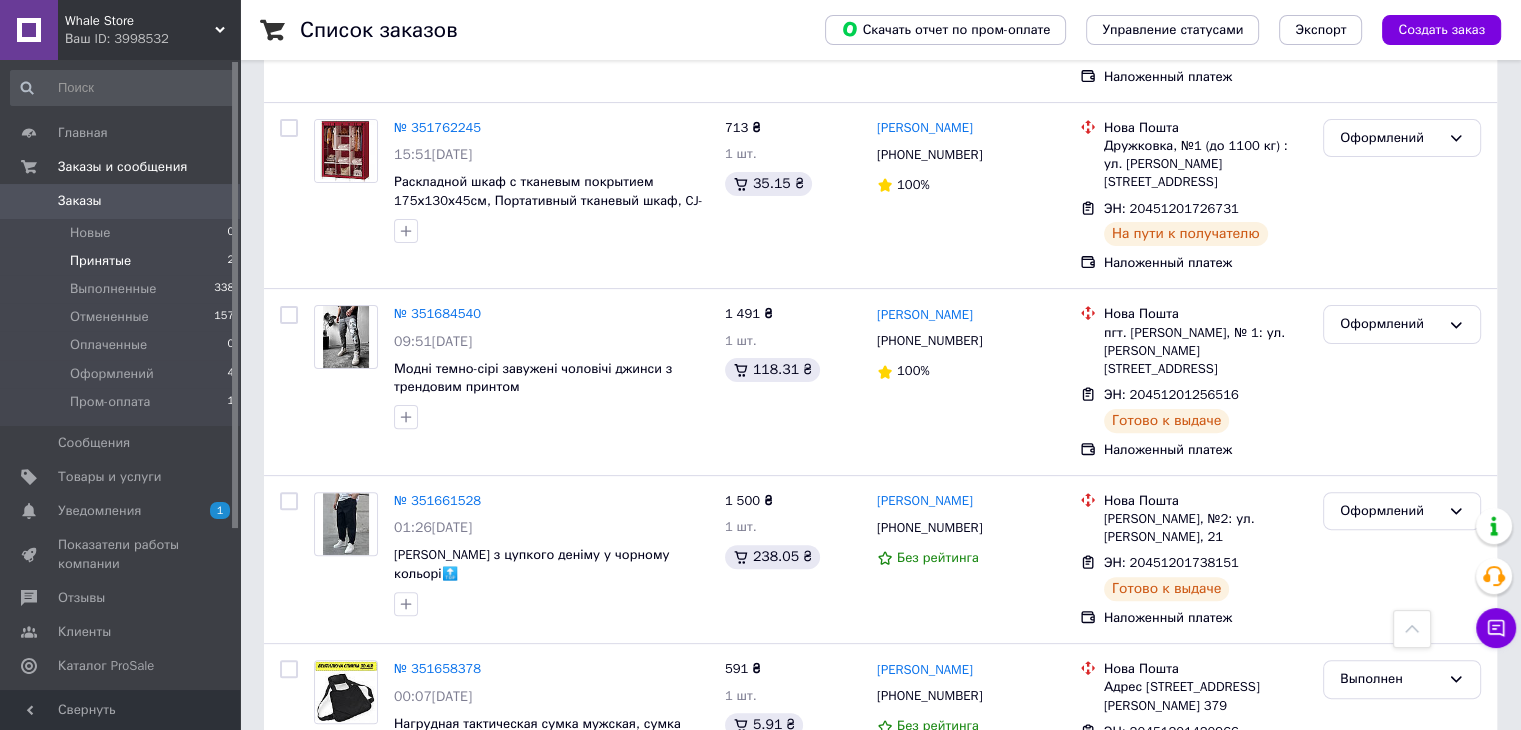 click on "Принятые 2" at bounding box center [123, 261] 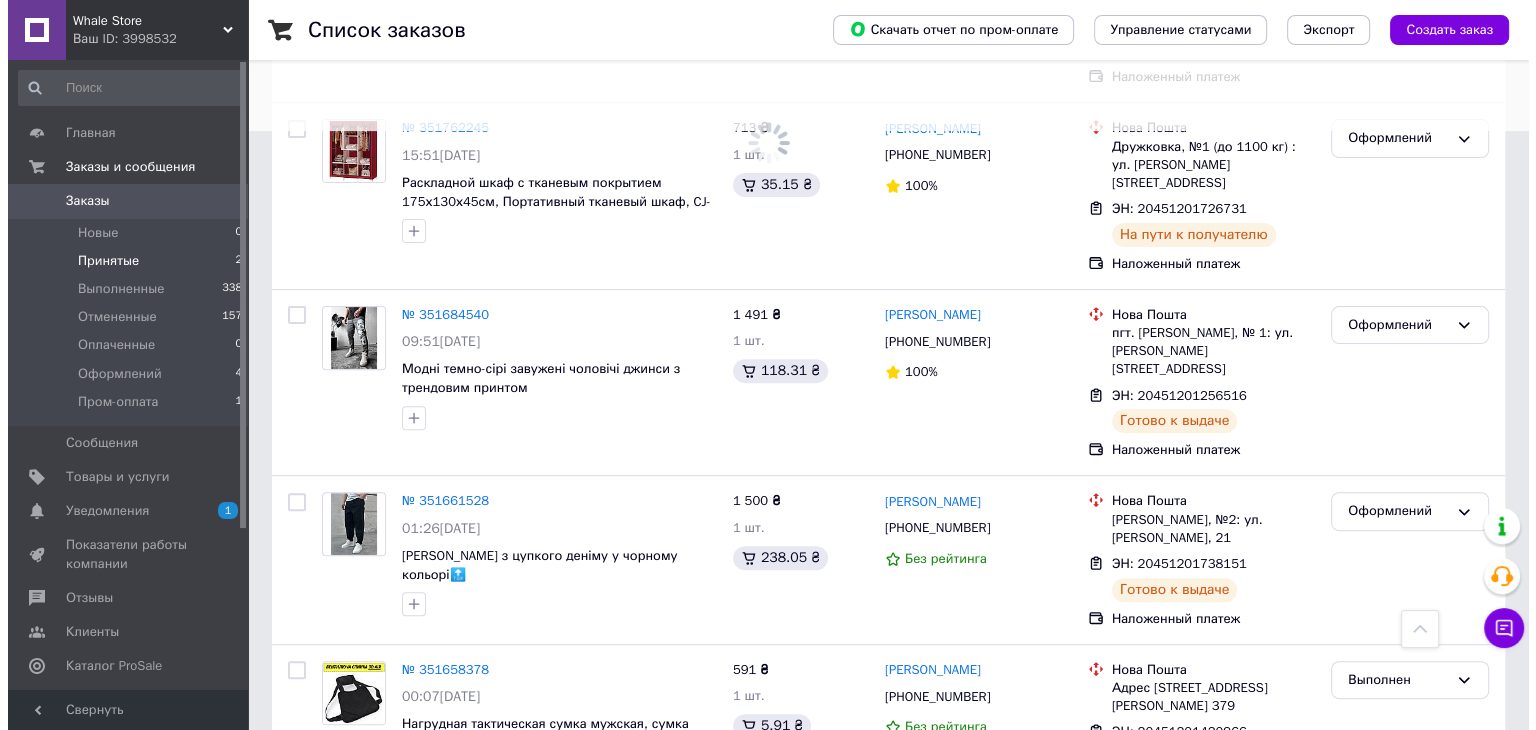 scroll, scrollTop: 0, scrollLeft: 0, axis: both 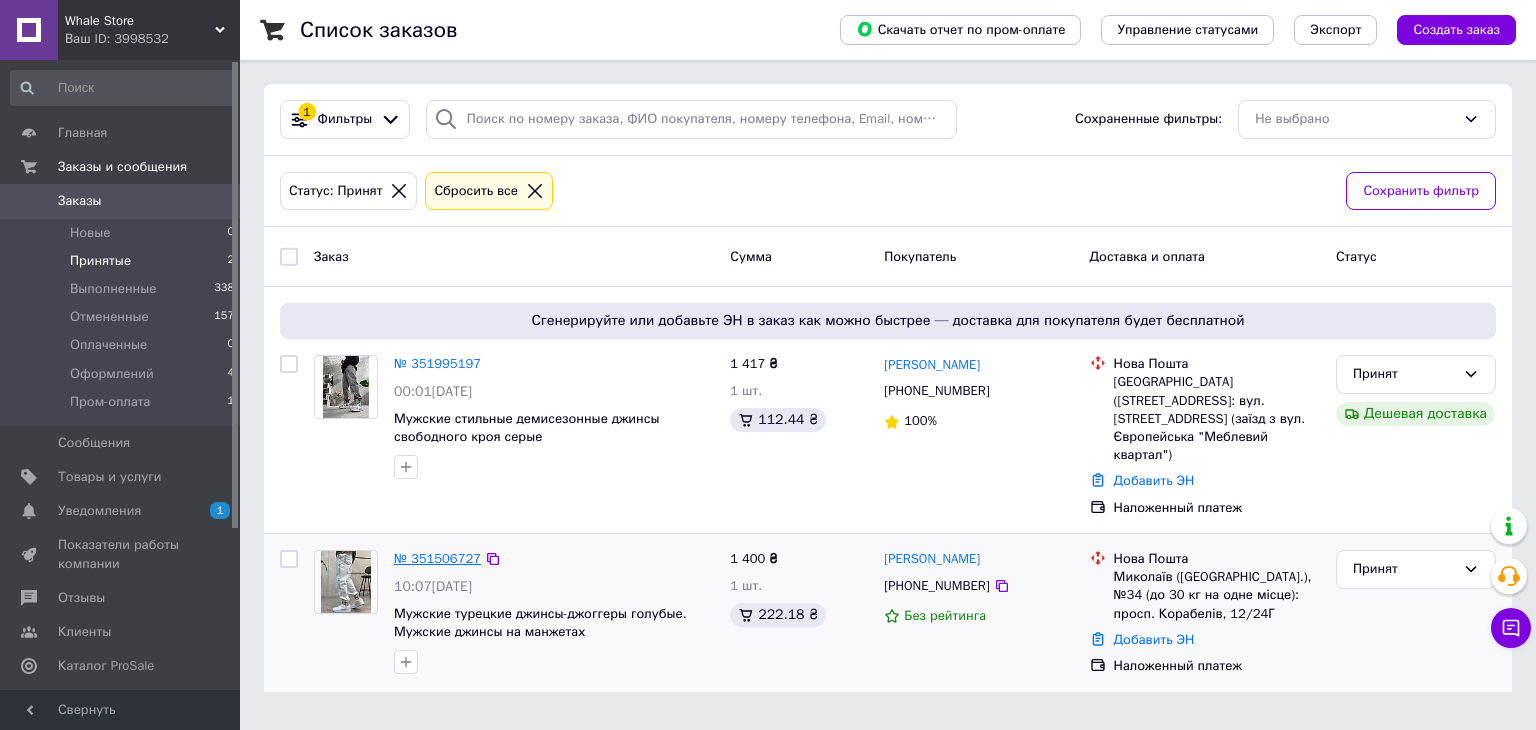 click on "№ 351506727" at bounding box center (437, 558) 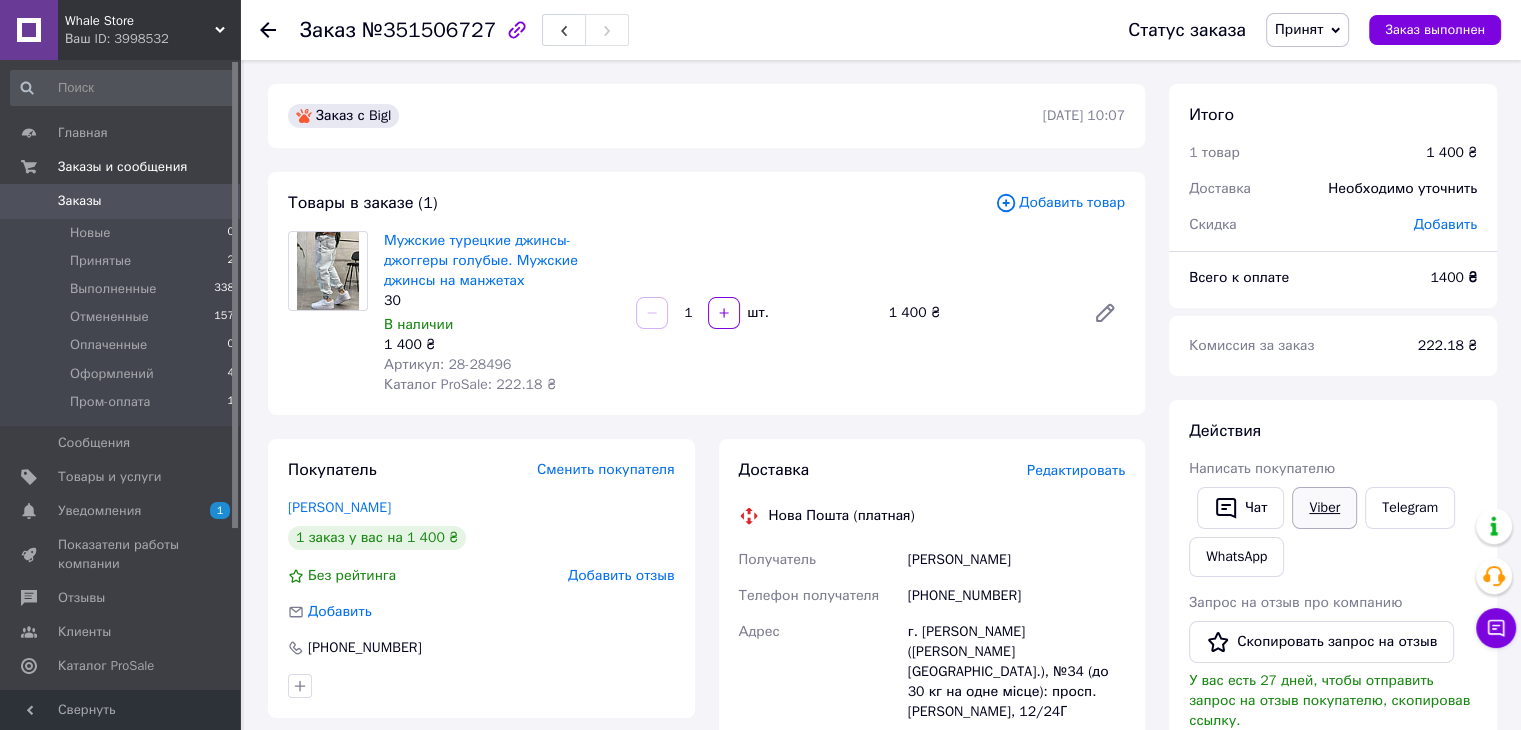 click on "Viber" at bounding box center [1324, 508] 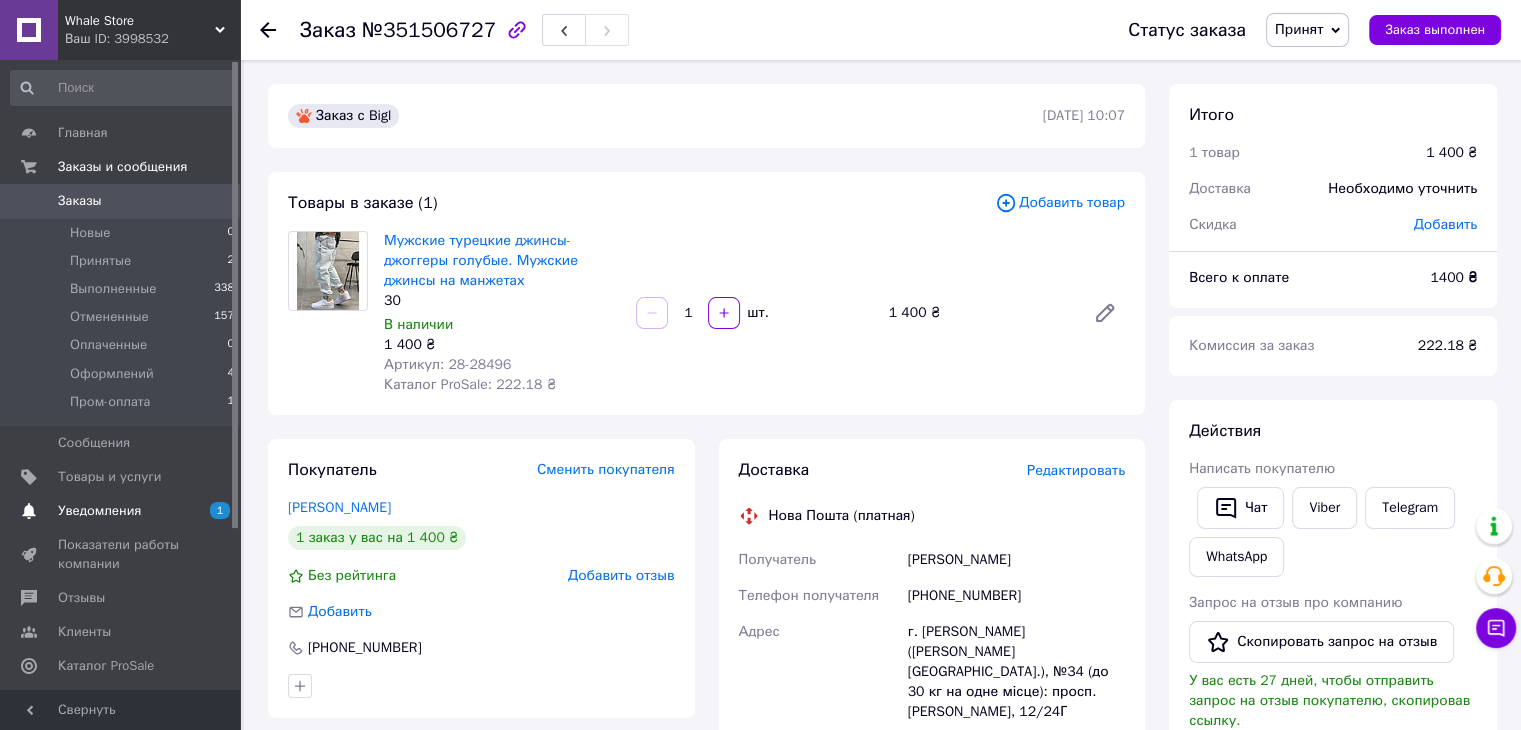 click on "Уведомления 1" at bounding box center (123, 511) 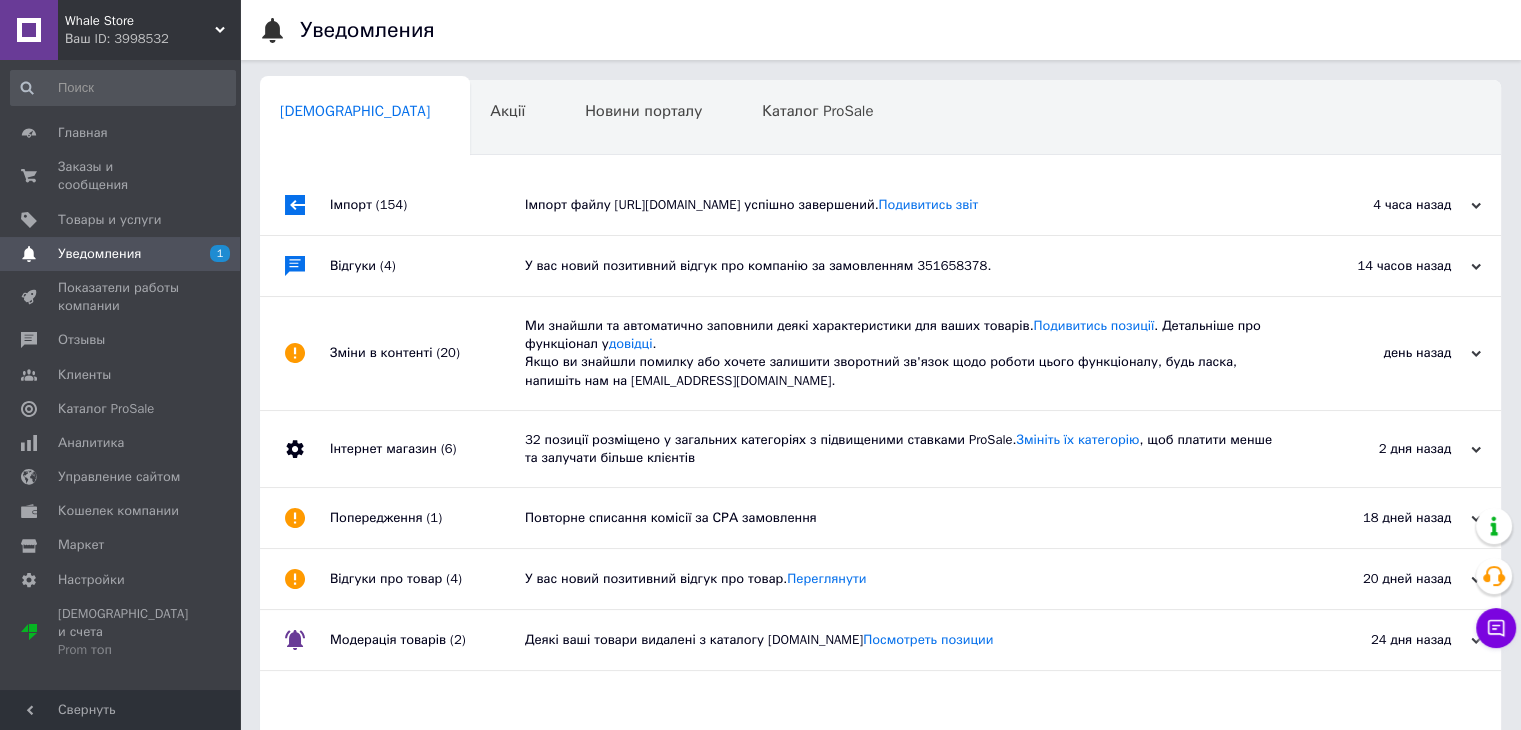 click on "Імпорт файлу https://gv-top.shop/export/prom/?prefix=9253&percent=5&types=43,5,48,12,49,1,6,50,47,9,75,76,77,8,52,3,73,44,22,66,20,32,57,36,58,60,63,62,71,68,78,51,74,4,29,28,2,7,40,55,13,54,59,61,72,67,27,42,69,53,64,65,70,41,21&sale=1&available=1&sizeTable=1 успішно завершений.  Подивитись звіт" at bounding box center (903, 205) 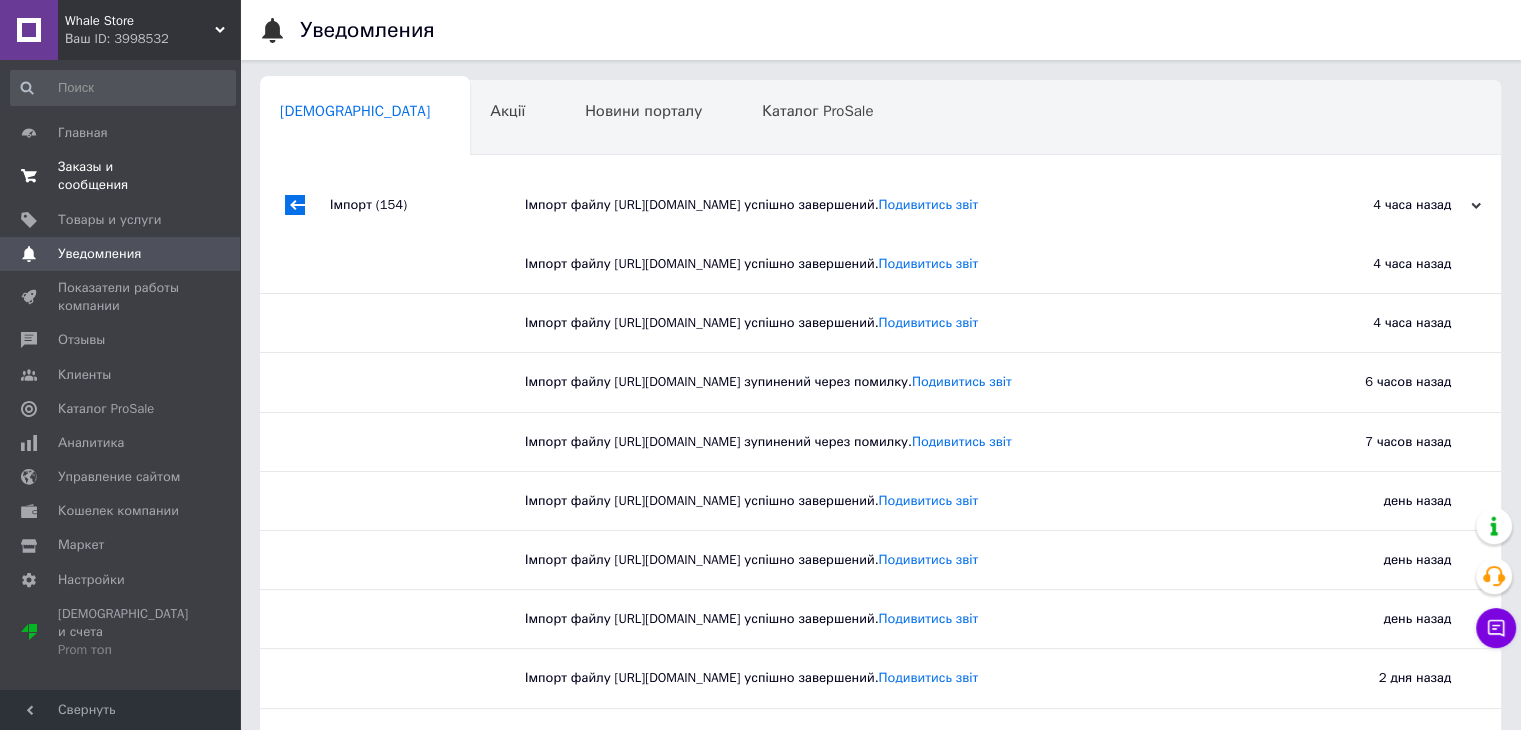 click on "0 0" at bounding box center [212, 176] 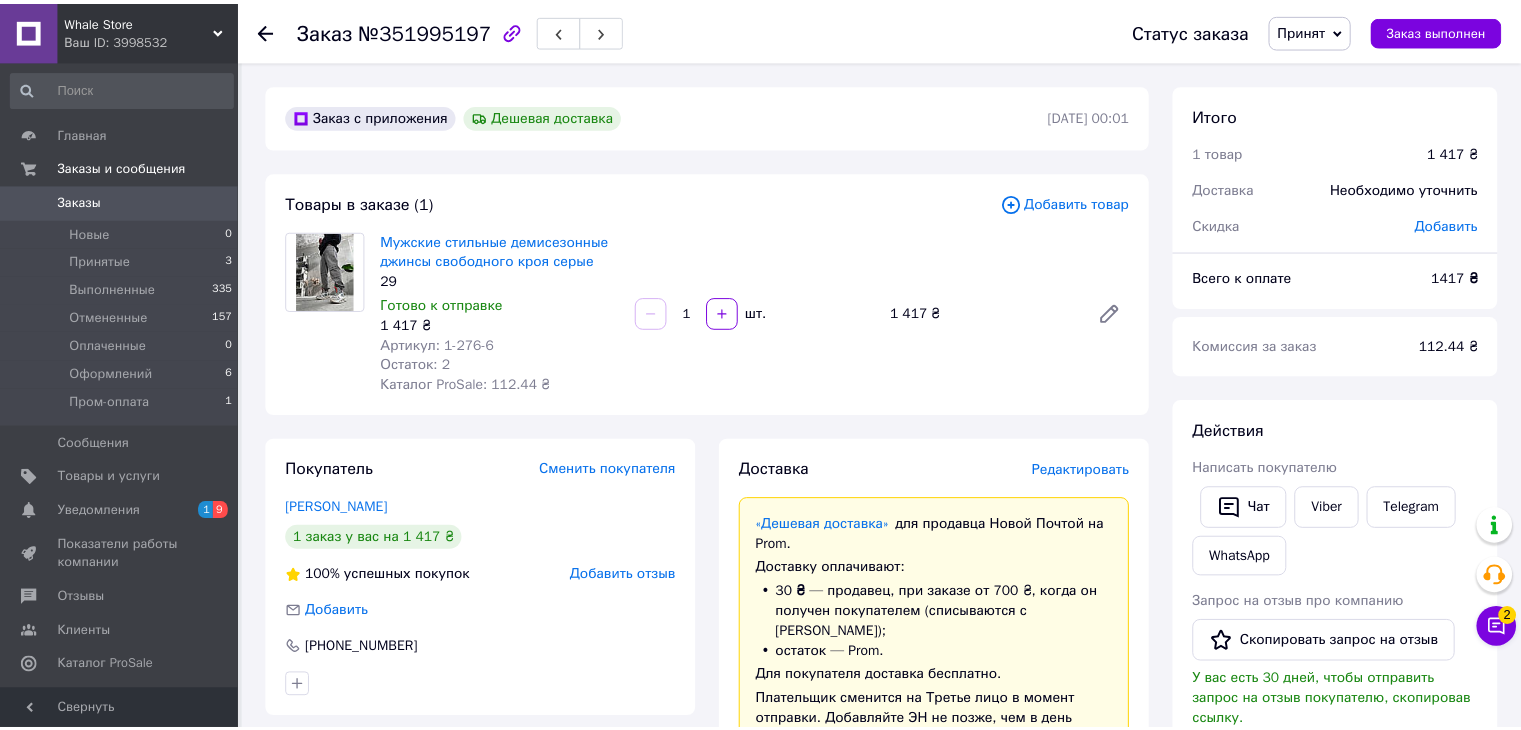 scroll, scrollTop: 0, scrollLeft: 0, axis: both 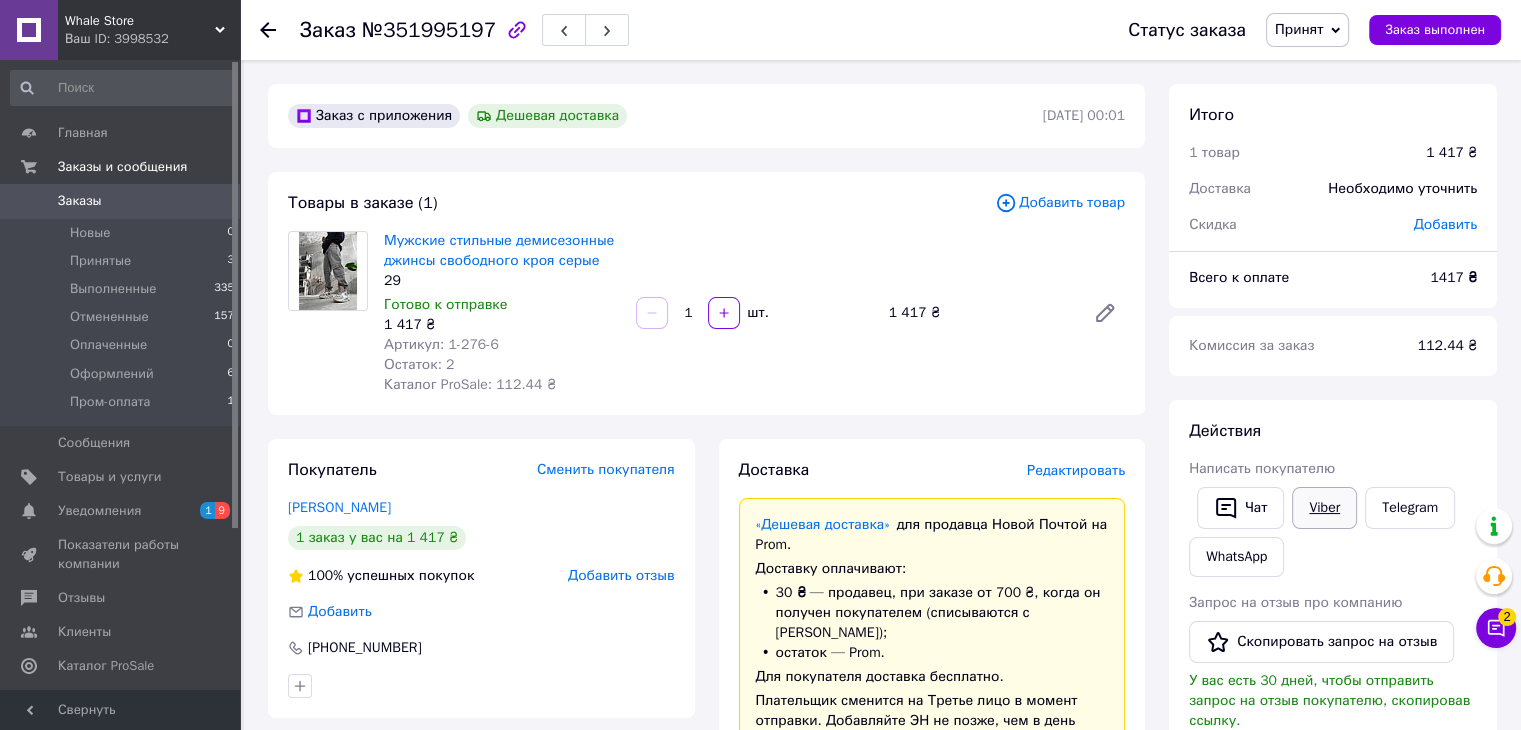 click on "Viber" at bounding box center [1324, 508] 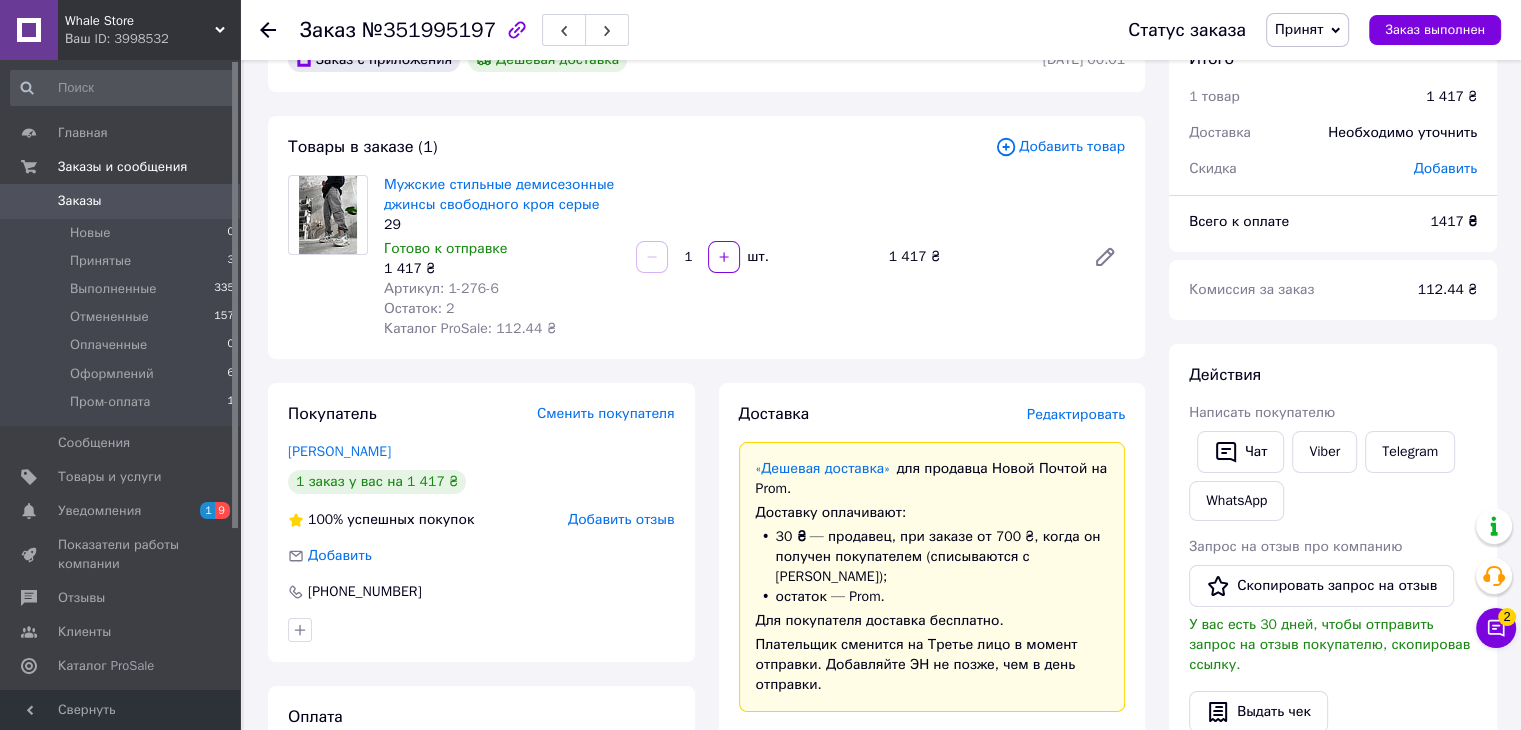 scroll, scrollTop: 0, scrollLeft: 0, axis: both 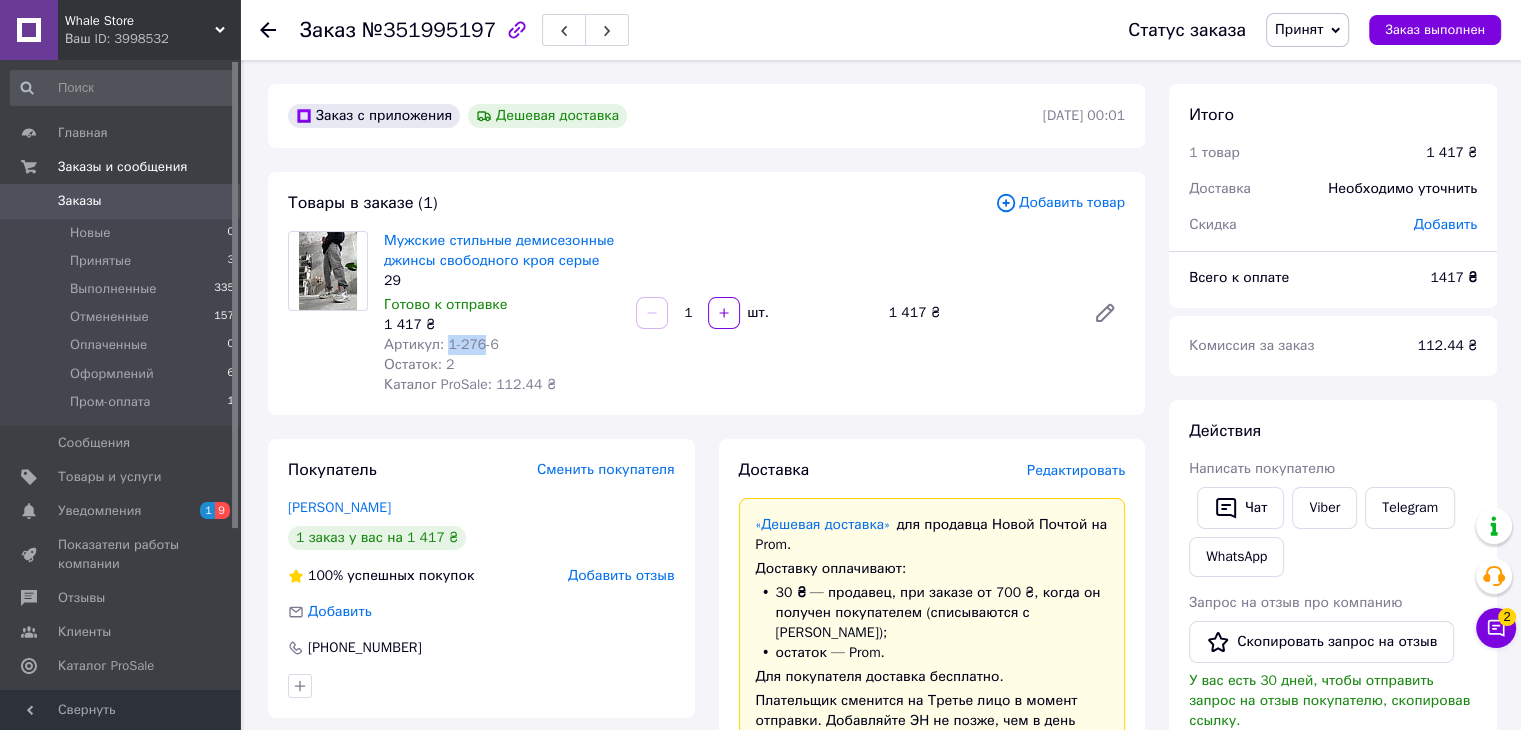drag, startPoint x: 444, startPoint y: 341, endPoint x: 476, endPoint y: 348, distance: 32.75668 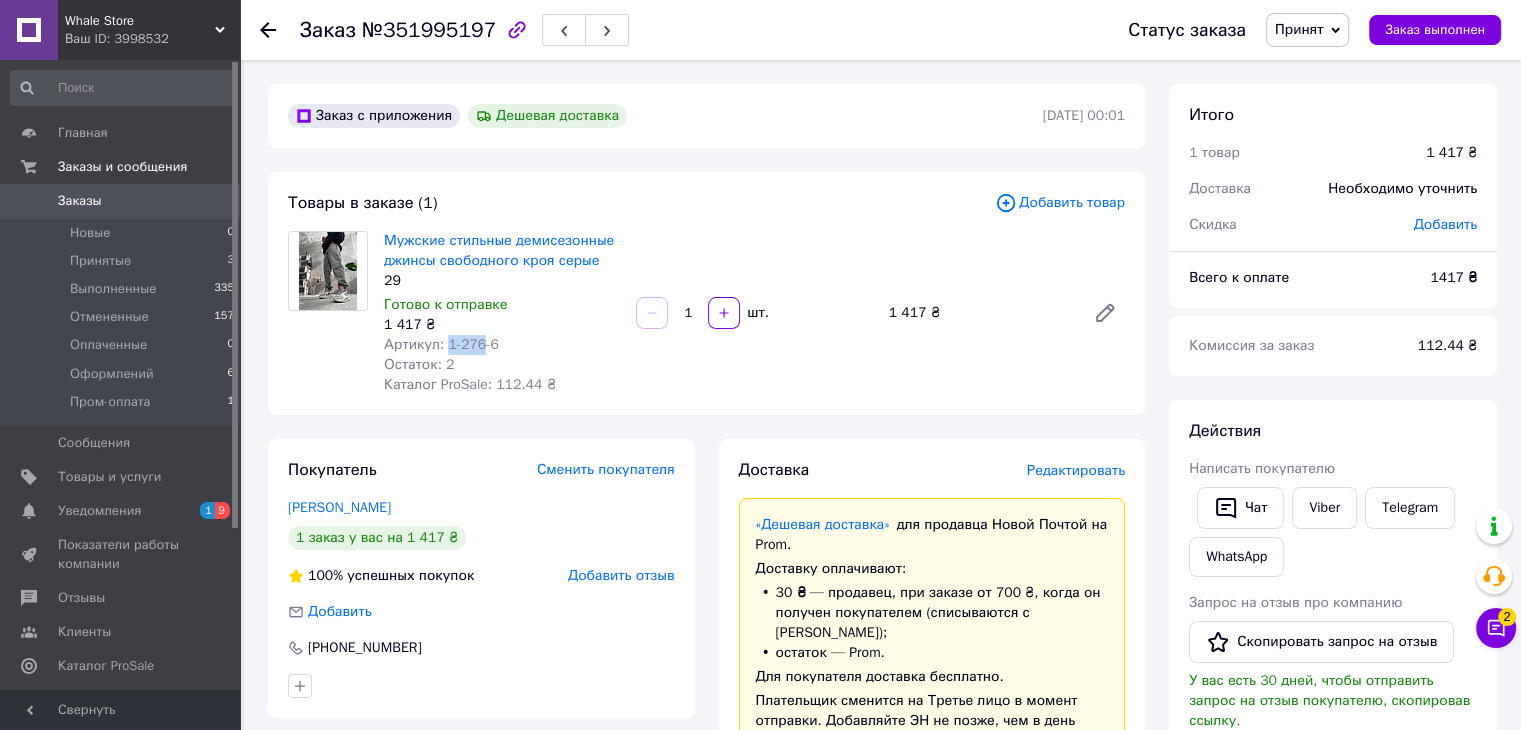 click on "Артикул: 1-276-6" at bounding box center [441, 344] 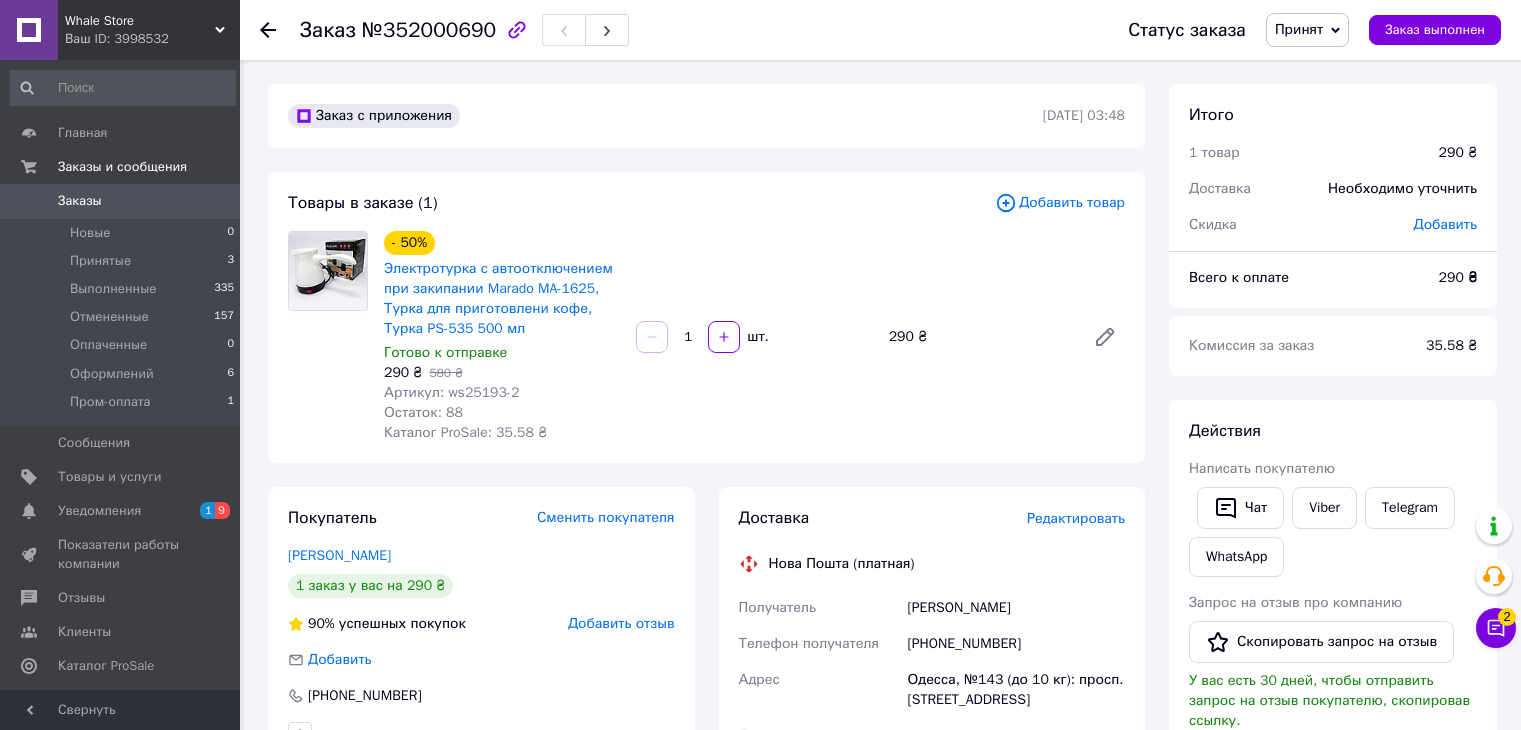 scroll, scrollTop: 0, scrollLeft: 0, axis: both 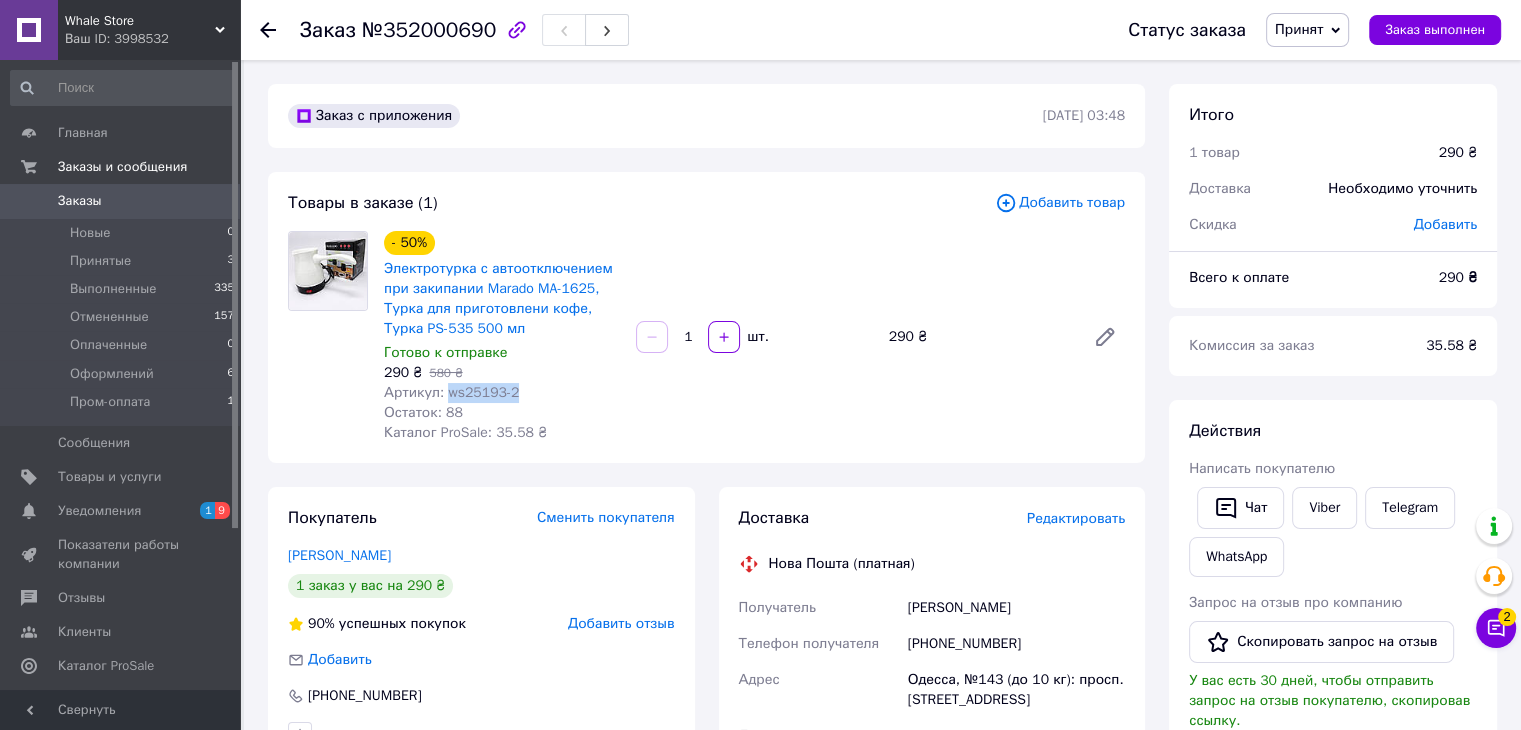 drag, startPoint x: 448, startPoint y: 389, endPoint x: 513, endPoint y: 389, distance: 65 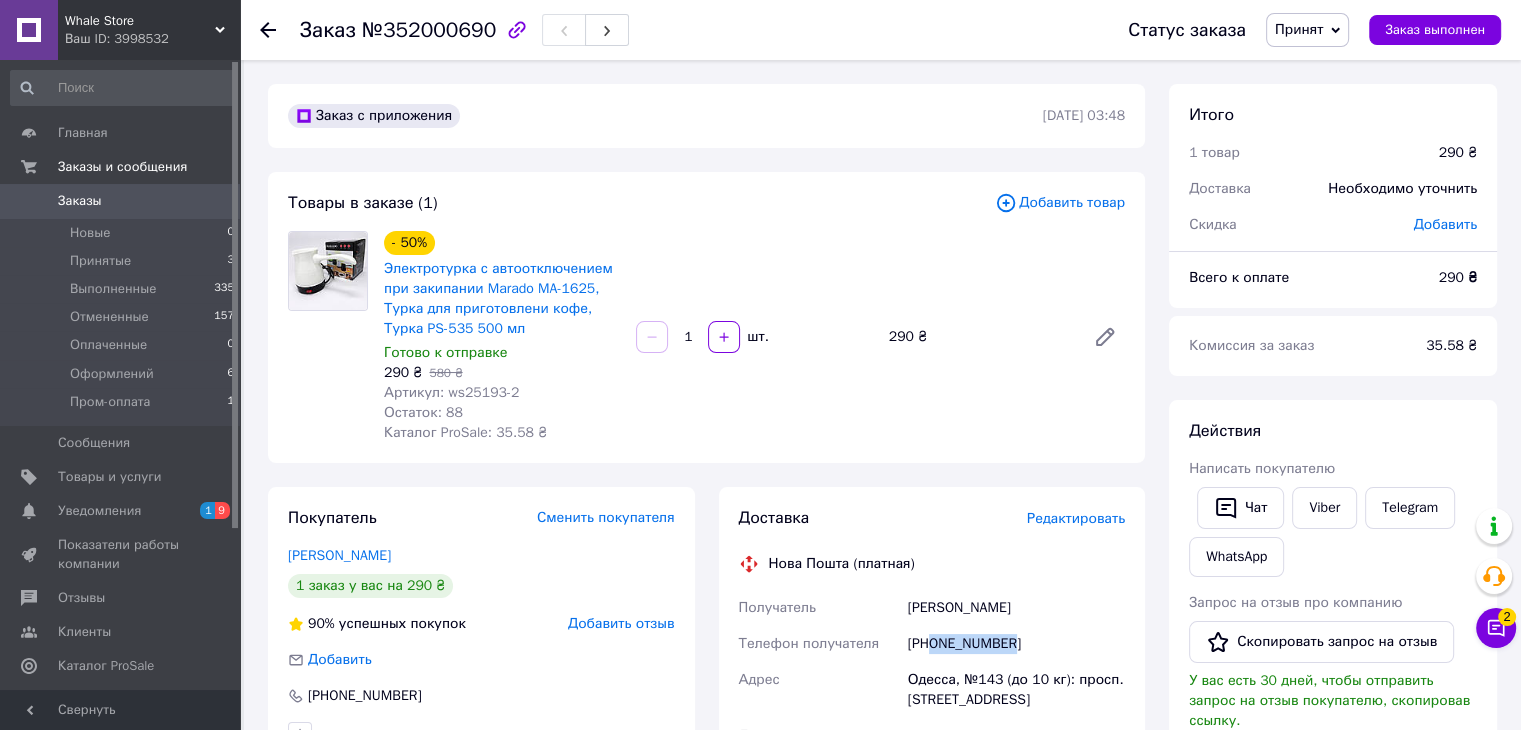 drag, startPoint x: 1032, startPoint y: 639, endPoint x: 931, endPoint y: 643, distance: 101.07918 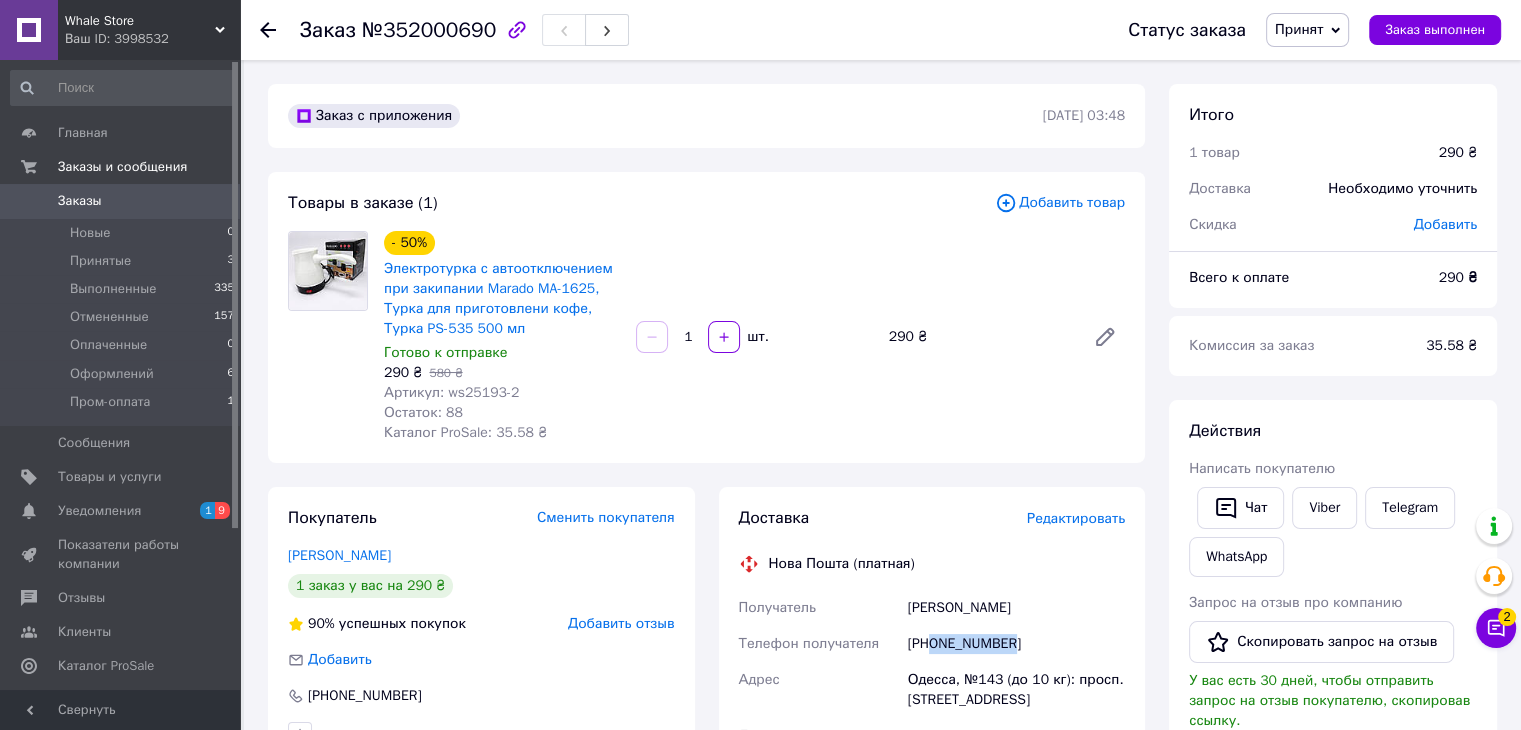 click on "Принят" at bounding box center (1299, 29) 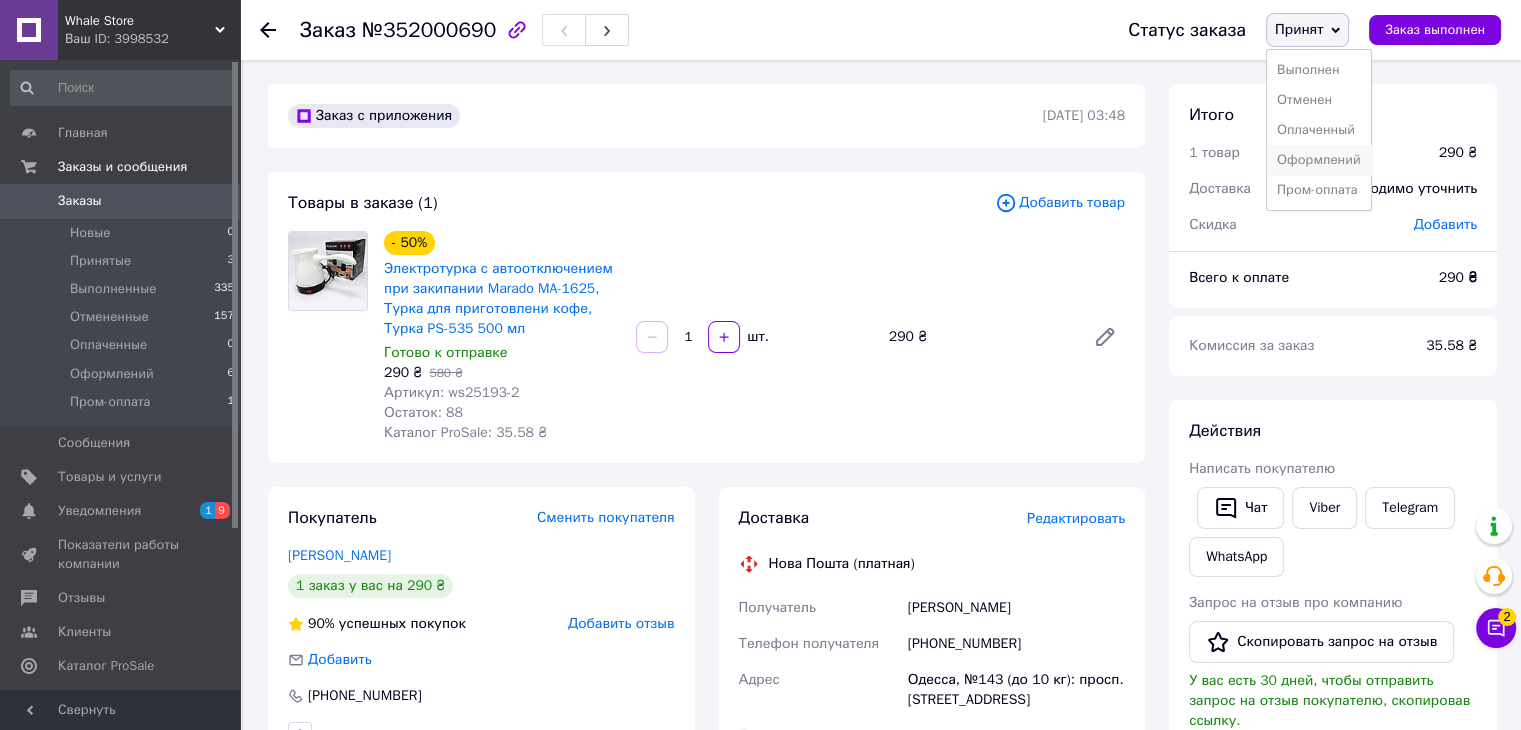 click on "Оформлений" at bounding box center (1319, 160) 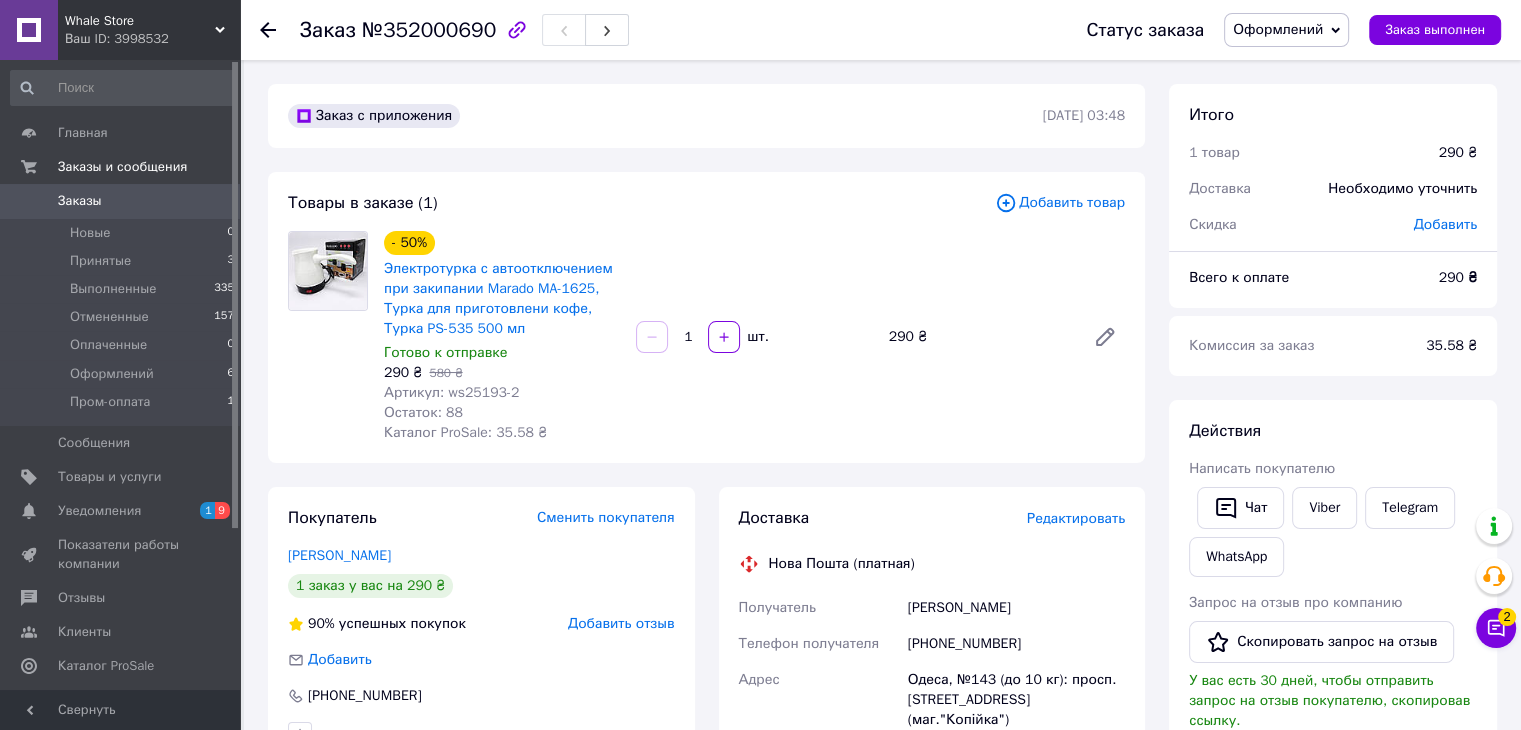 scroll, scrollTop: 499, scrollLeft: 0, axis: vertical 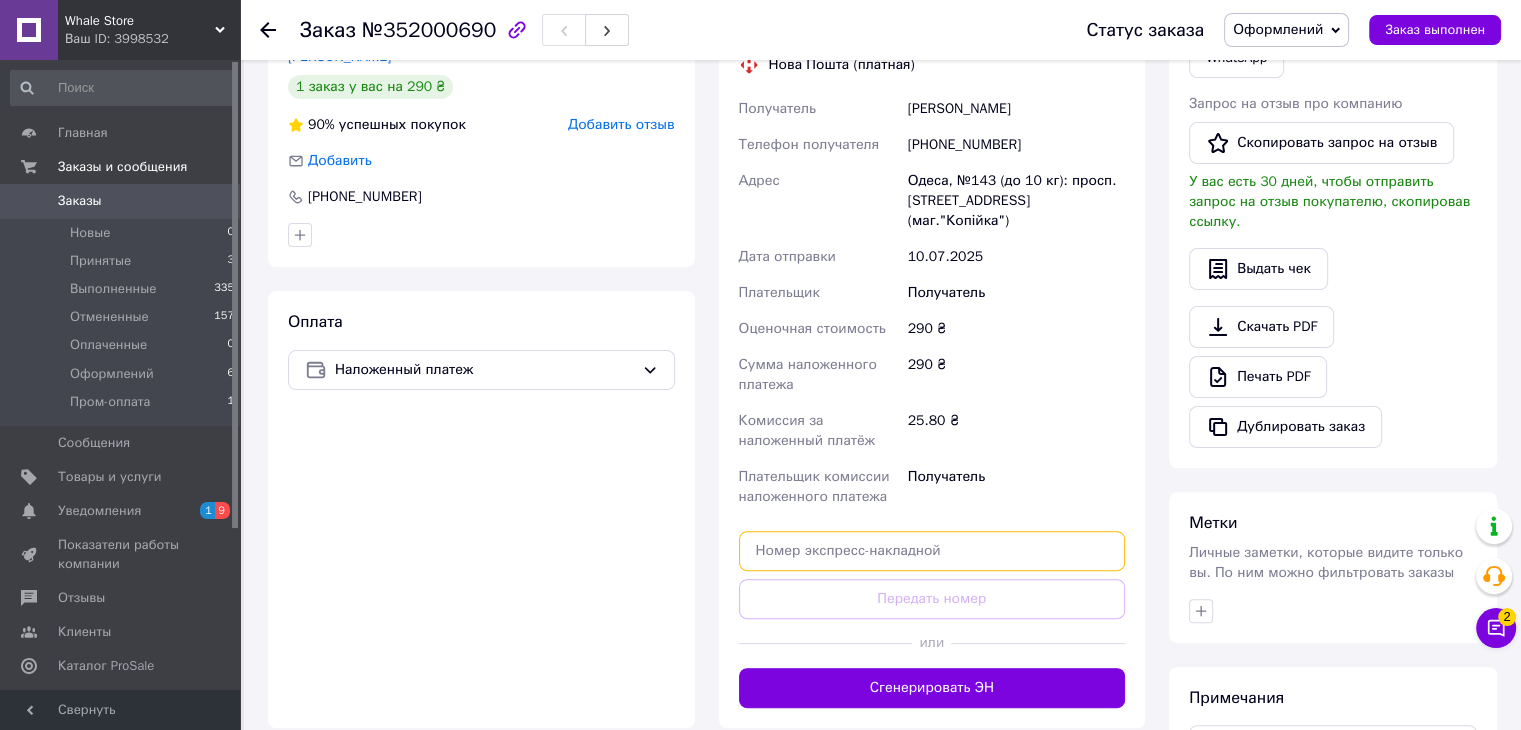 paste on "20451202741302" 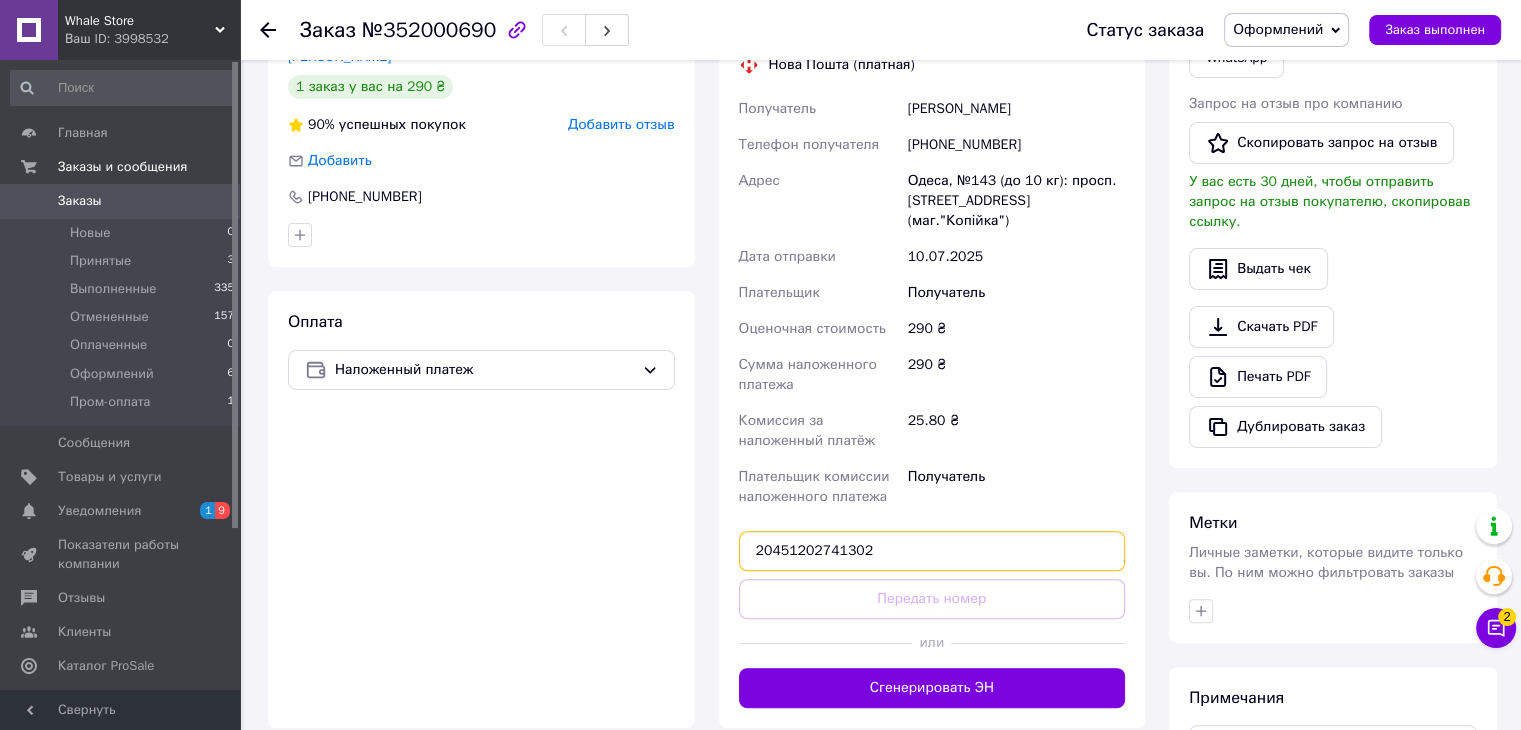 click on "20451202741302" at bounding box center (932, 551) 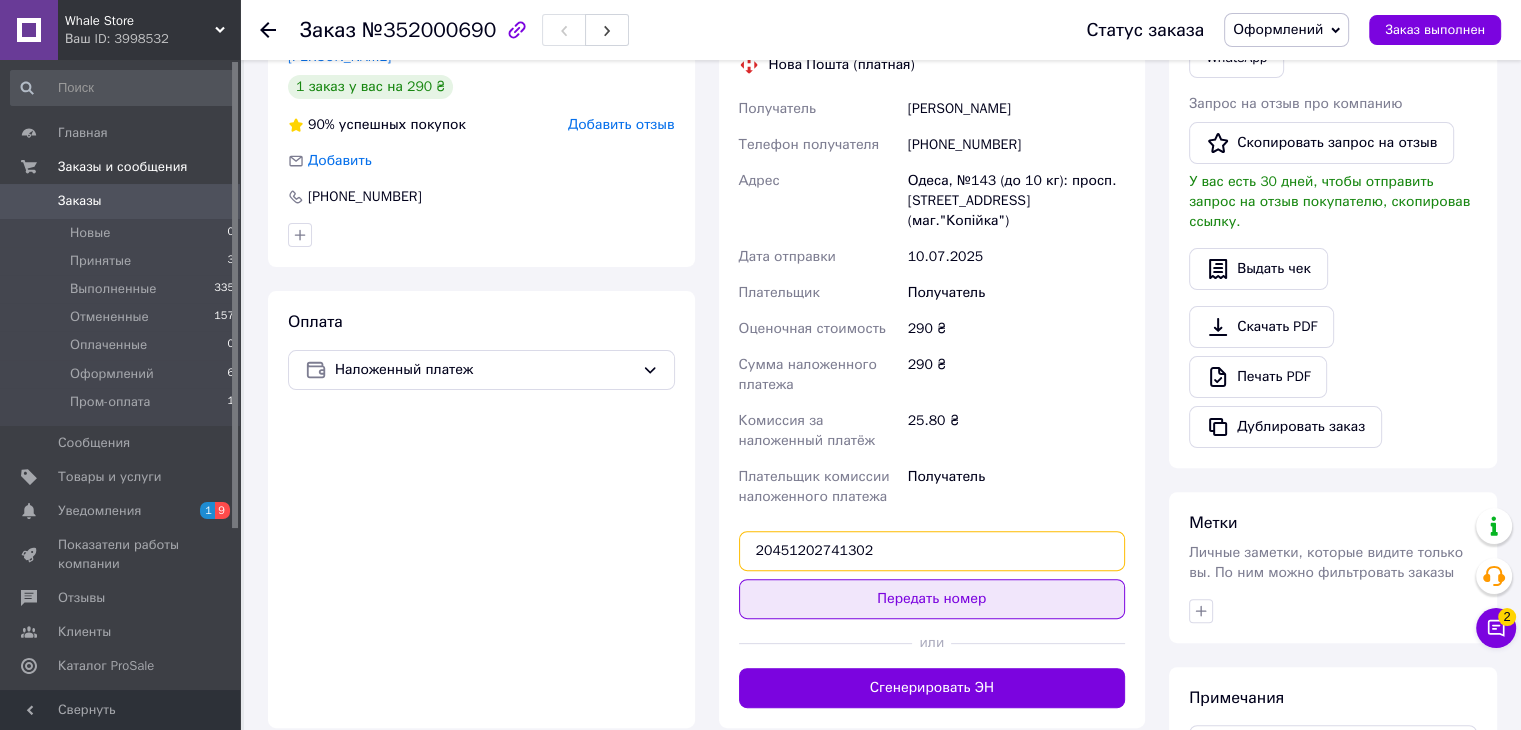 type on "20451202741302" 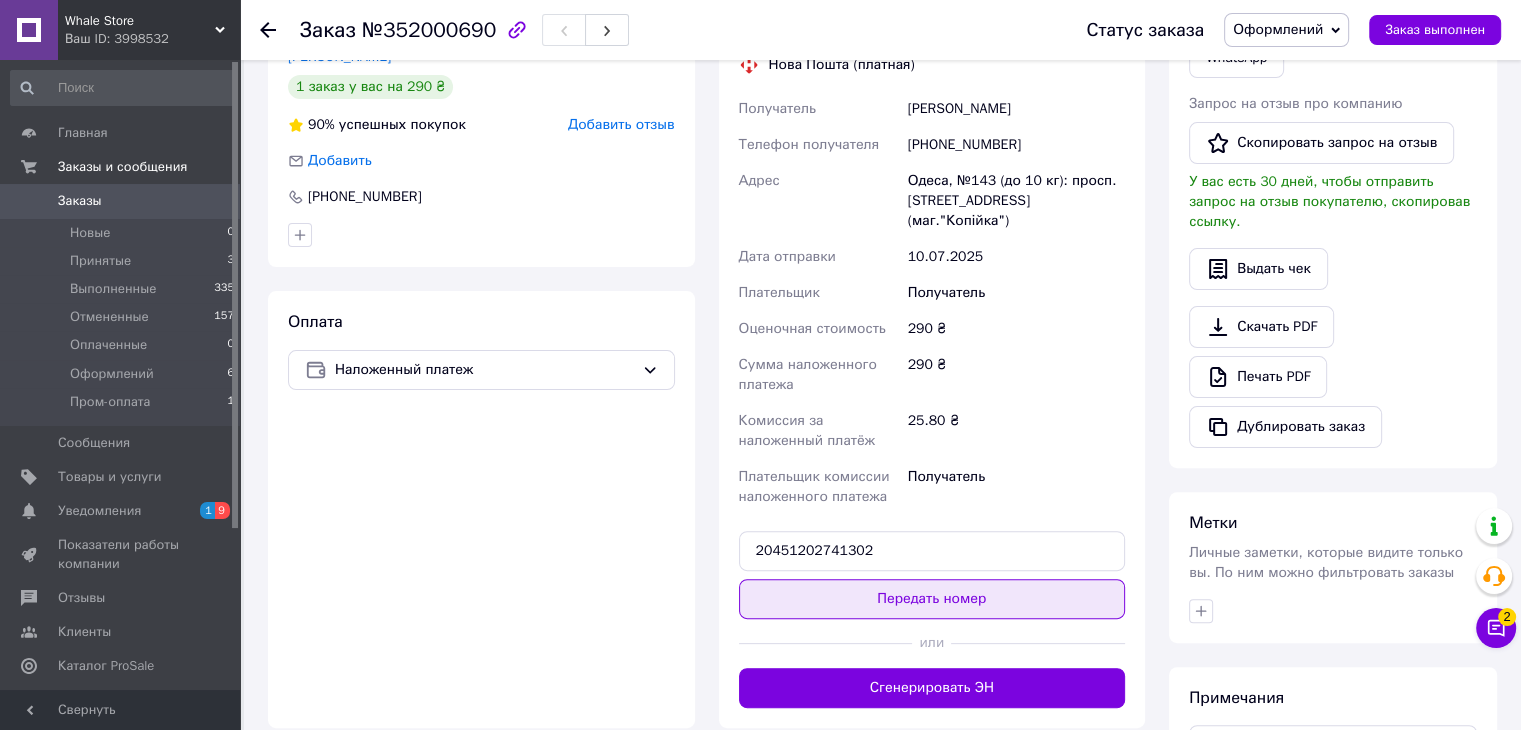 click on "Передать номер" at bounding box center [932, 599] 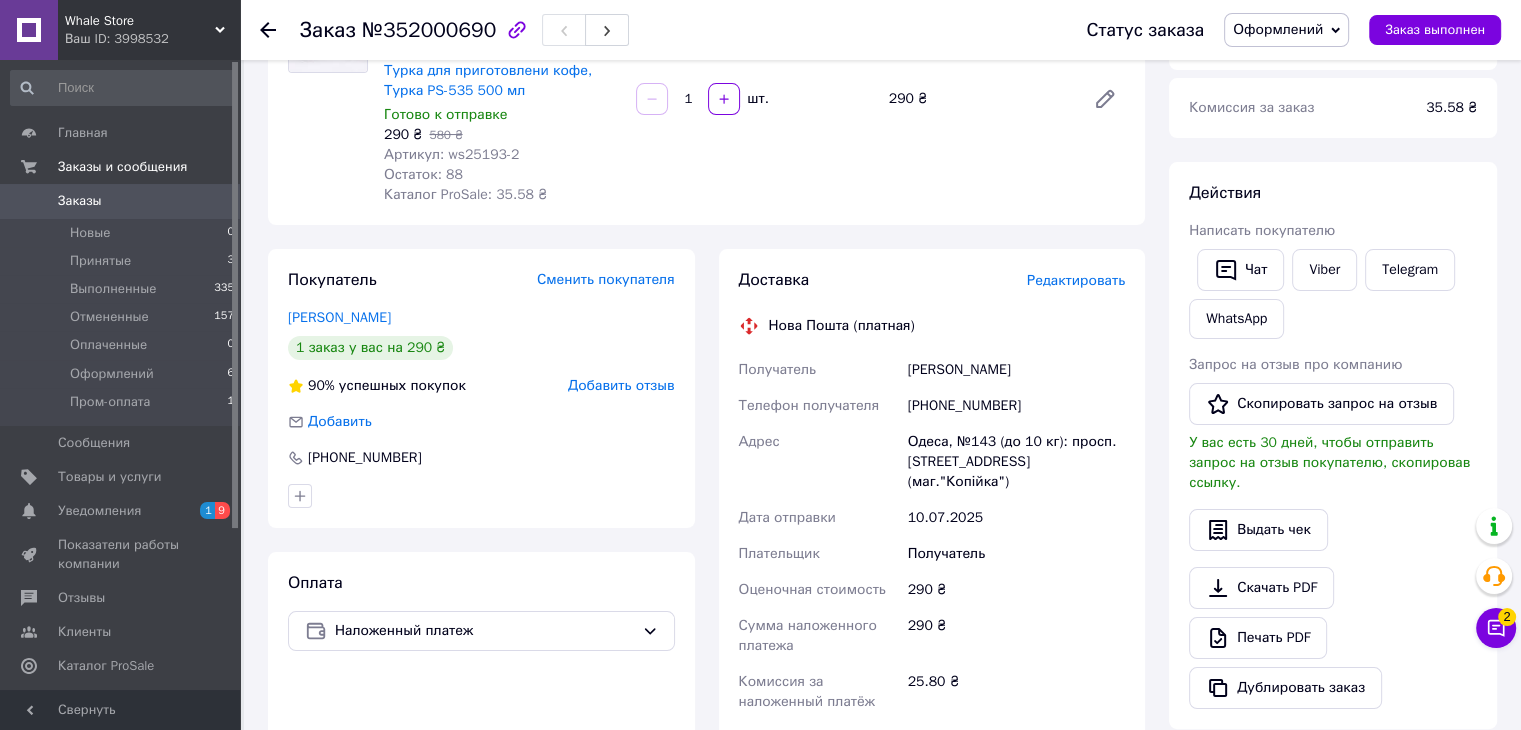 scroll, scrollTop: 230, scrollLeft: 0, axis: vertical 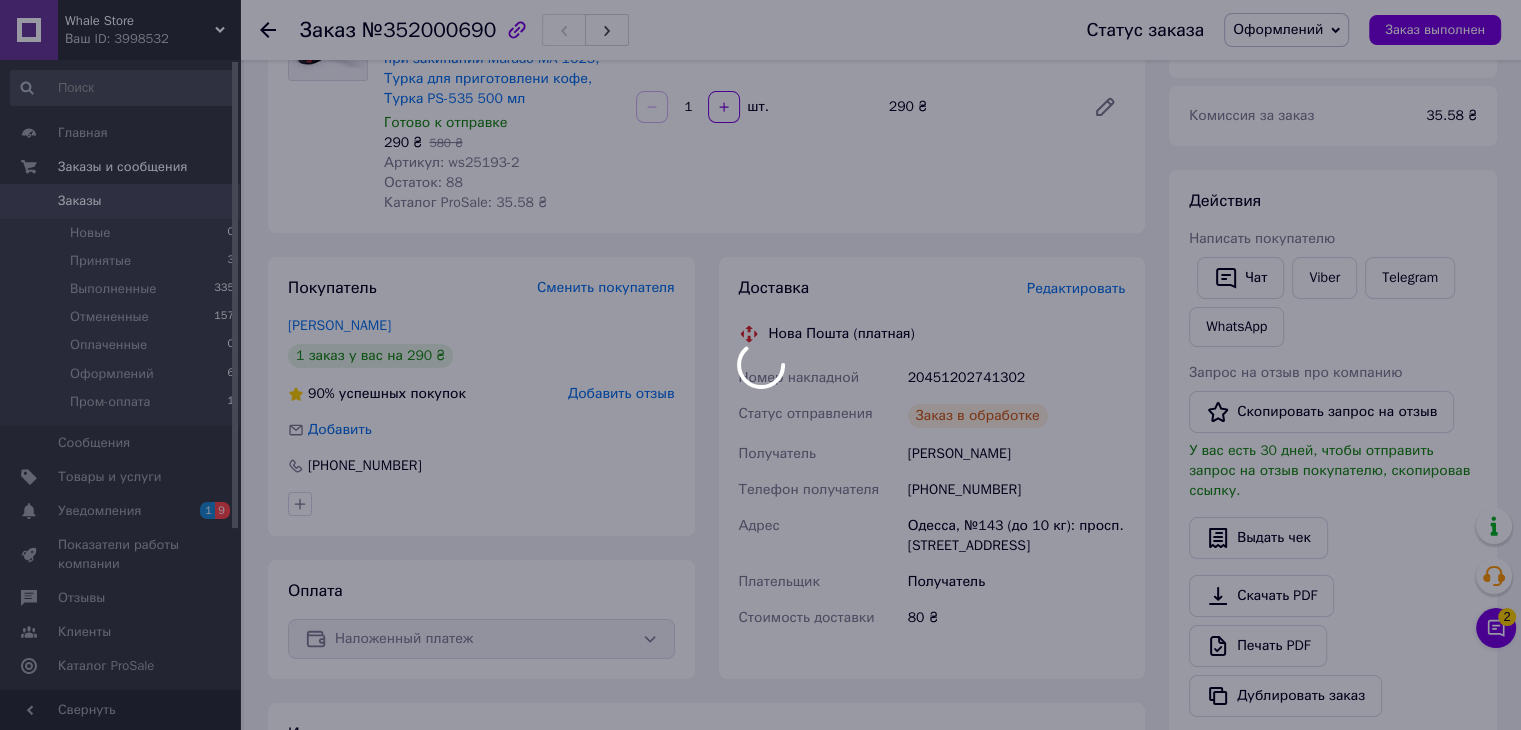 click at bounding box center [760, 365] 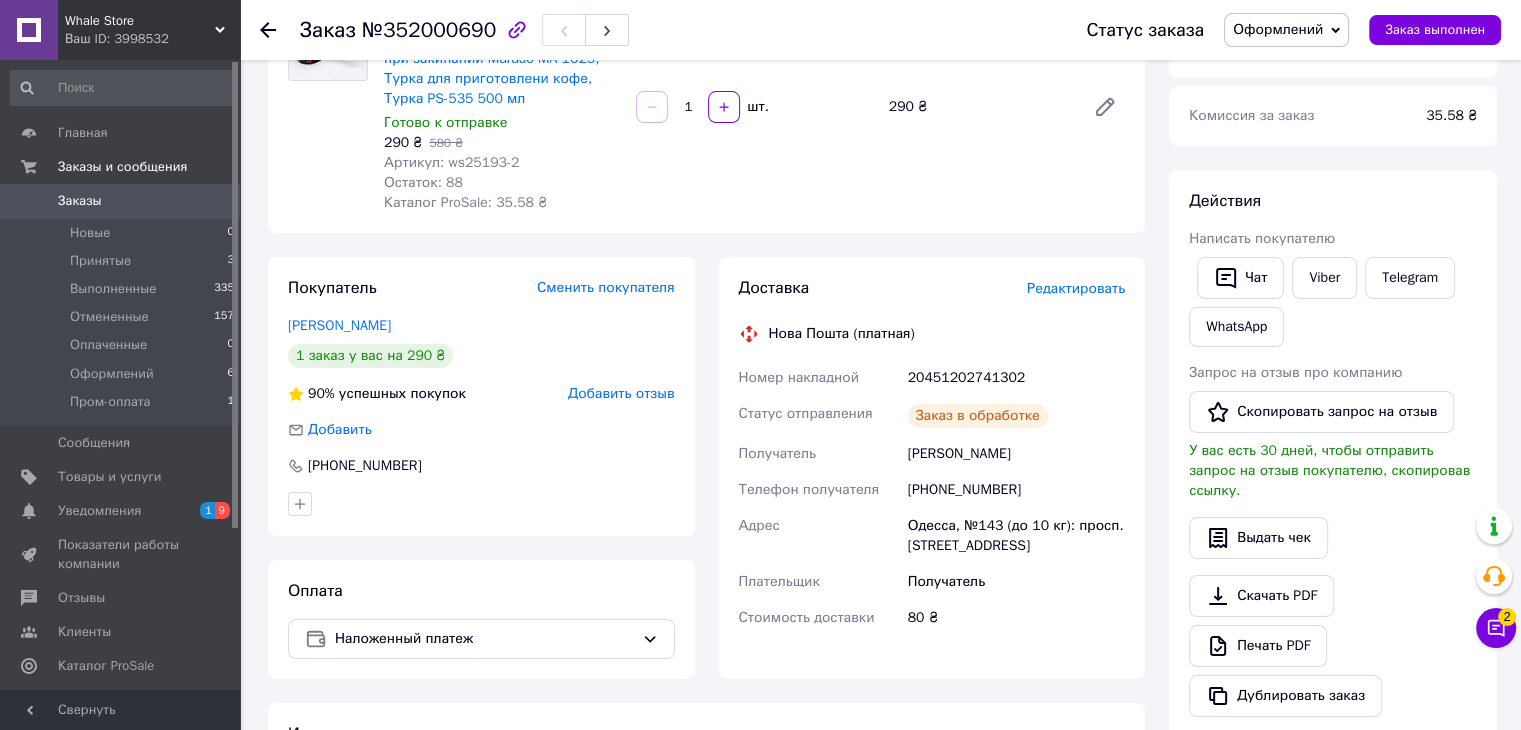 click 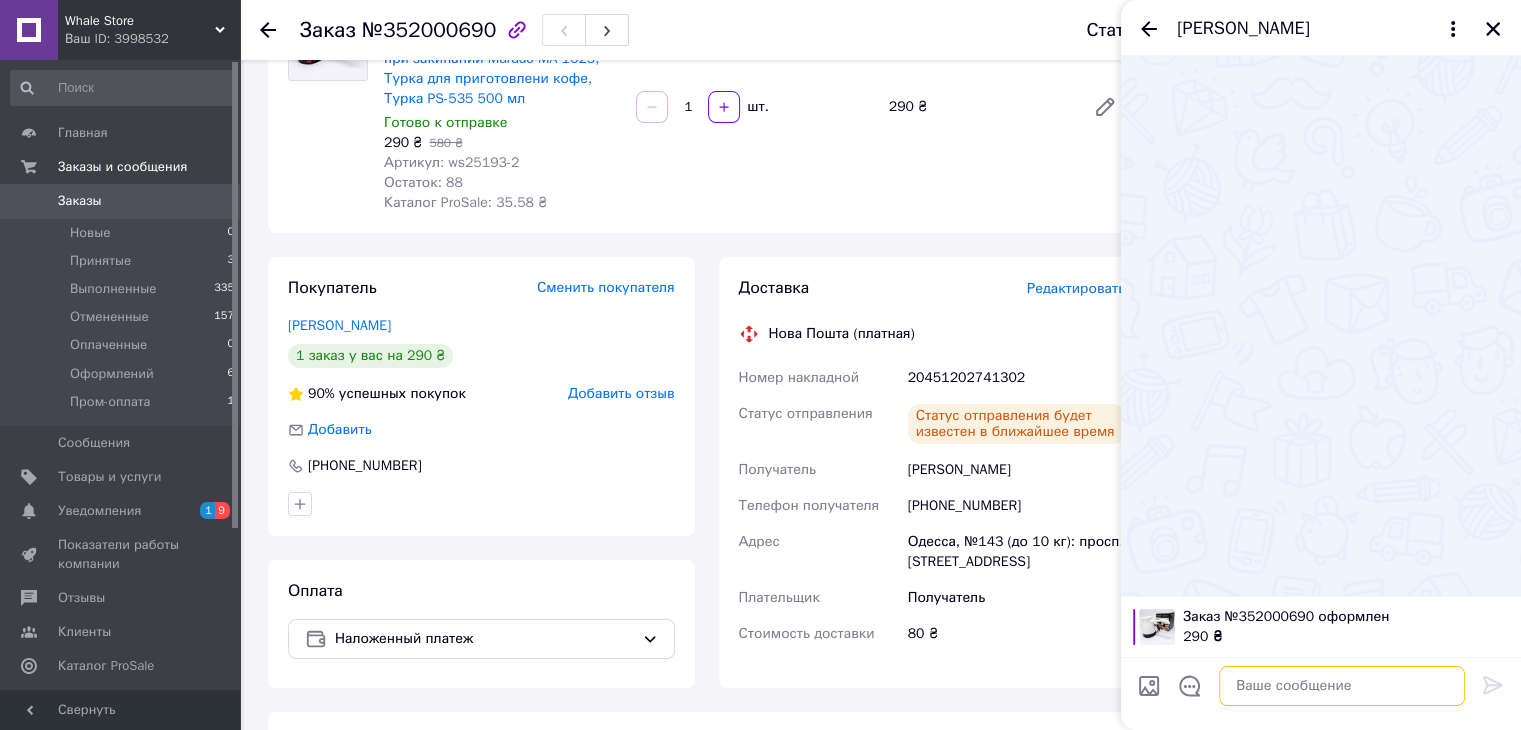 click at bounding box center [1342, 686] 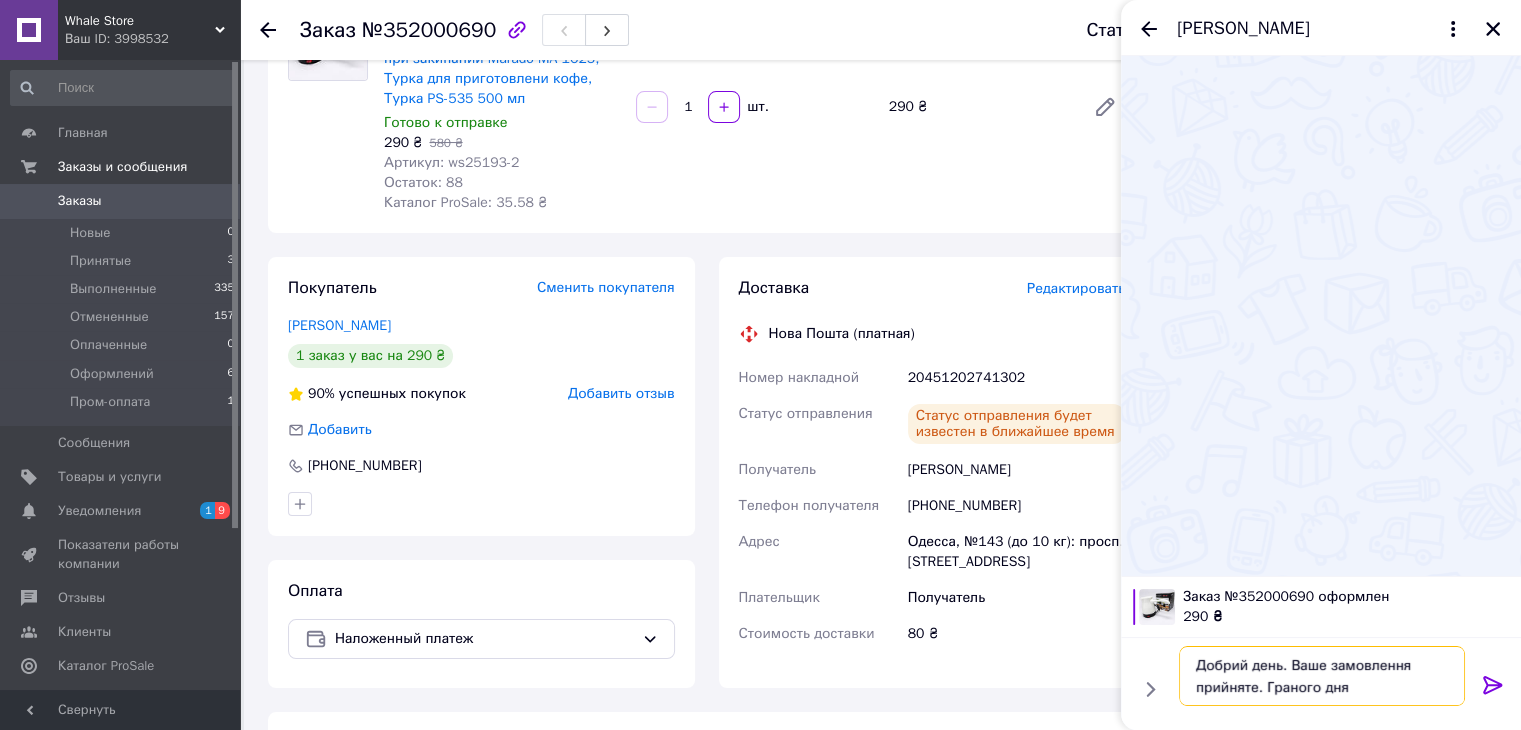type on "Добрий день. Ваше замовлення прийняте. Граного дня)" 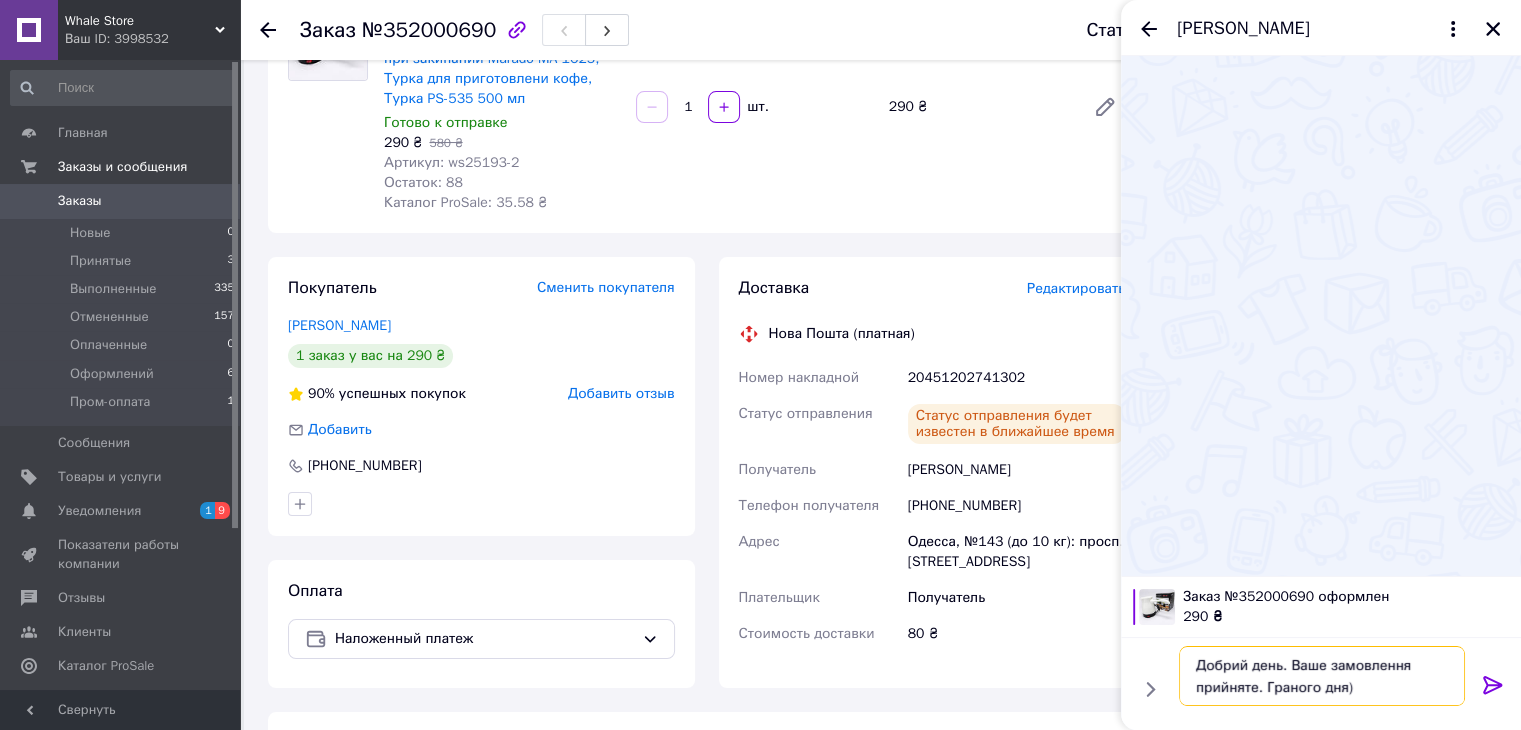 type 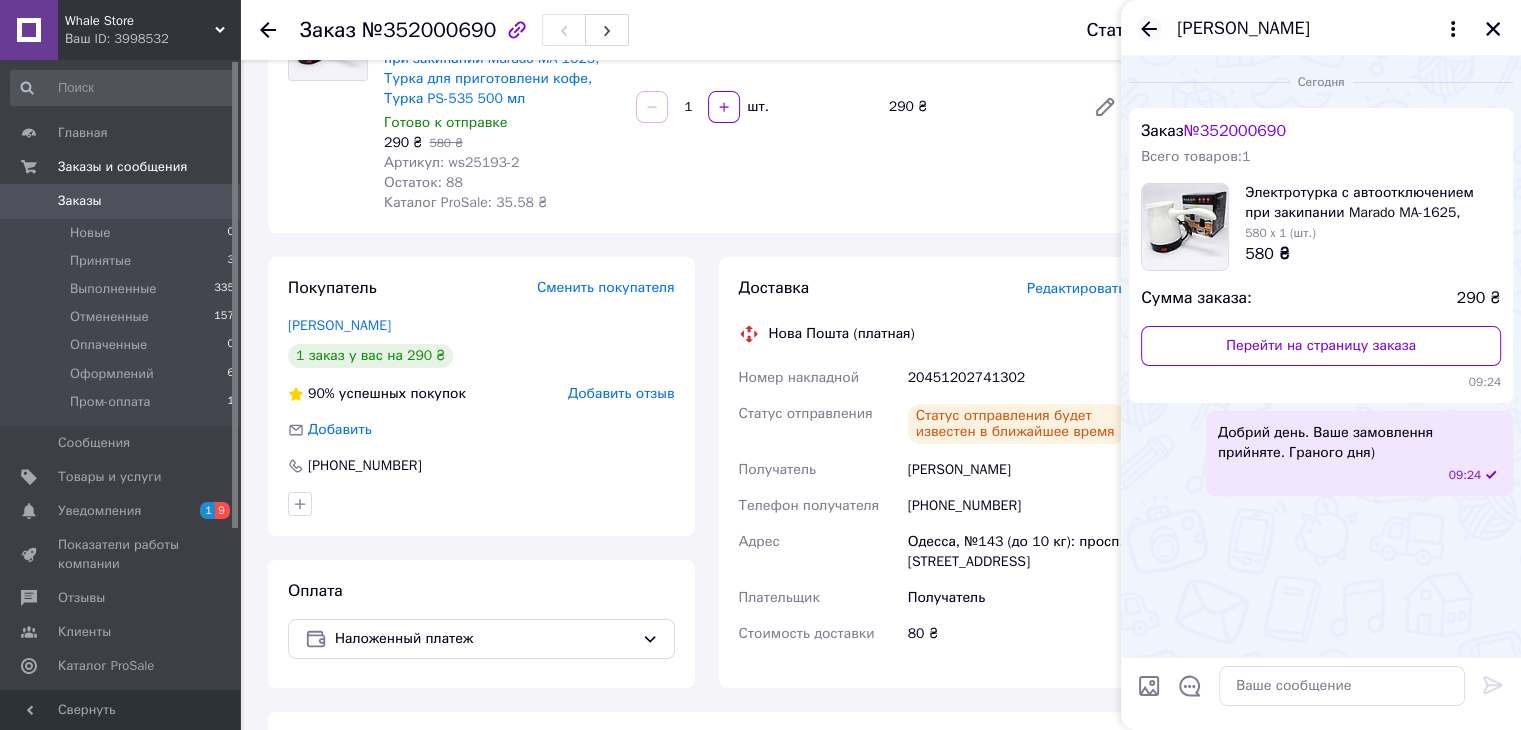 click 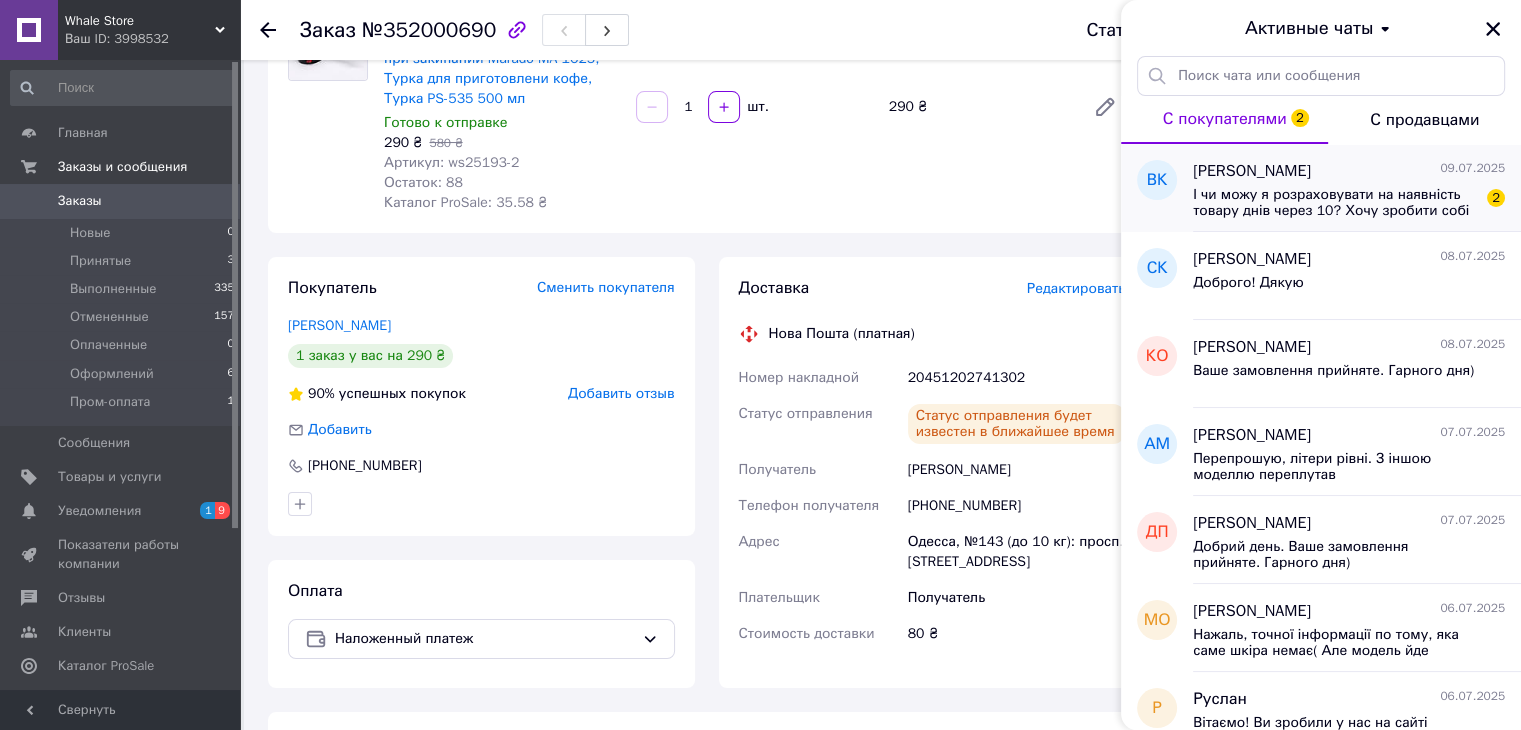 click on "Валентина Кодлова" at bounding box center (1252, 171) 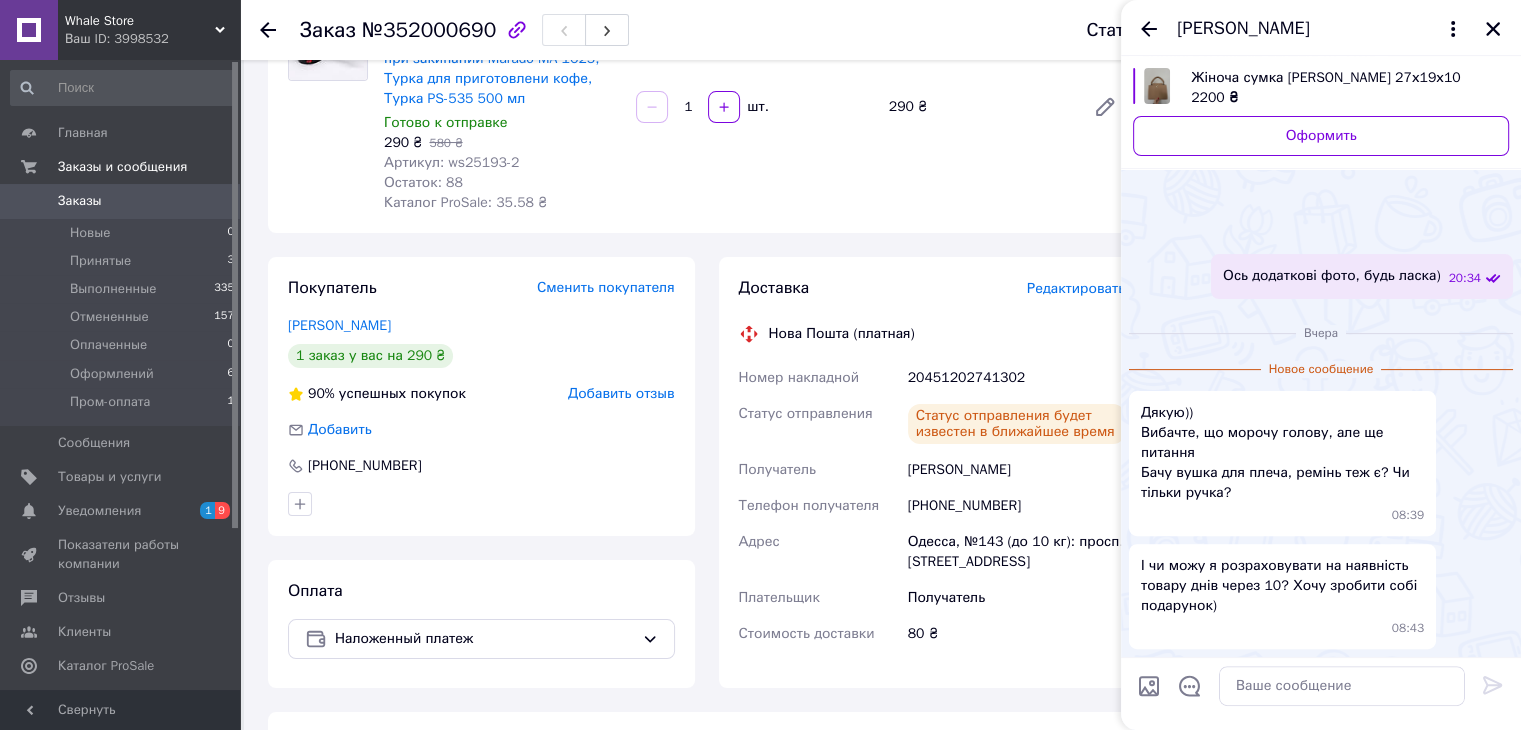scroll, scrollTop: 2162, scrollLeft: 0, axis: vertical 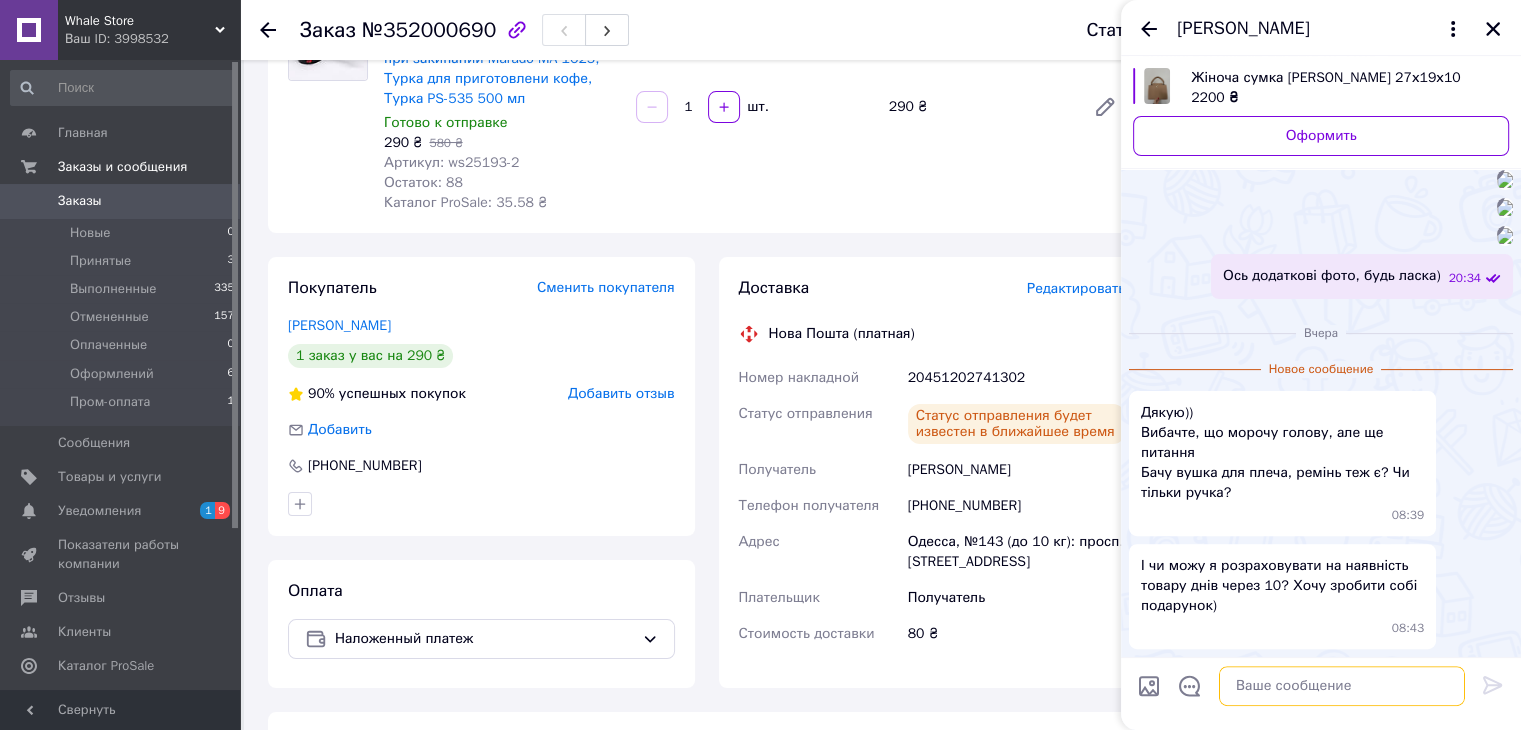 click at bounding box center (1342, 686) 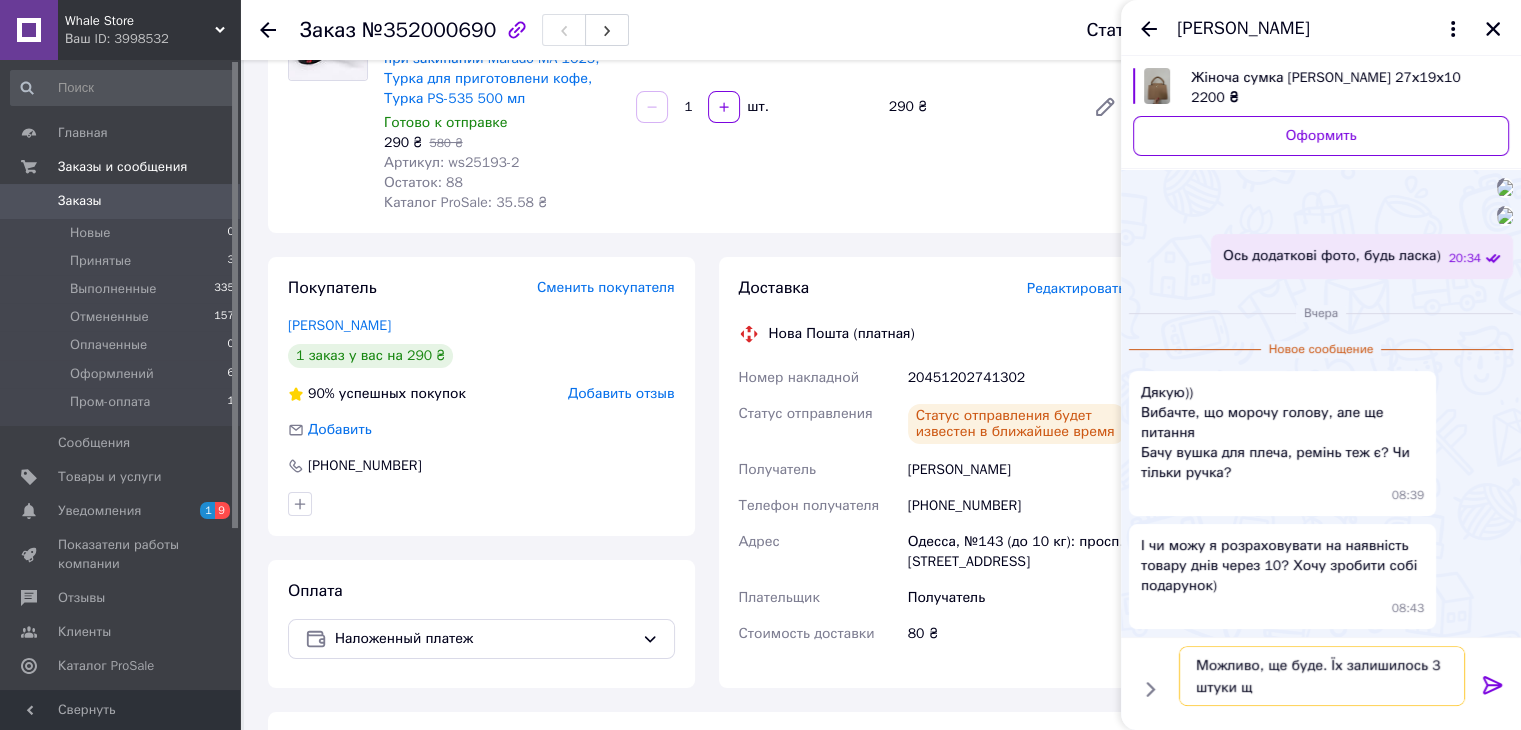 type on "Можливо, ще буде. Їх залишилось 3 штуки ще" 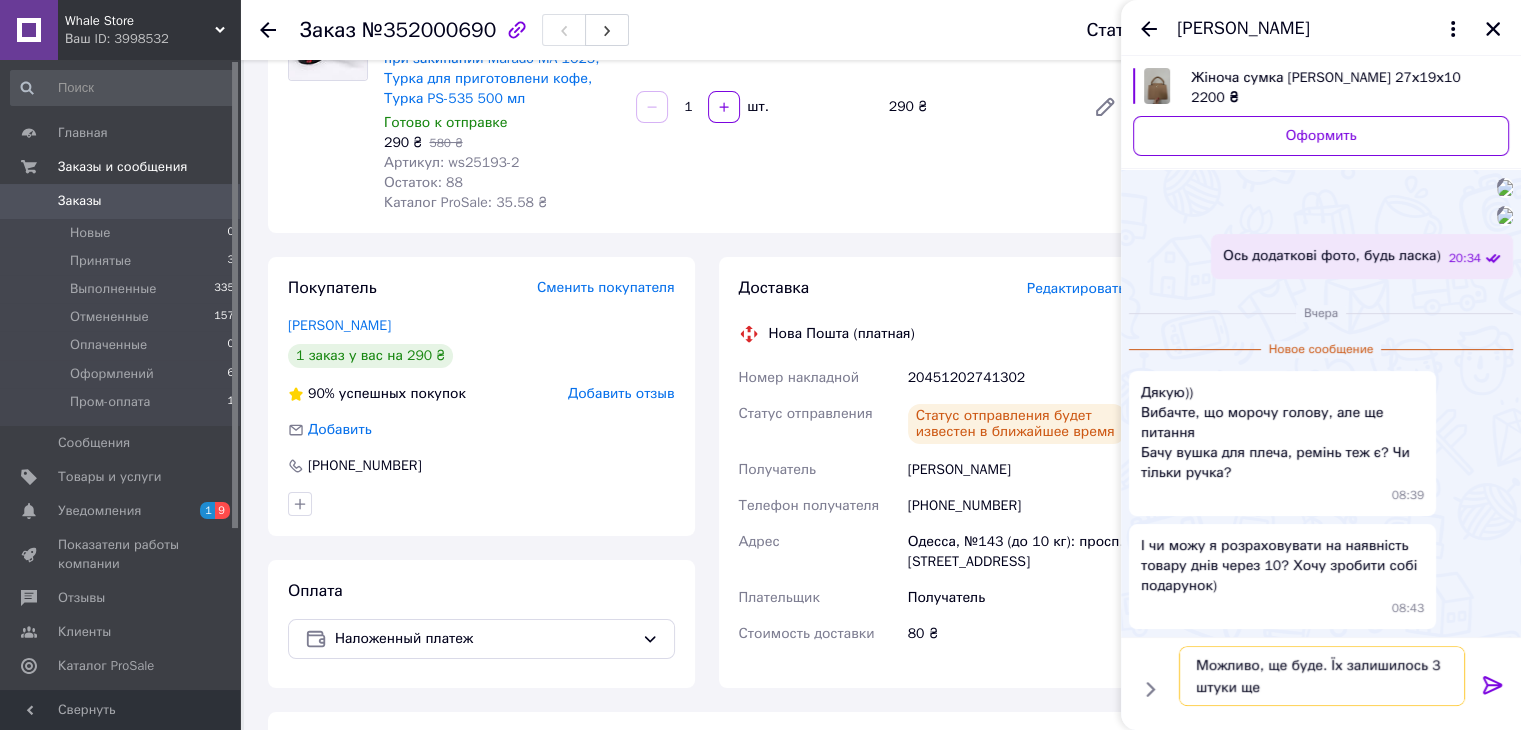 type 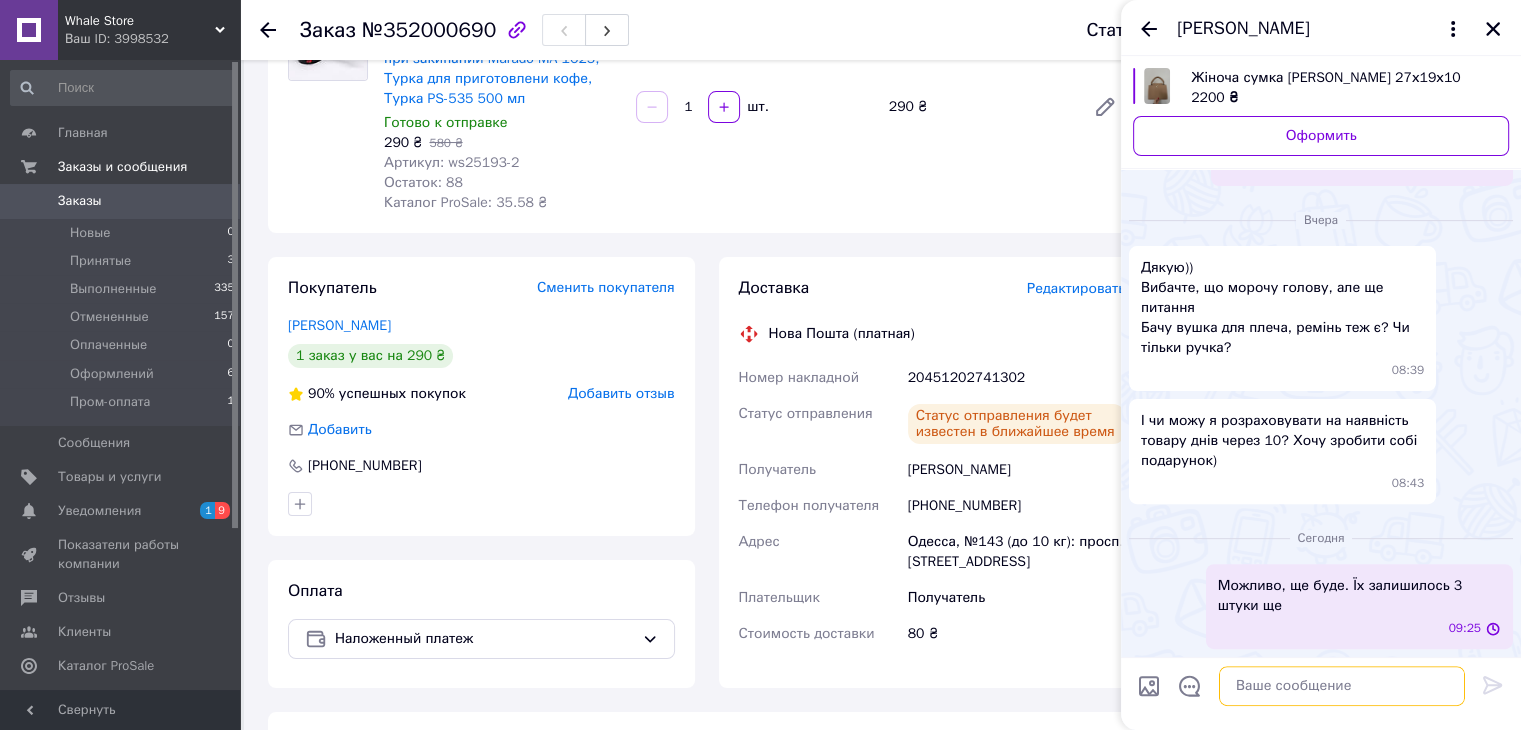 scroll, scrollTop: 2275, scrollLeft: 0, axis: vertical 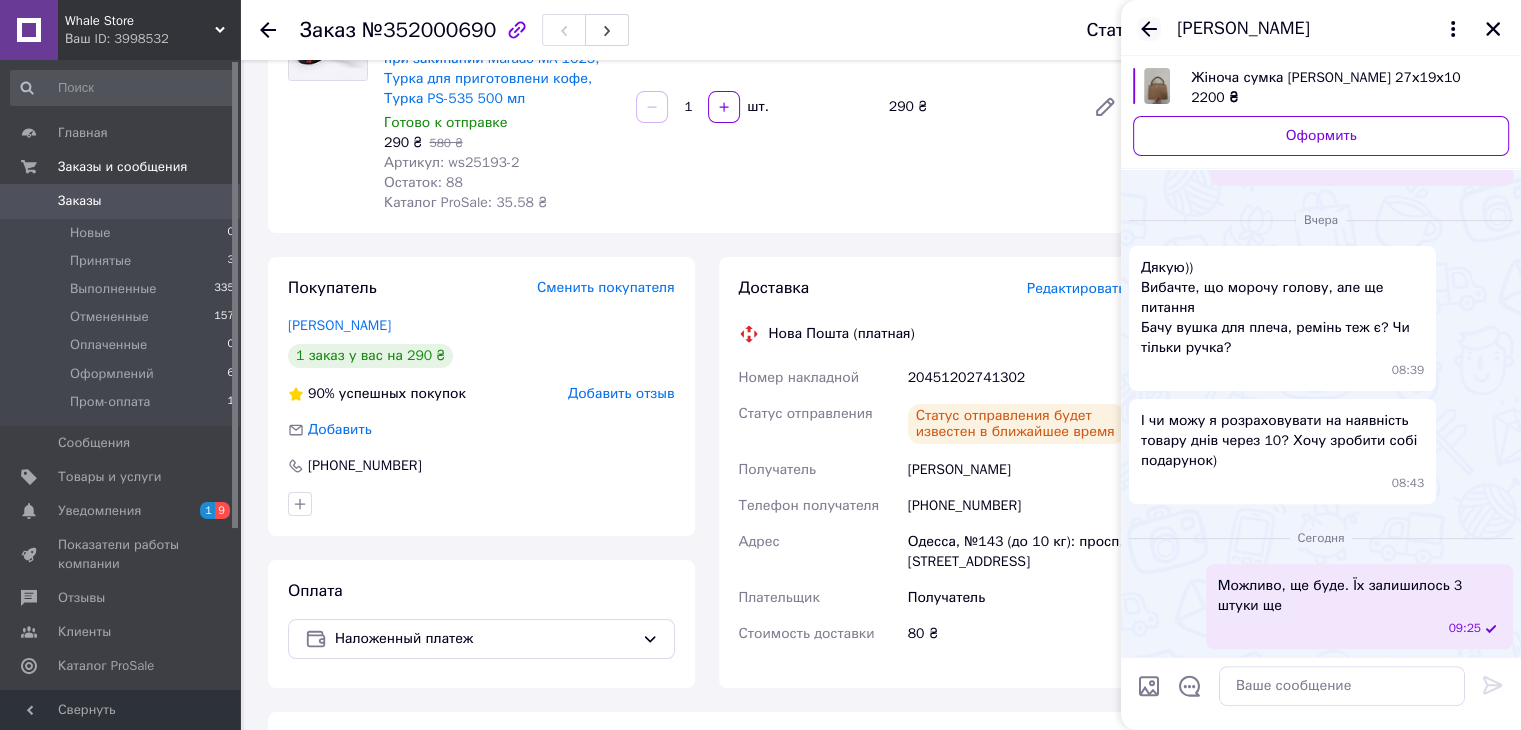 click 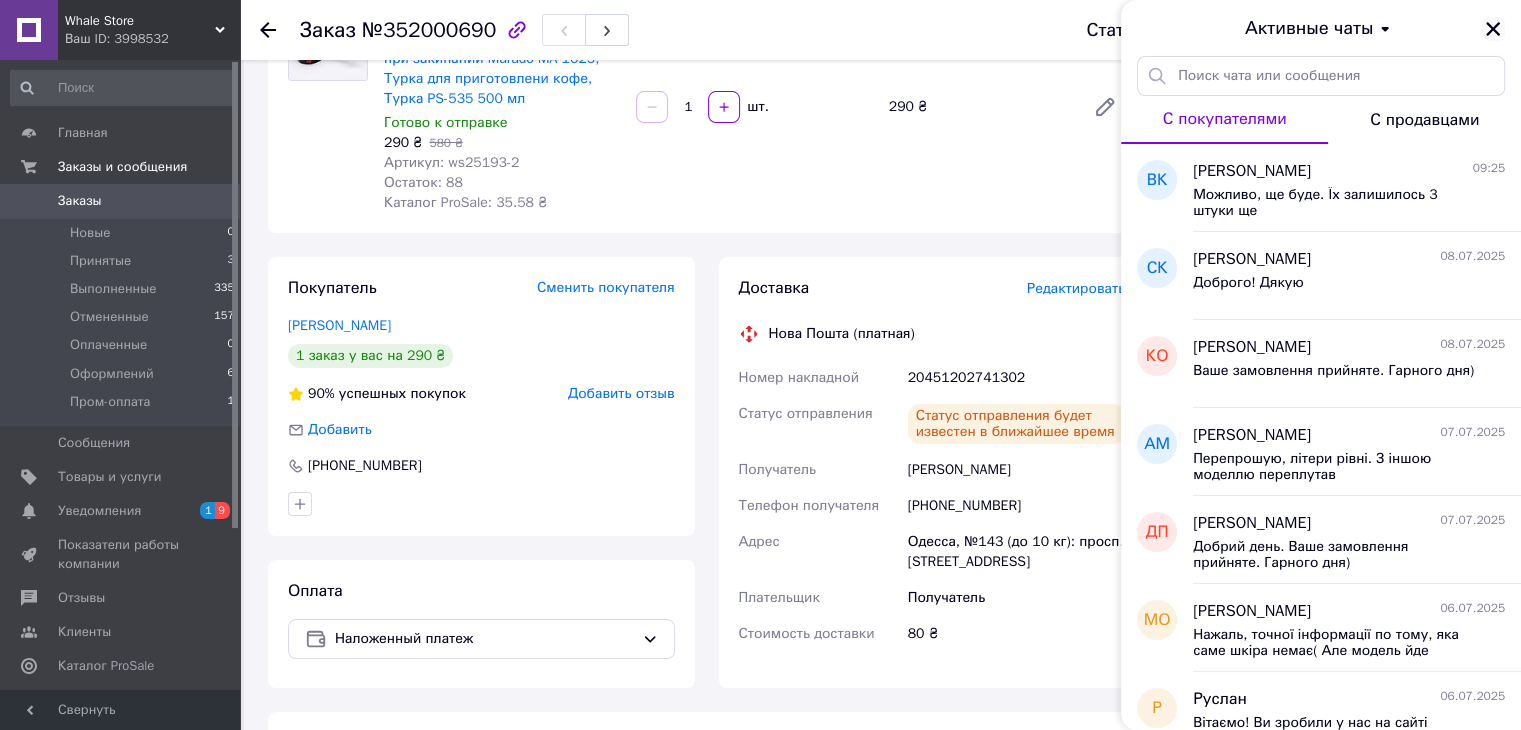 click 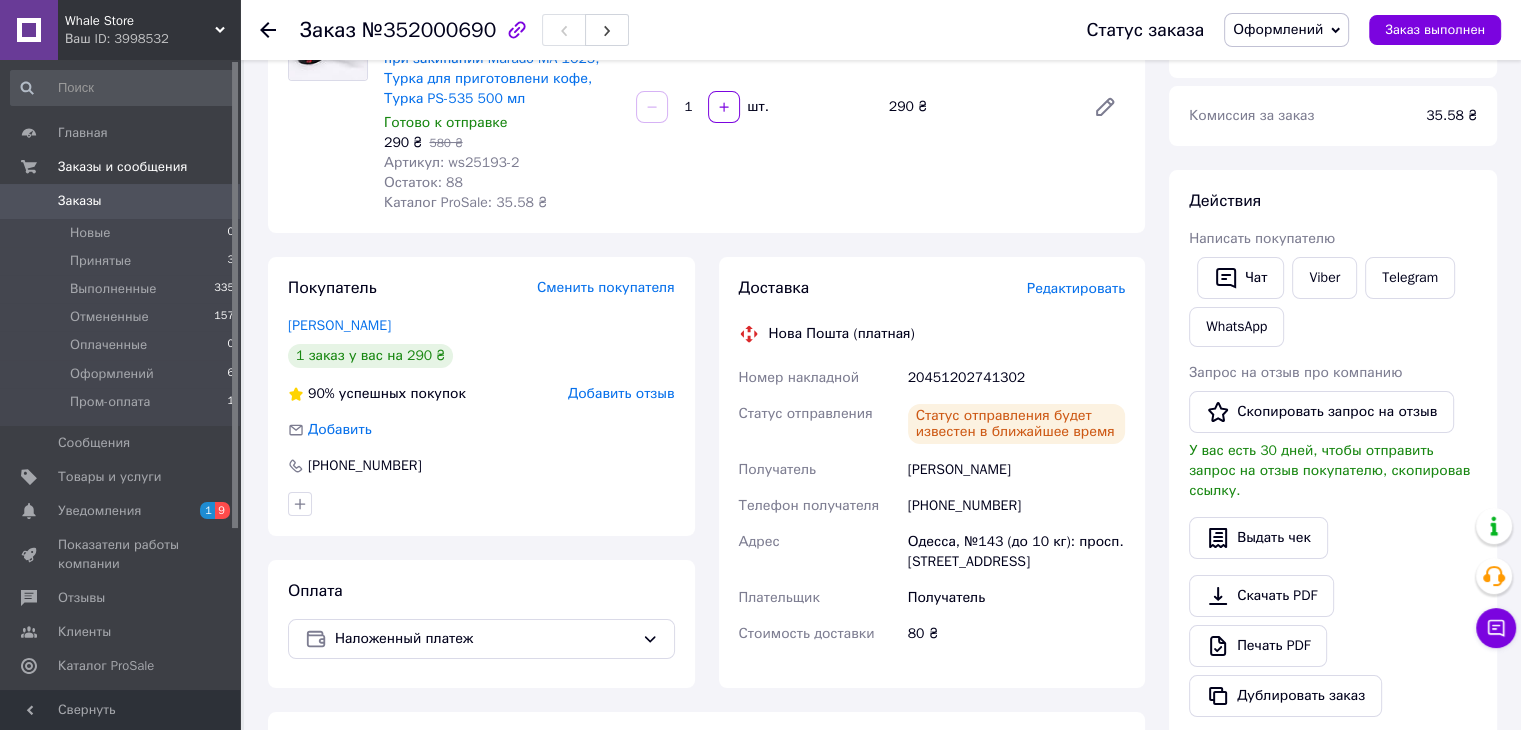 scroll, scrollTop: 0, scrollLeft: 0, axis: both 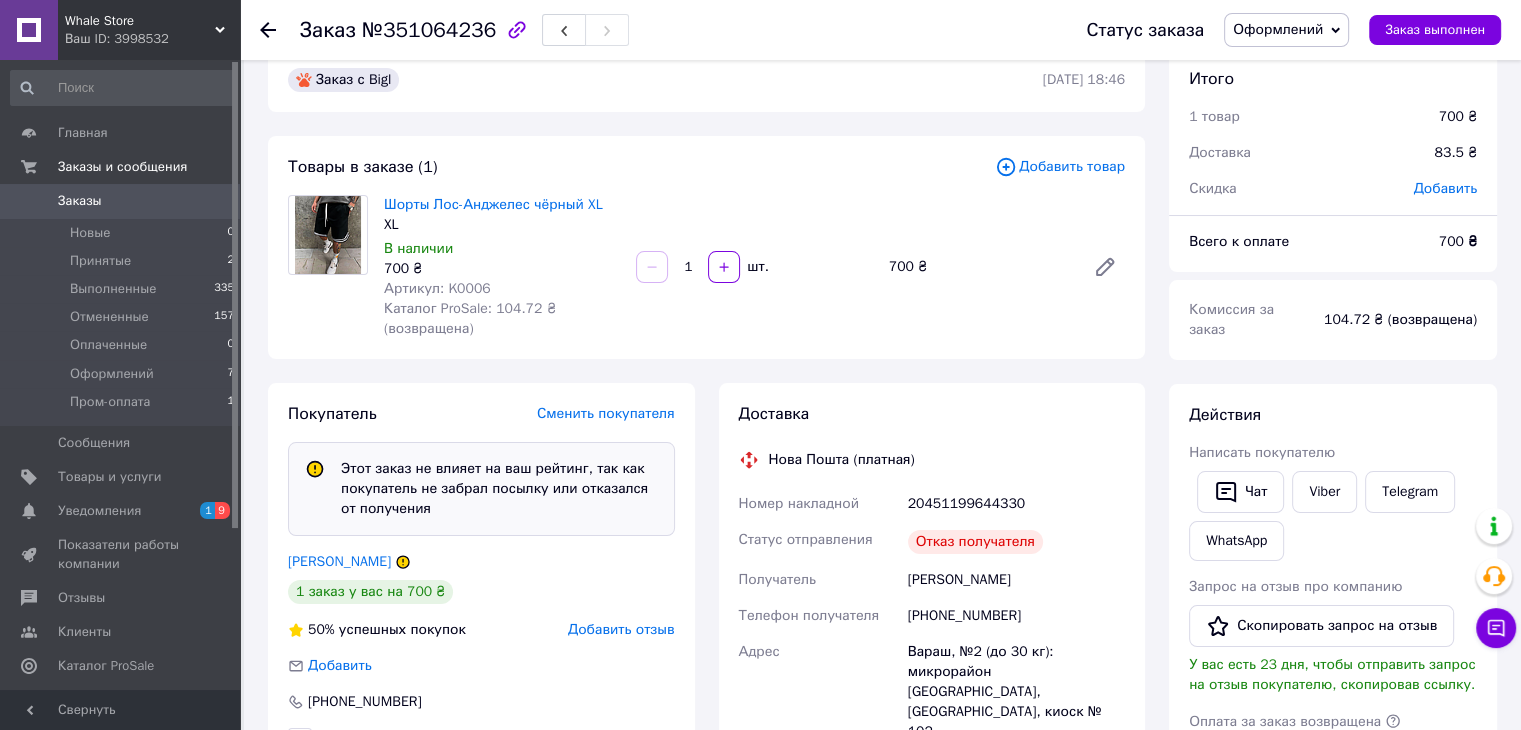 click on "20451199644330" at bounding box center (1016, 504) 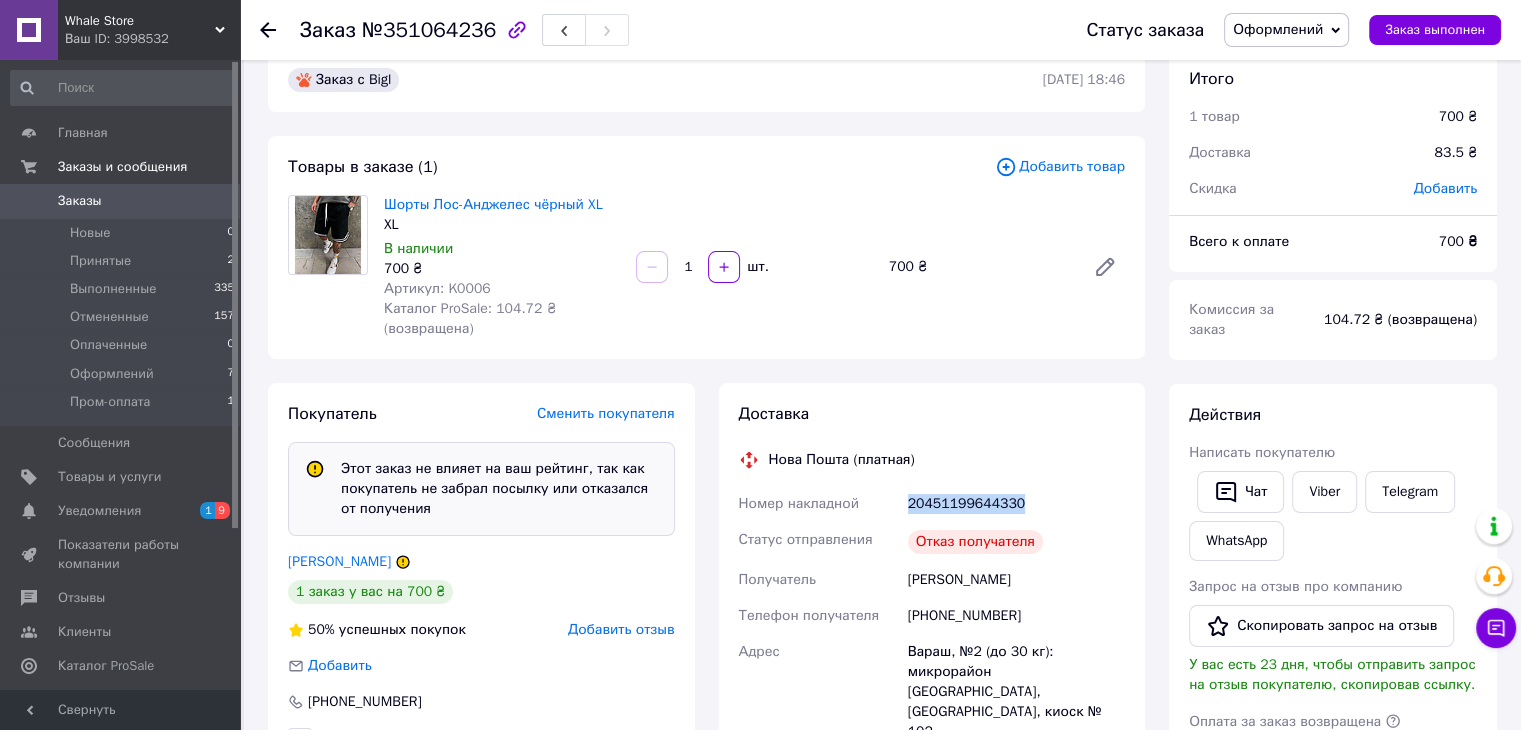 click on "20451199644330" at bounding box center [1016, 504] 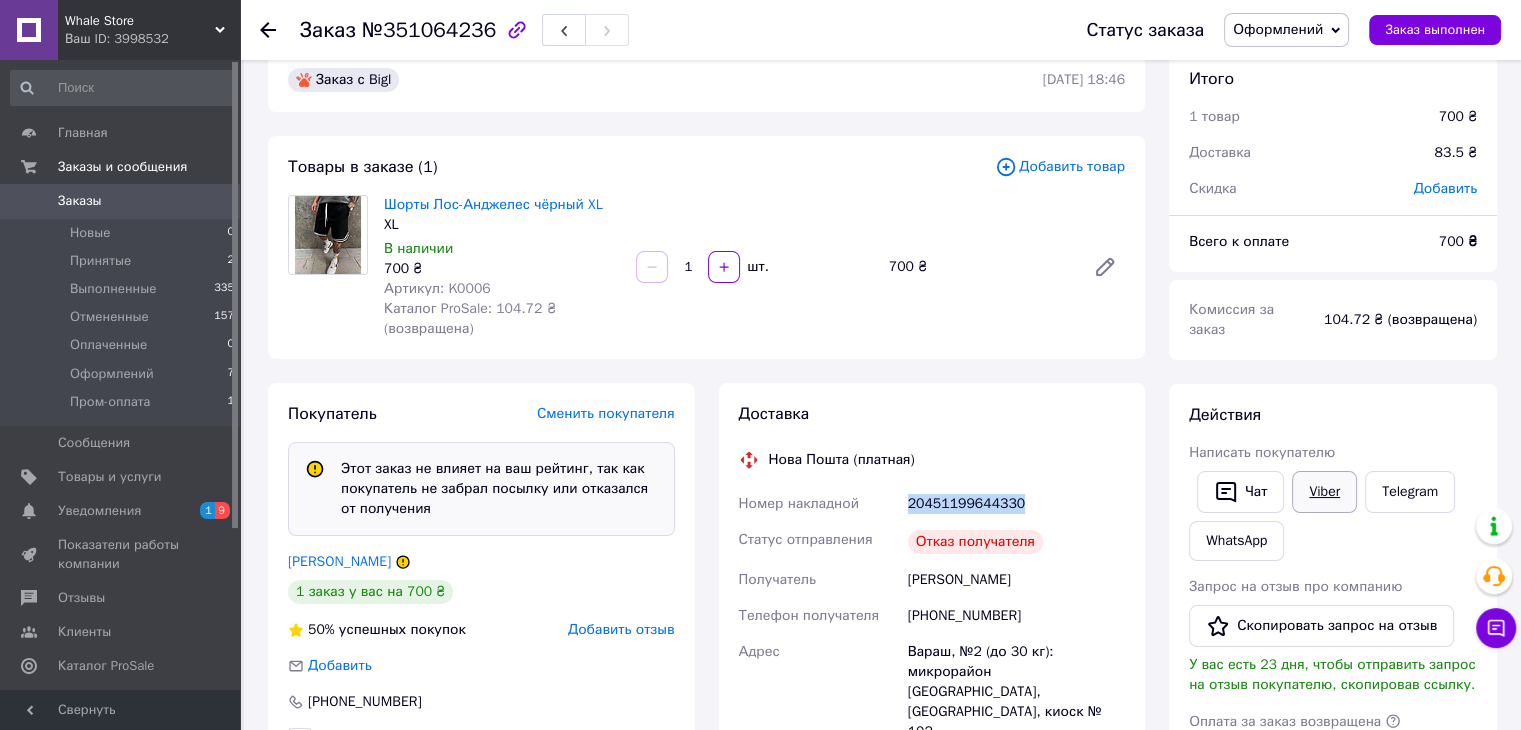 click on "Viber" at bounding box center (1324, 492) 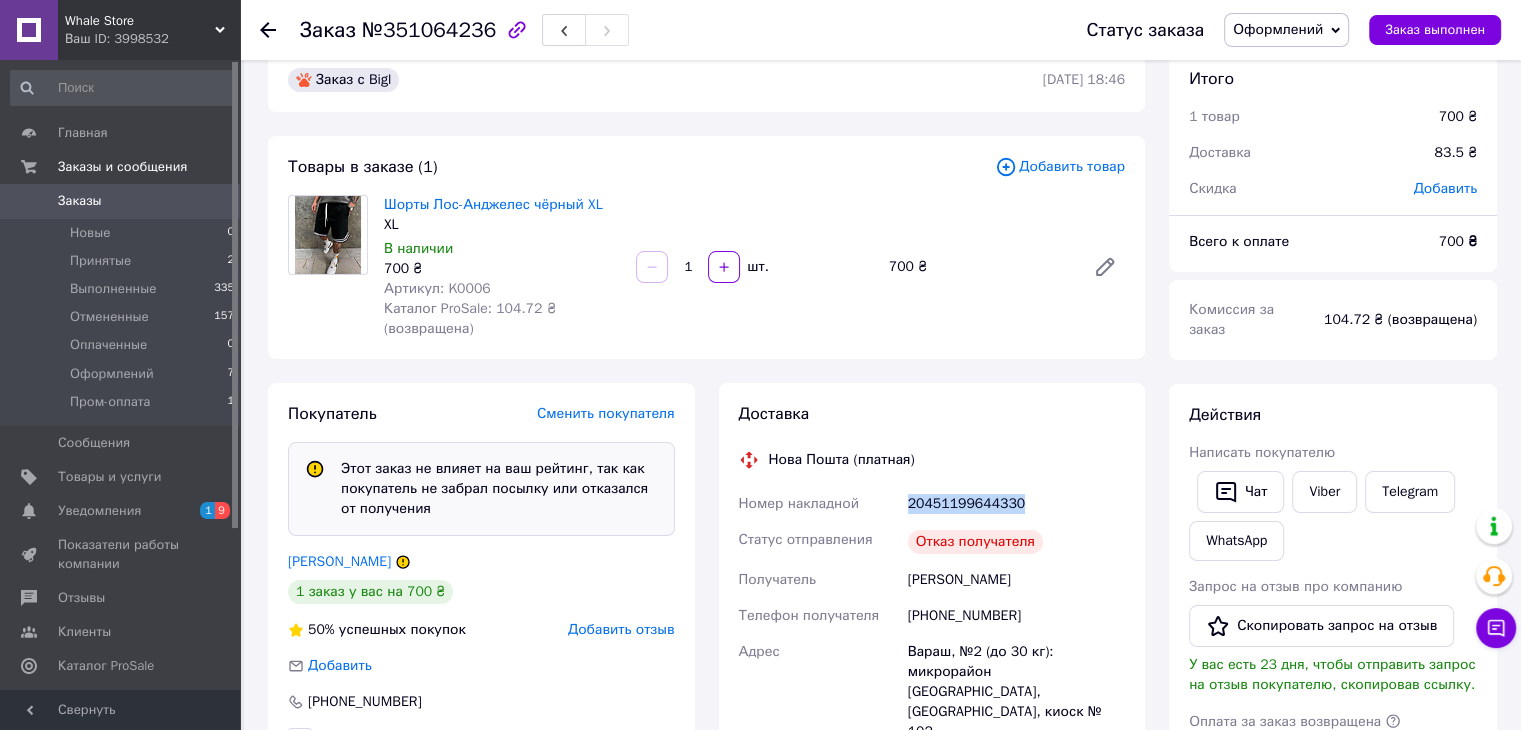 click on "Оформлений" at bounding box center [1278, 29] 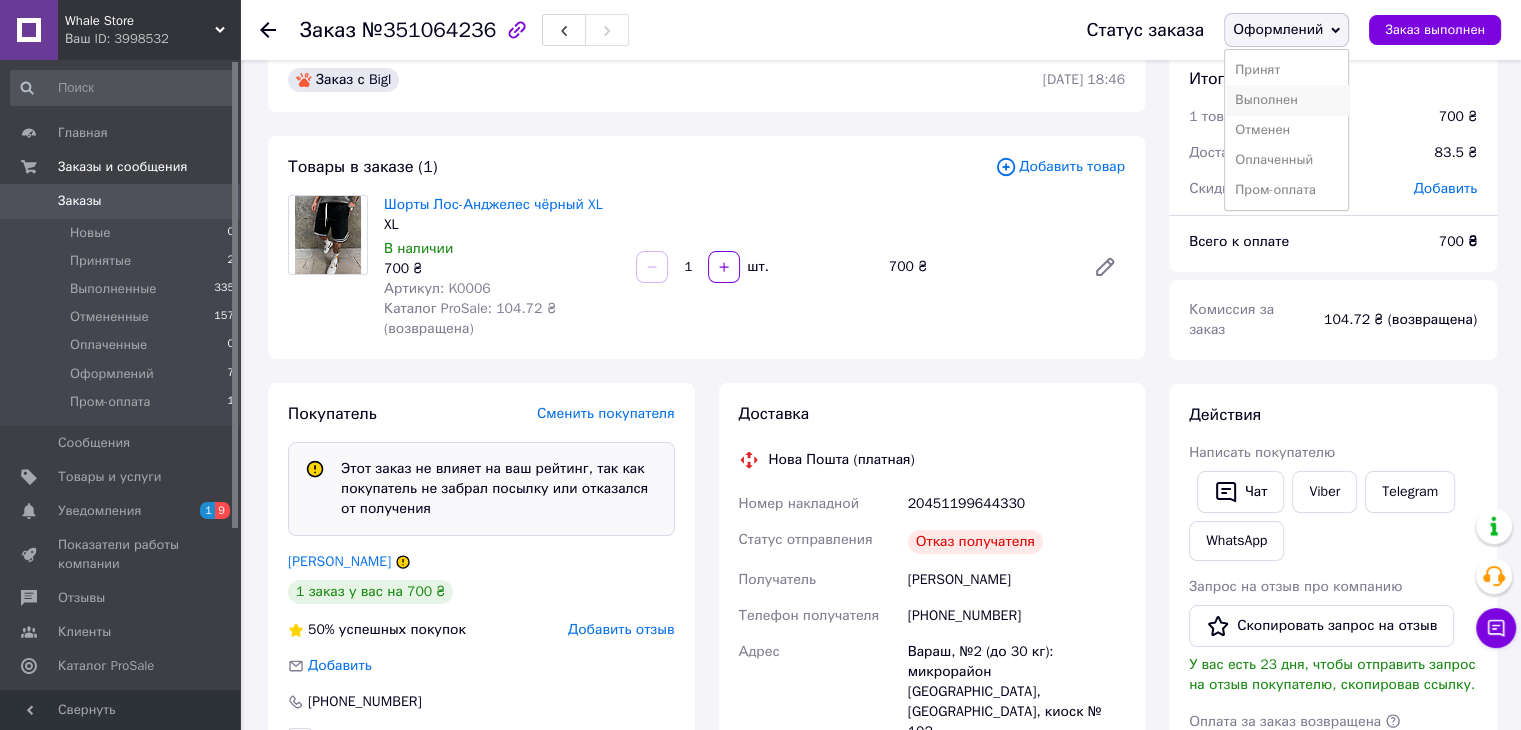 click on "Выполнен" at bounding box center [1286, 100] 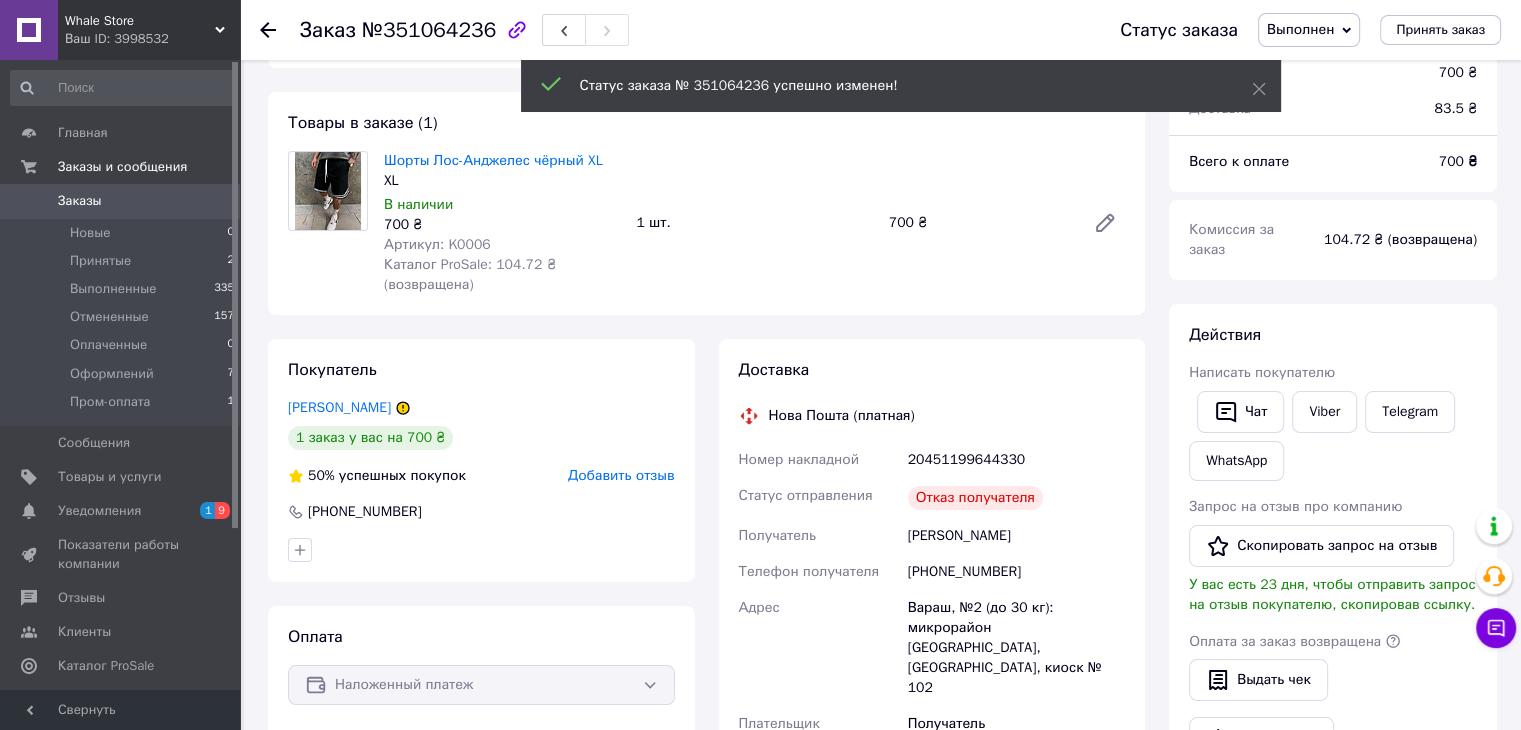 scroll, scrollTop: 36, scrollLeft: 0, axis: vertical 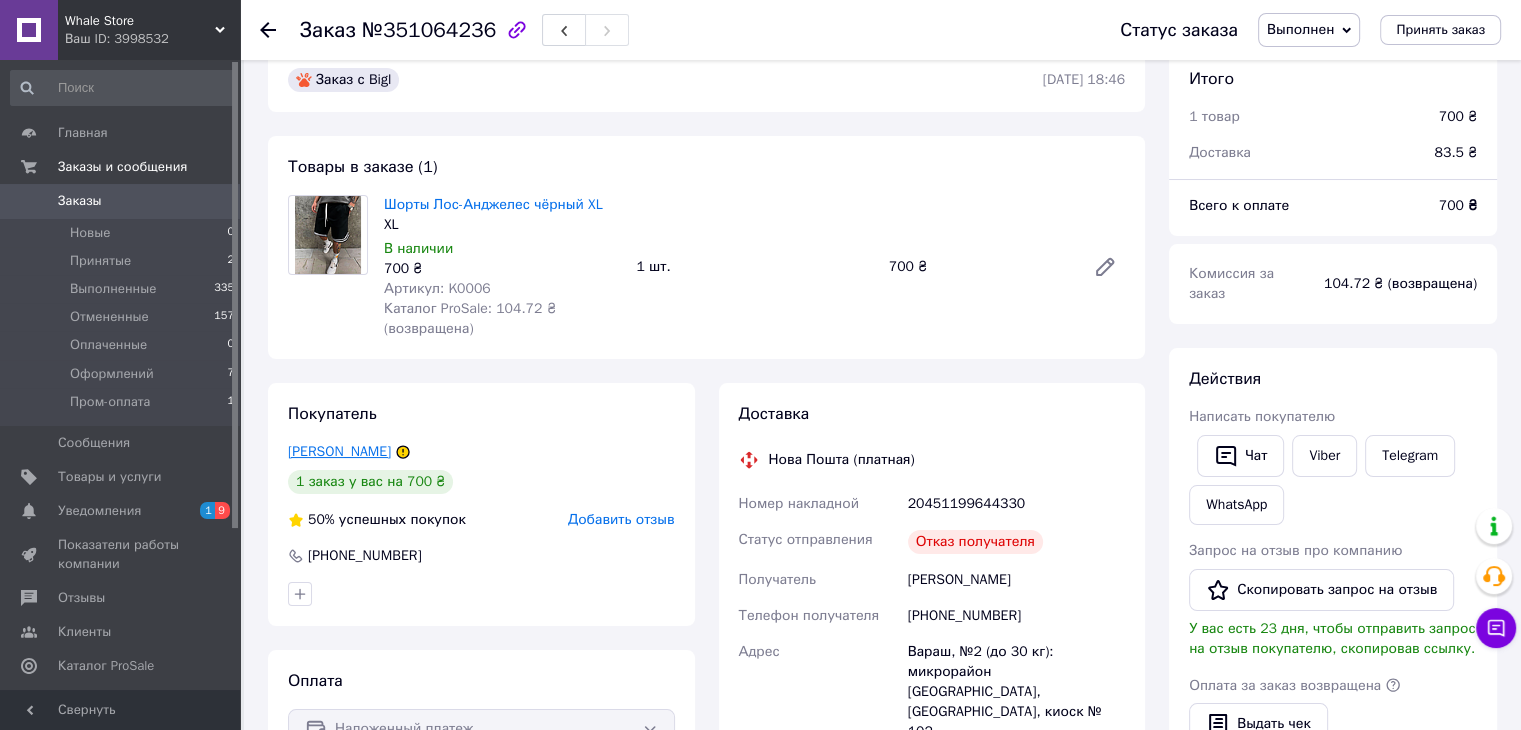click on "Каленик Галина" at bounding box center (339, 451) 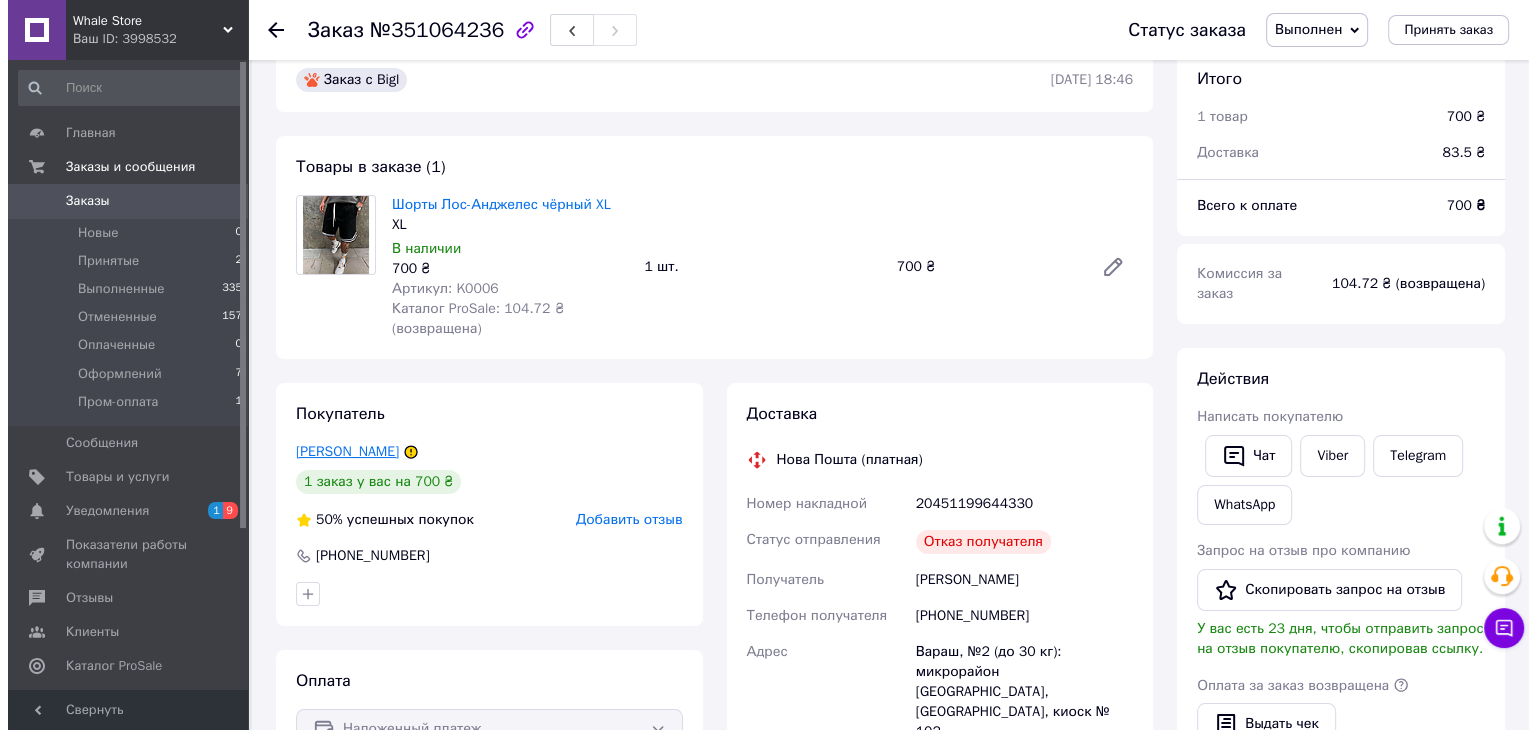 scroll, scrollTop: 0, scrollLeft: 0, axis: both 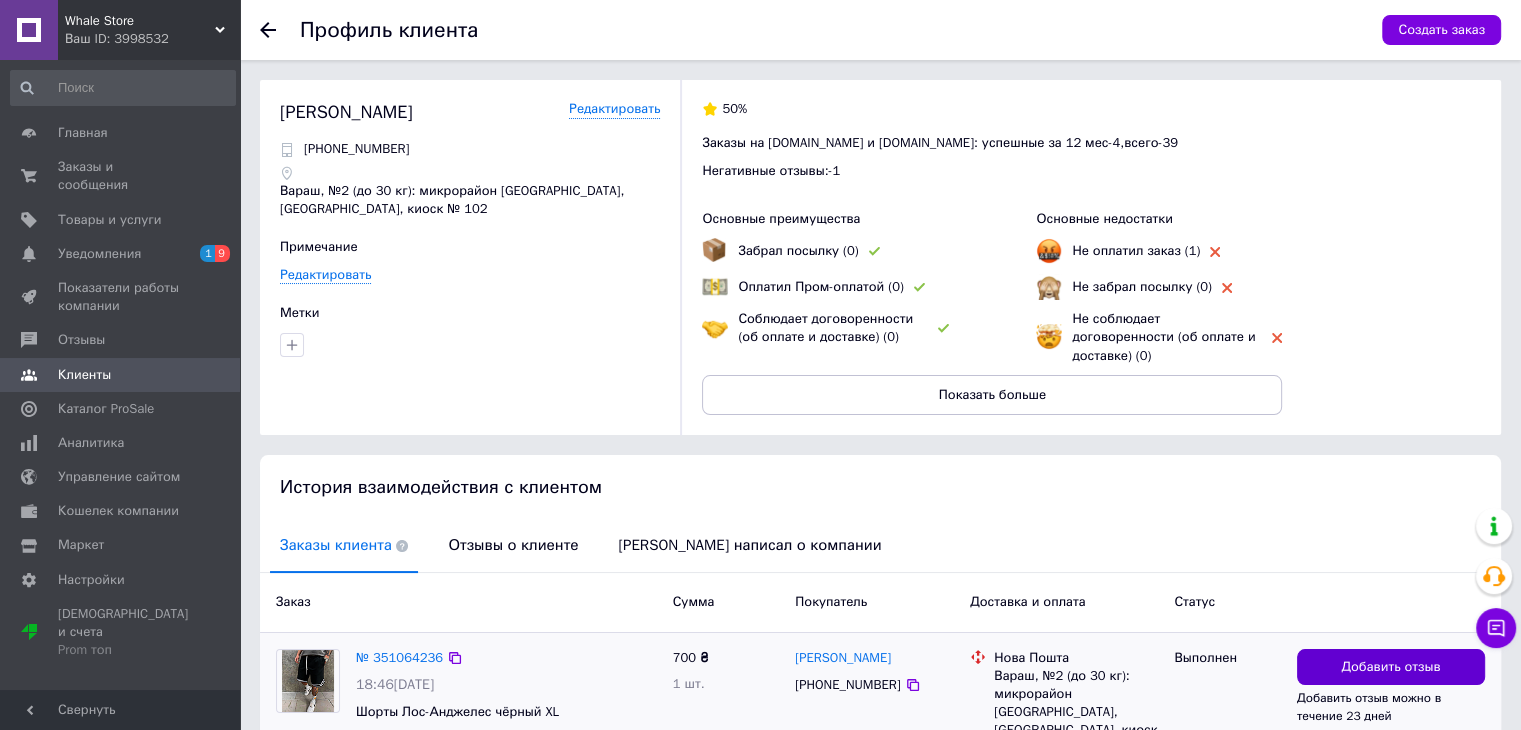 click on "Добавить отзыв" at bounding box center [1391, 667] 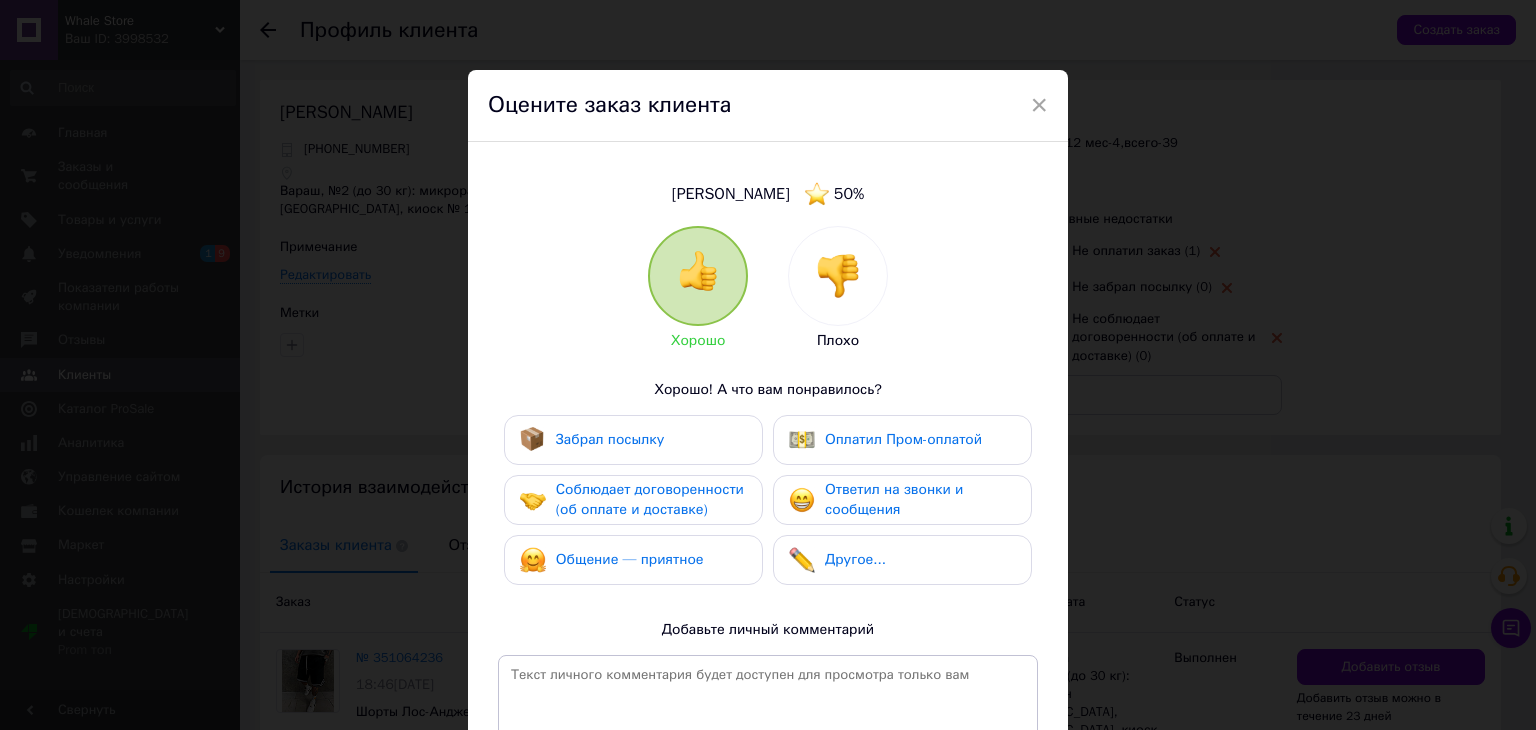 click at bounding box center (838, 276) 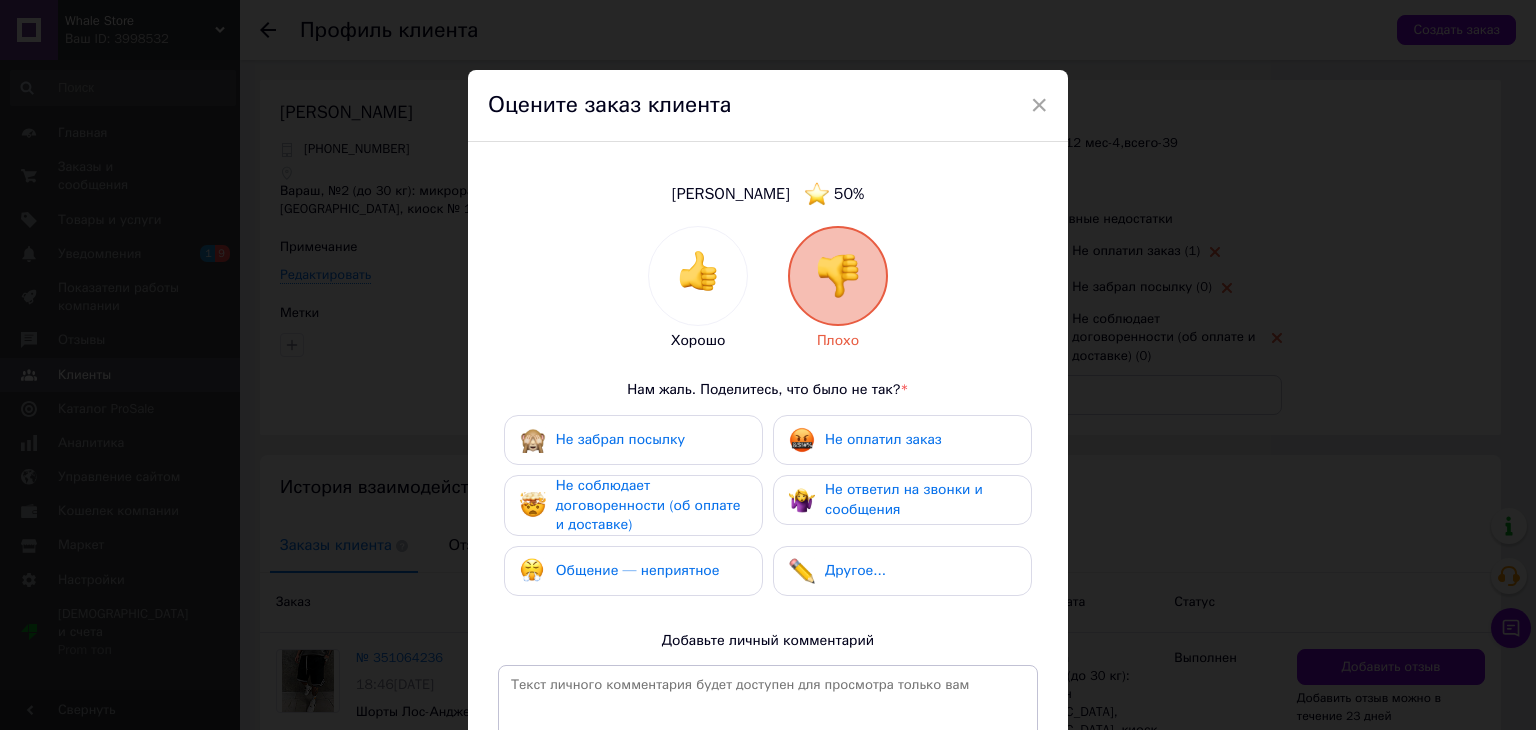 click on "Не забрал посылку" at bounding box center (633, 440) 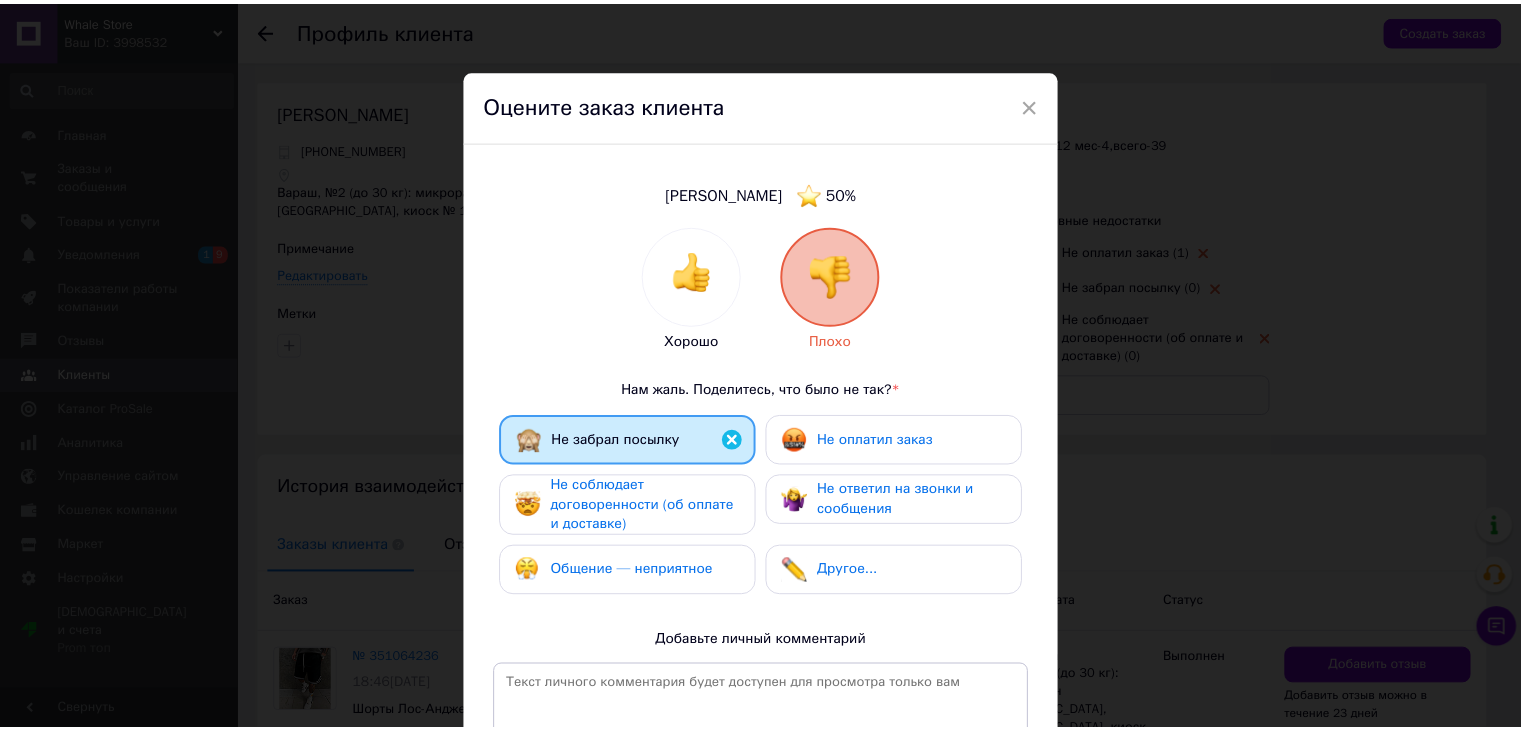 scroll, scrollTop: 267, scrollLeft: 0, axis: vertical 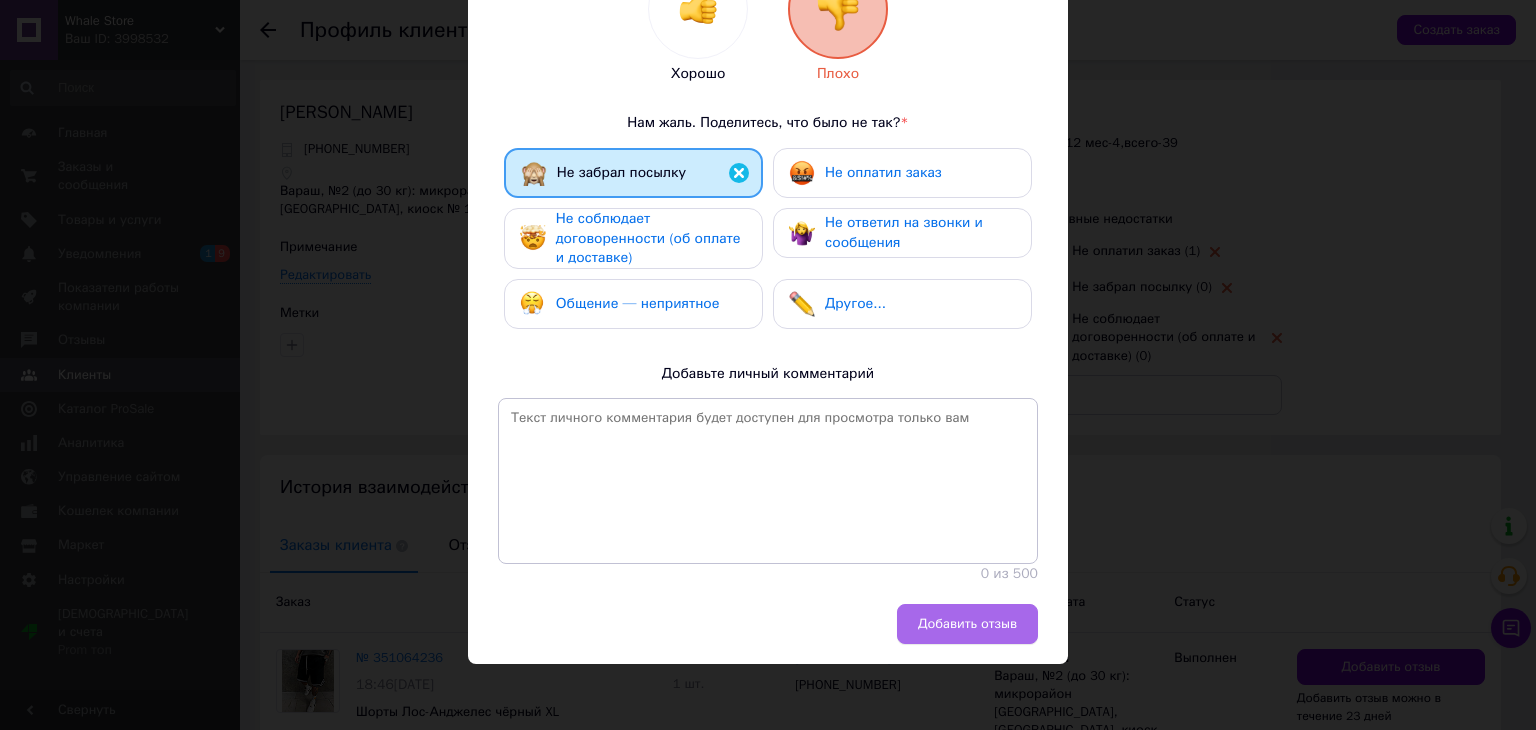 click on "Добавить отзыв" at bounding box center [967, 624] 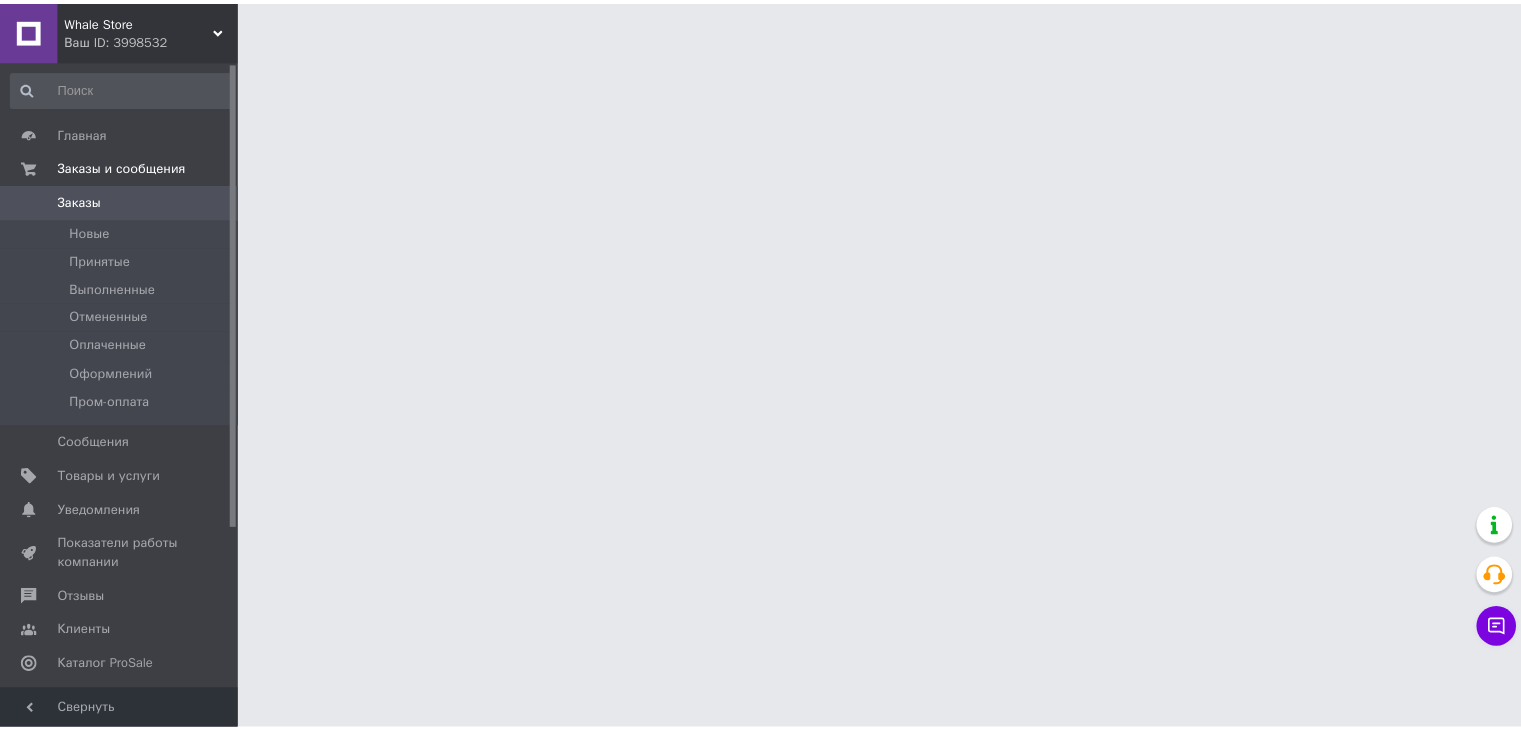 scroll, scrollTop: 0, scrollLeft: 0, axis: both 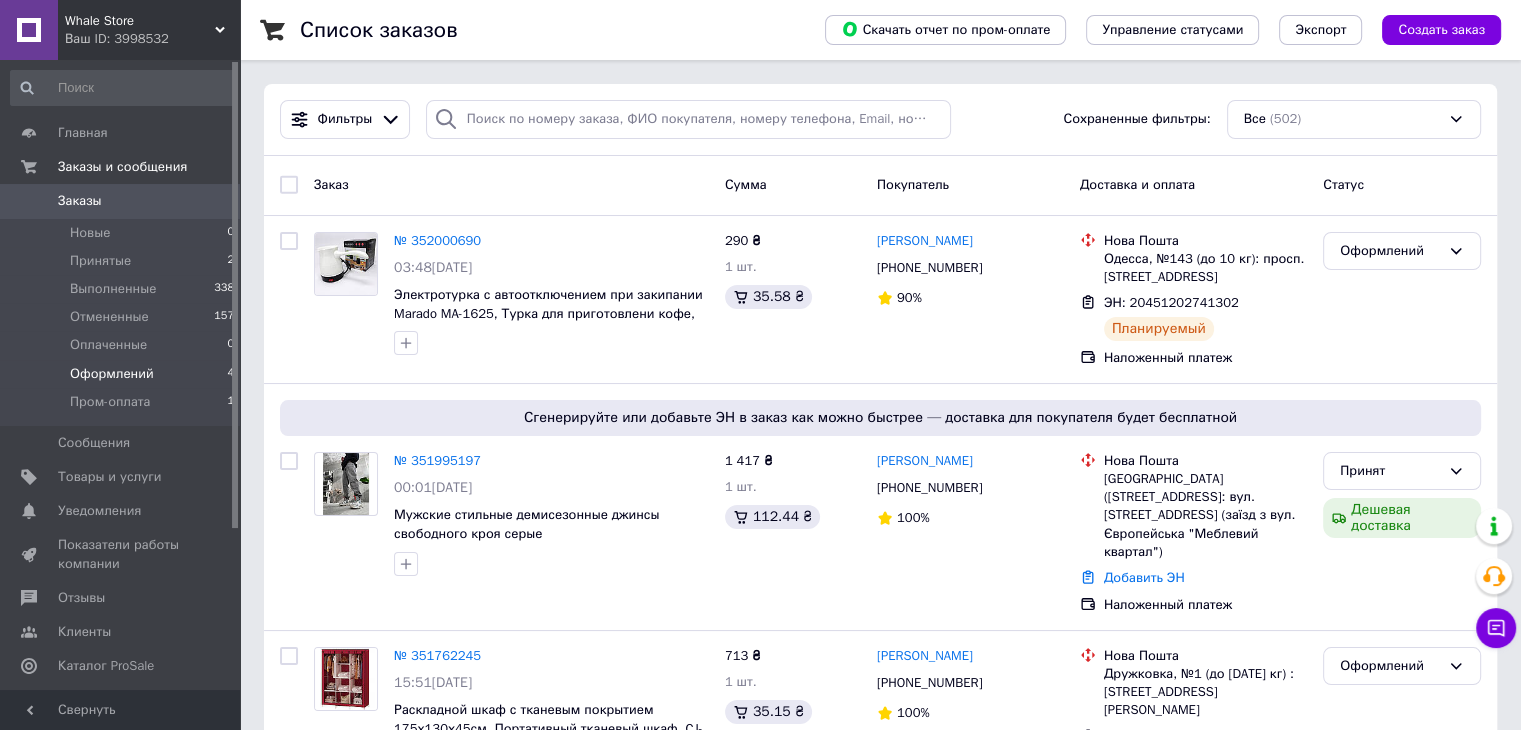 click on "Оформлений 4" at bounding box center (123, 374) 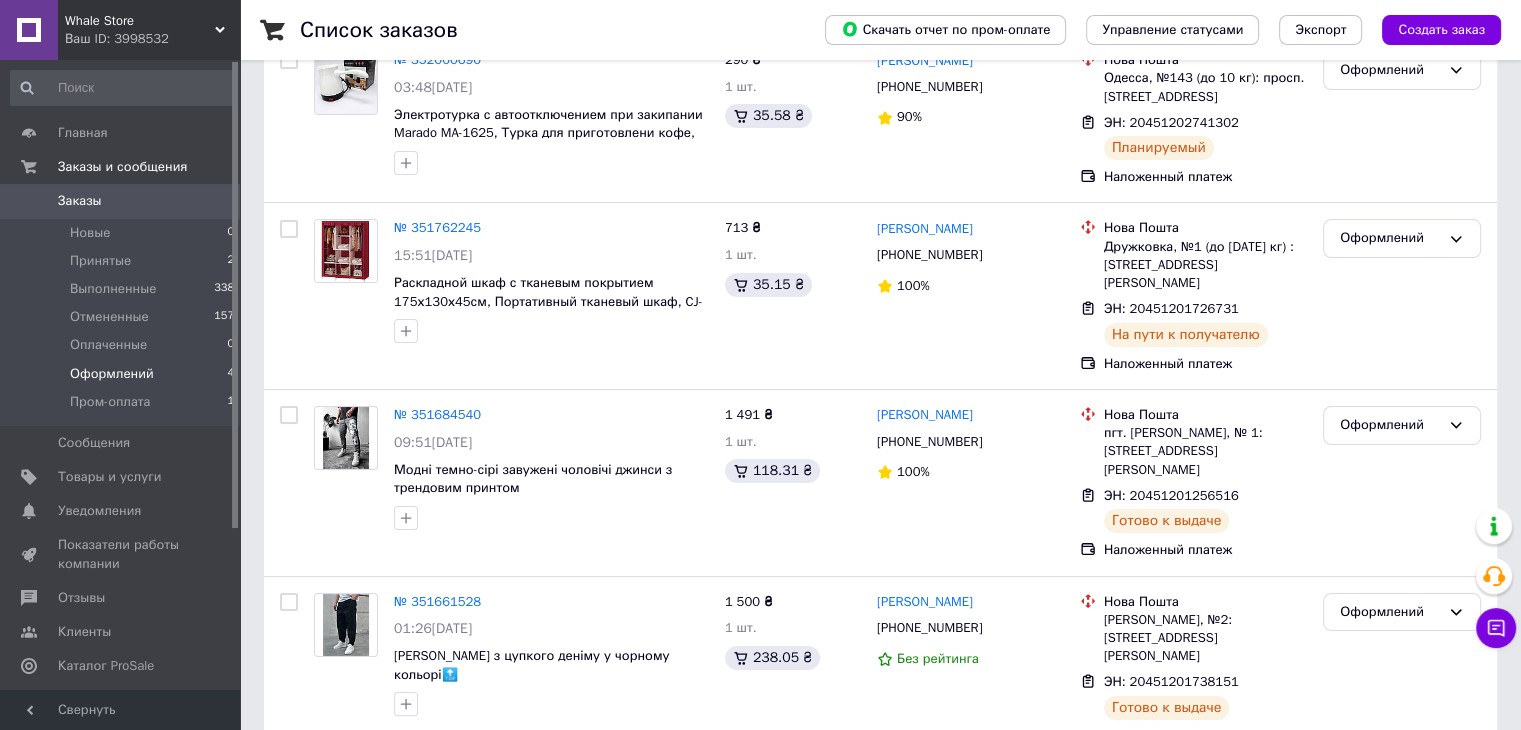 scroll, scrollTop: 0, scrollLeft: 0, axis: both 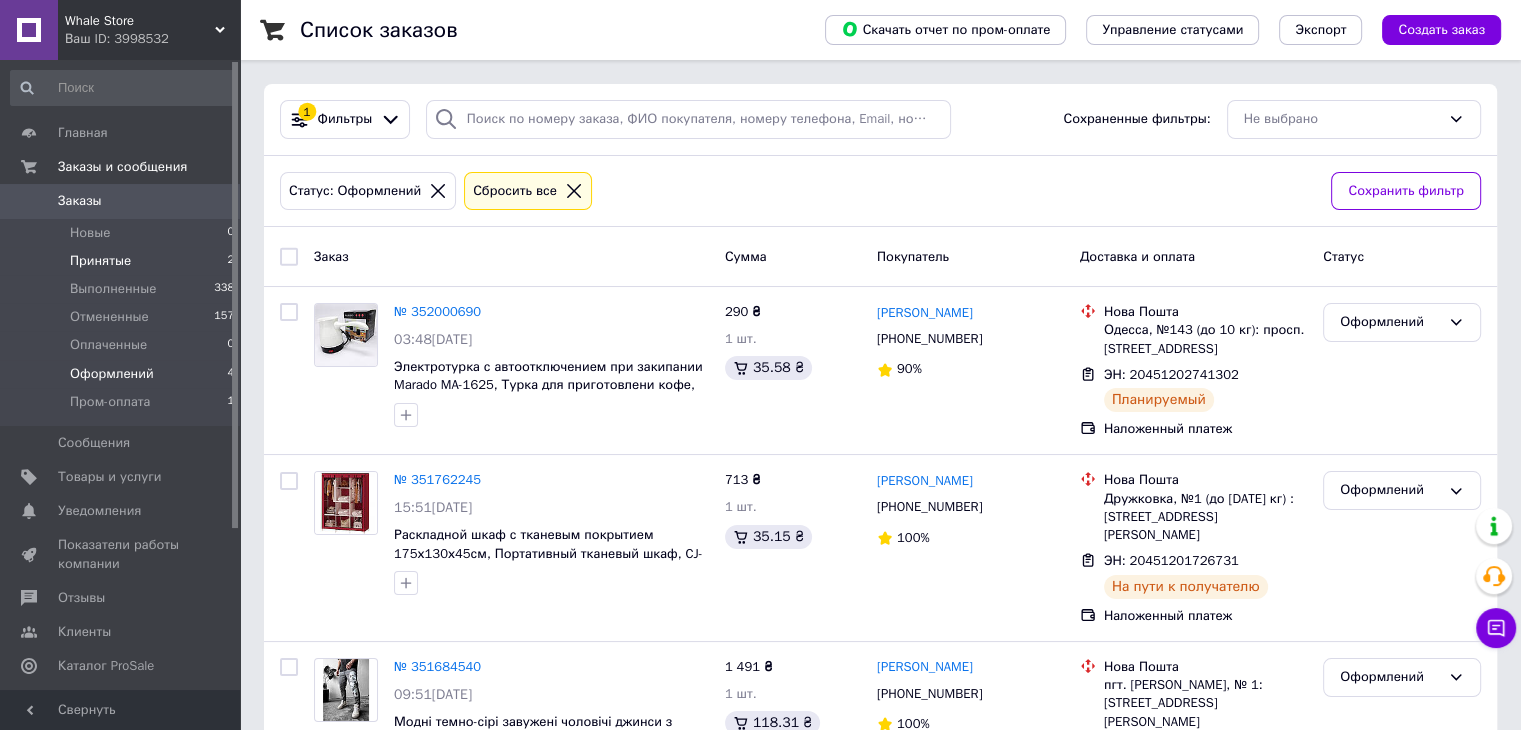 click on "Принятые 2" at bounding box center (123, 261) 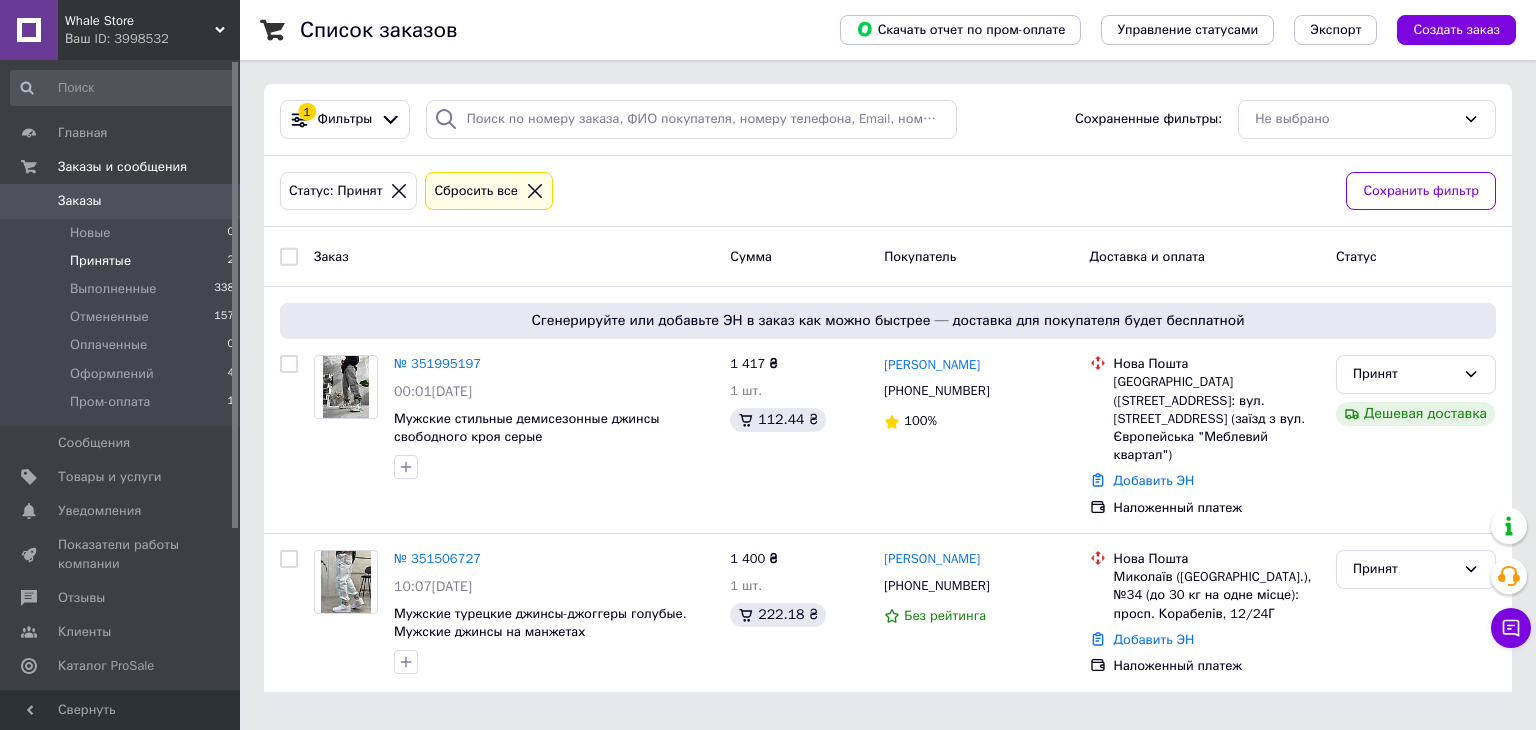 click on "Заказы" at bounding box center (121, 201) 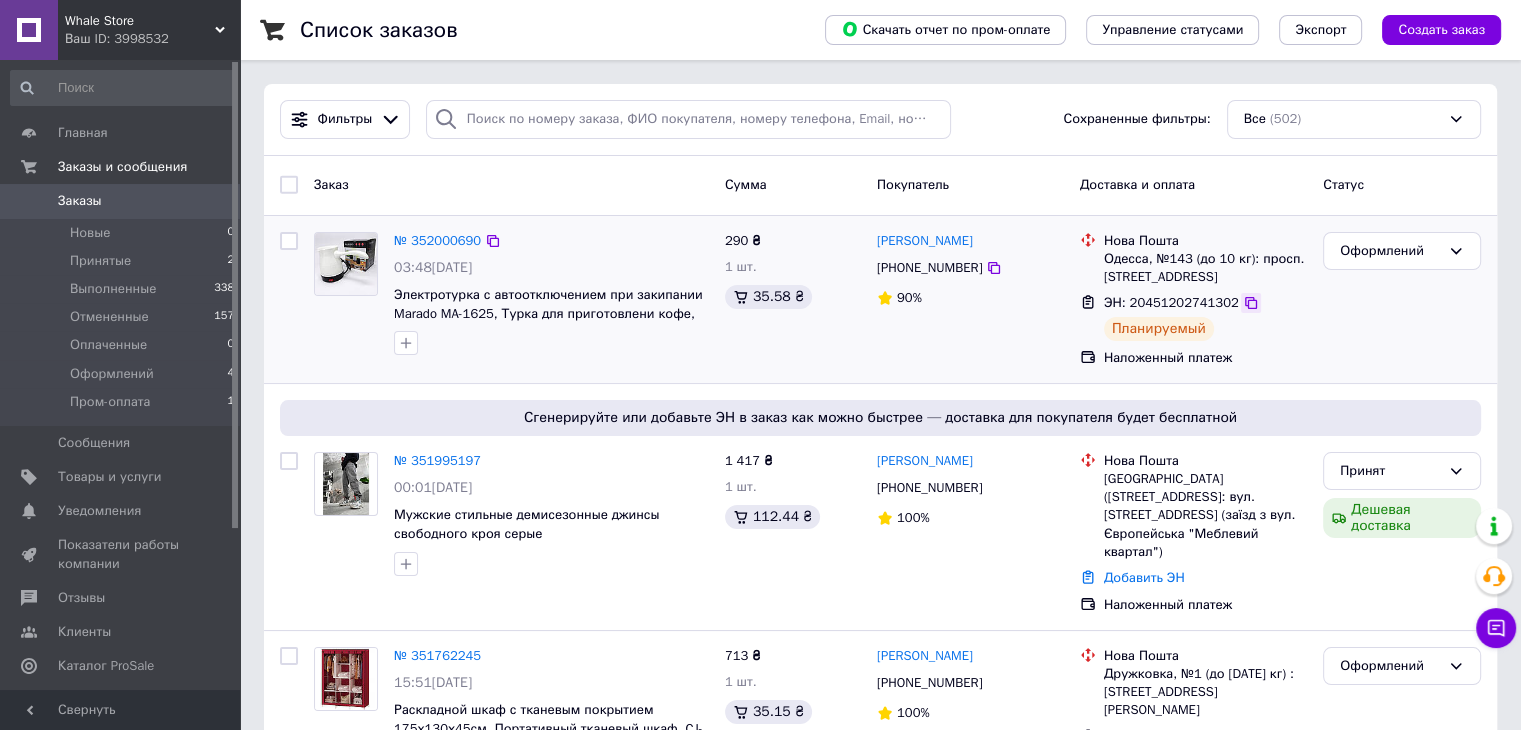 click 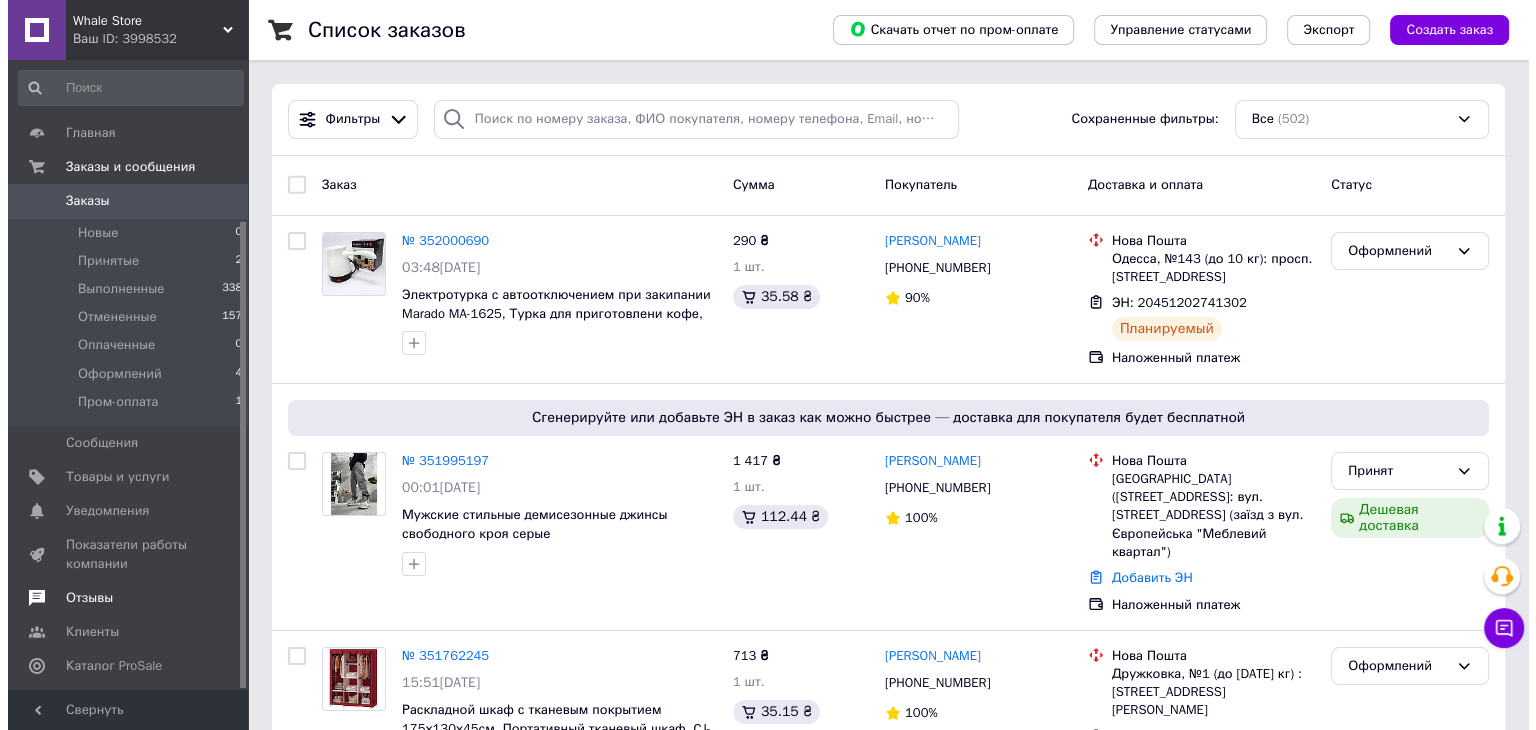 scroll, scrollTop: 216, scrollLeft: 0, axis: vertical 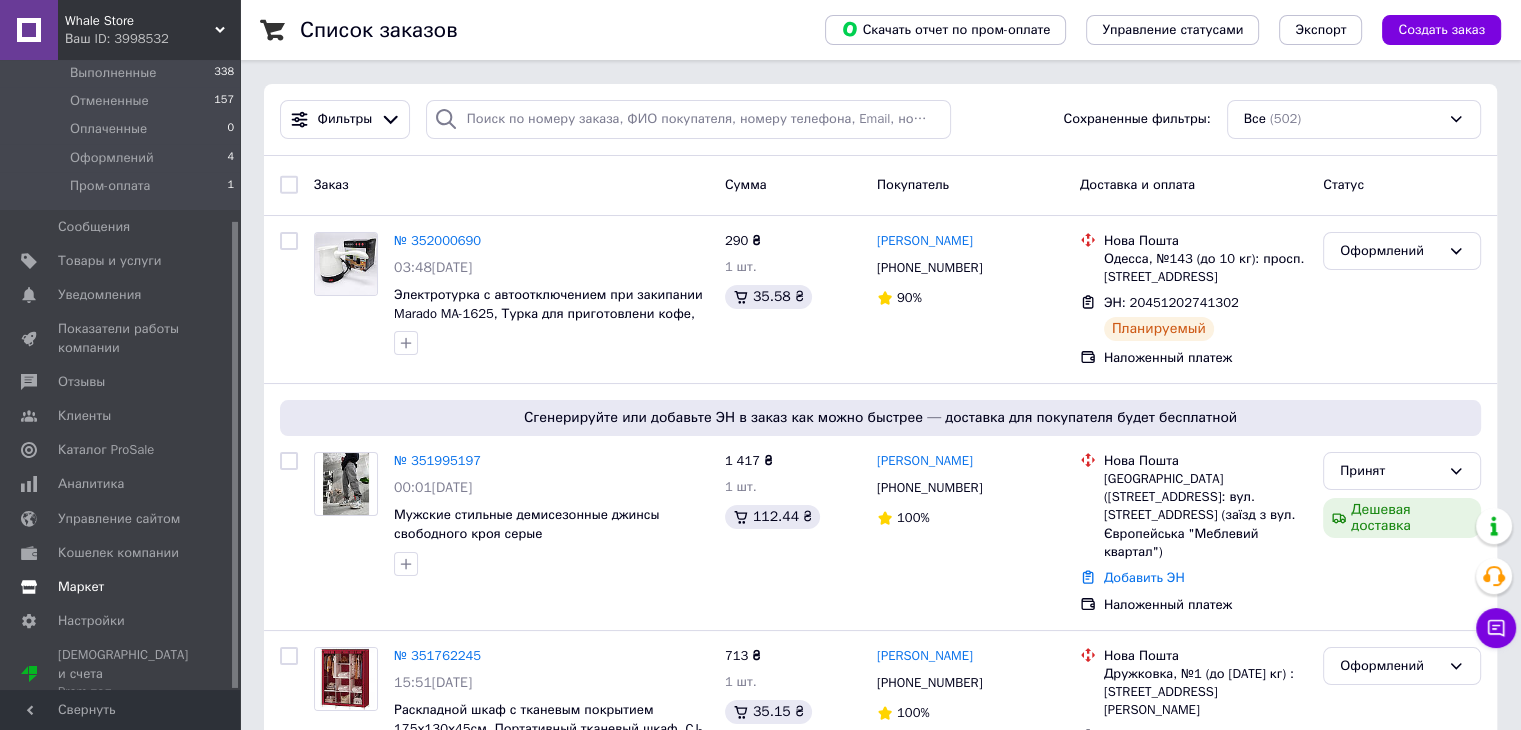 click on "Маркет" at bounding box center (123, 587) 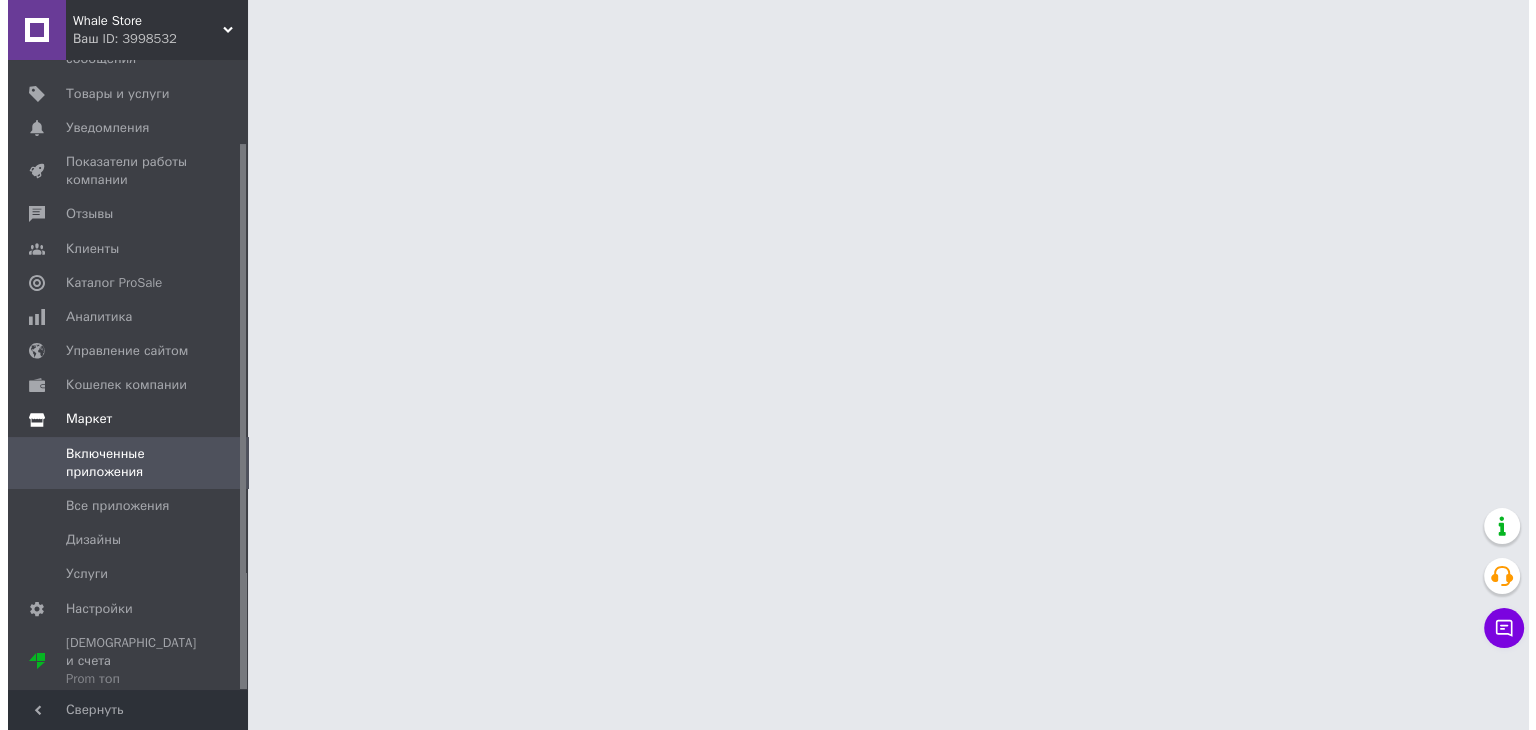 scroll, scrollTop: 96, scrollLeft: 0, axis: vertical 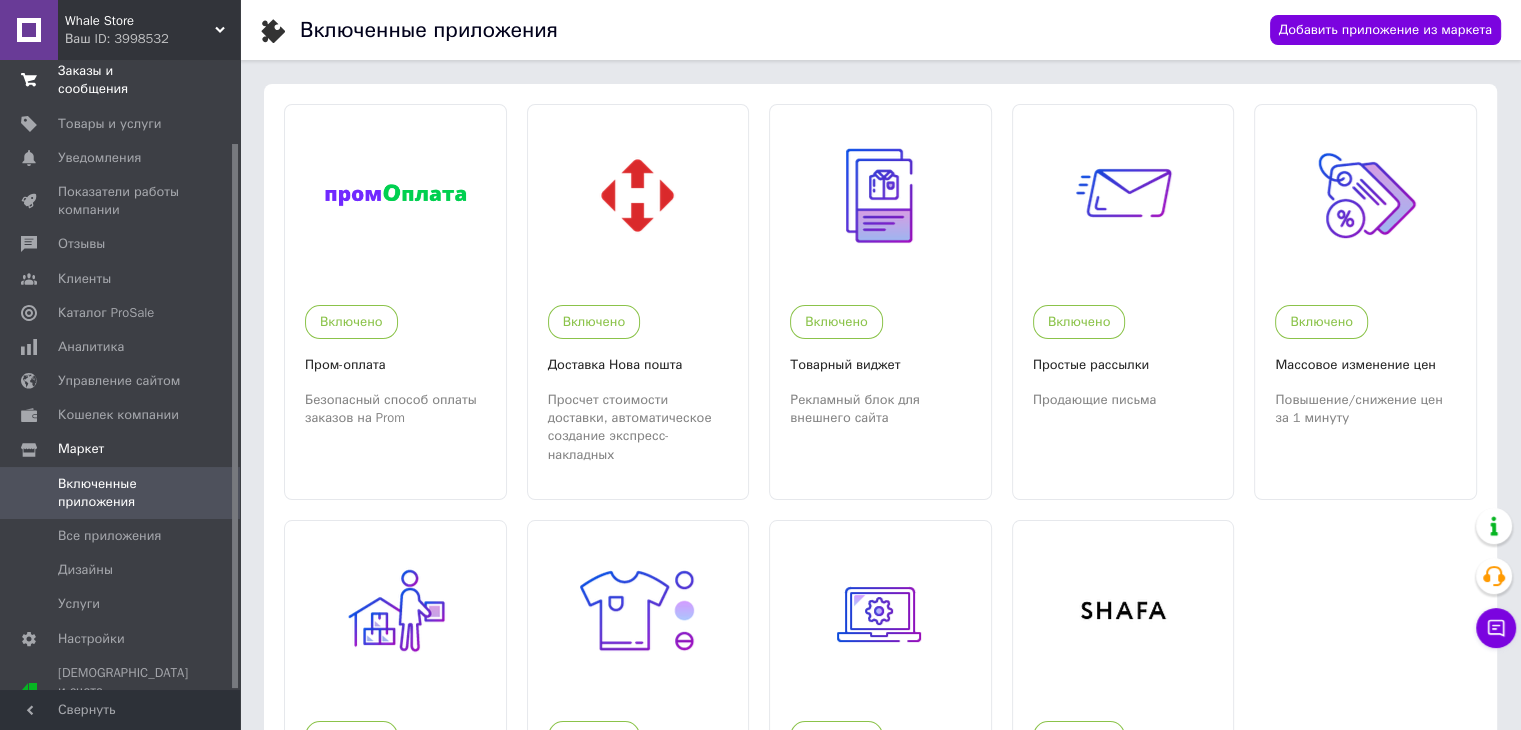 click on "Заказы и сообщения" at bounding box center [121, 80] 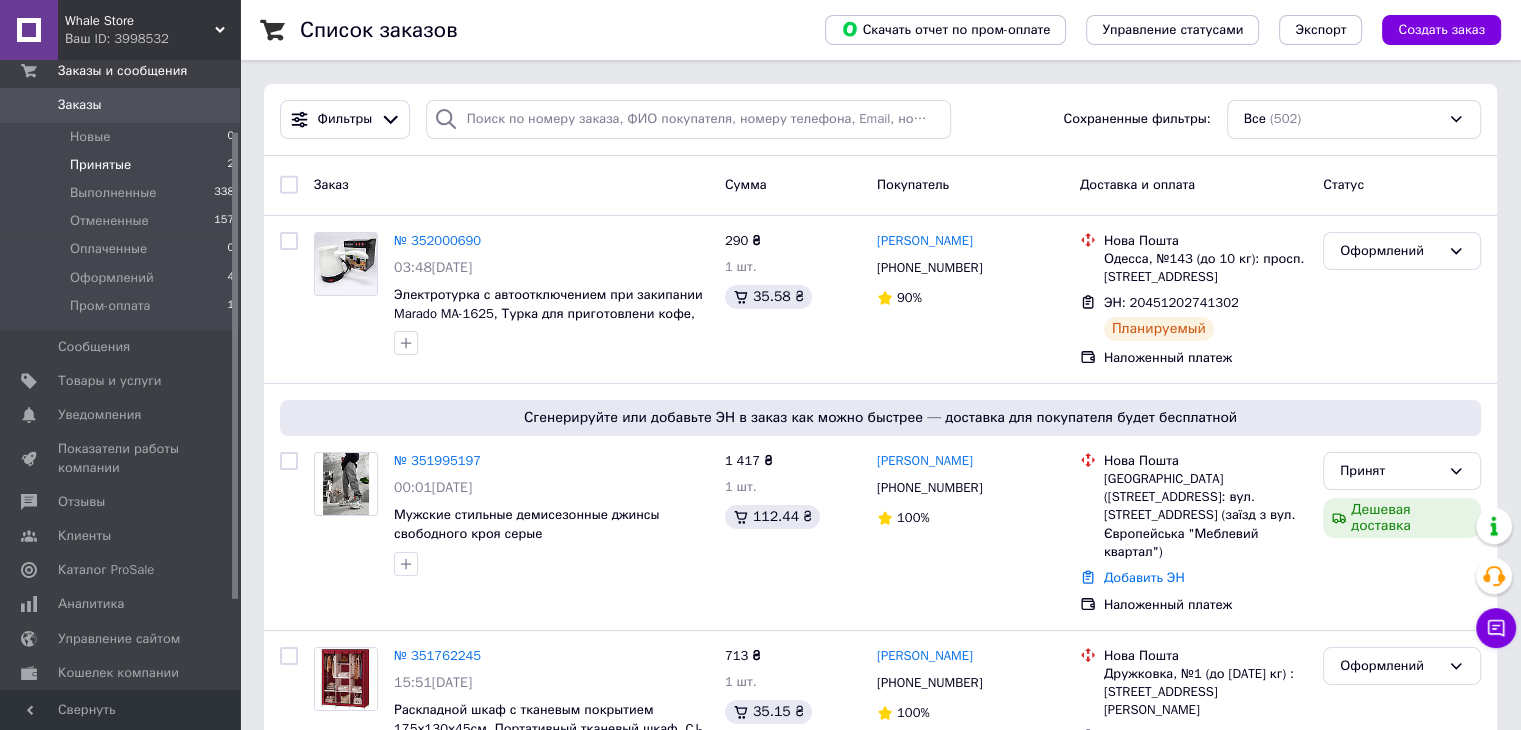 click on "Принятые 2" at bounding box center [123, 165] 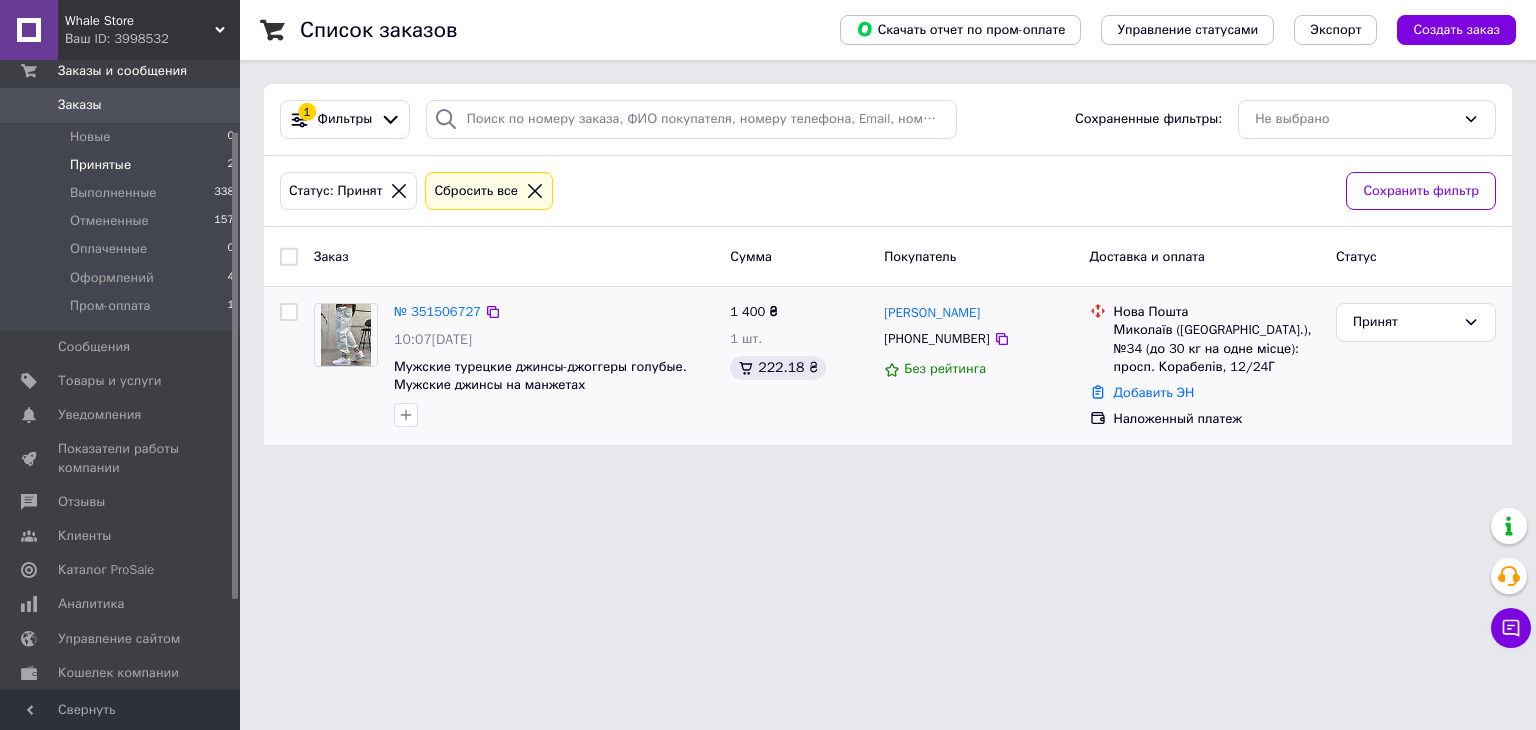 click on "Діна Солтисюк" at bounding box center [932, 312] 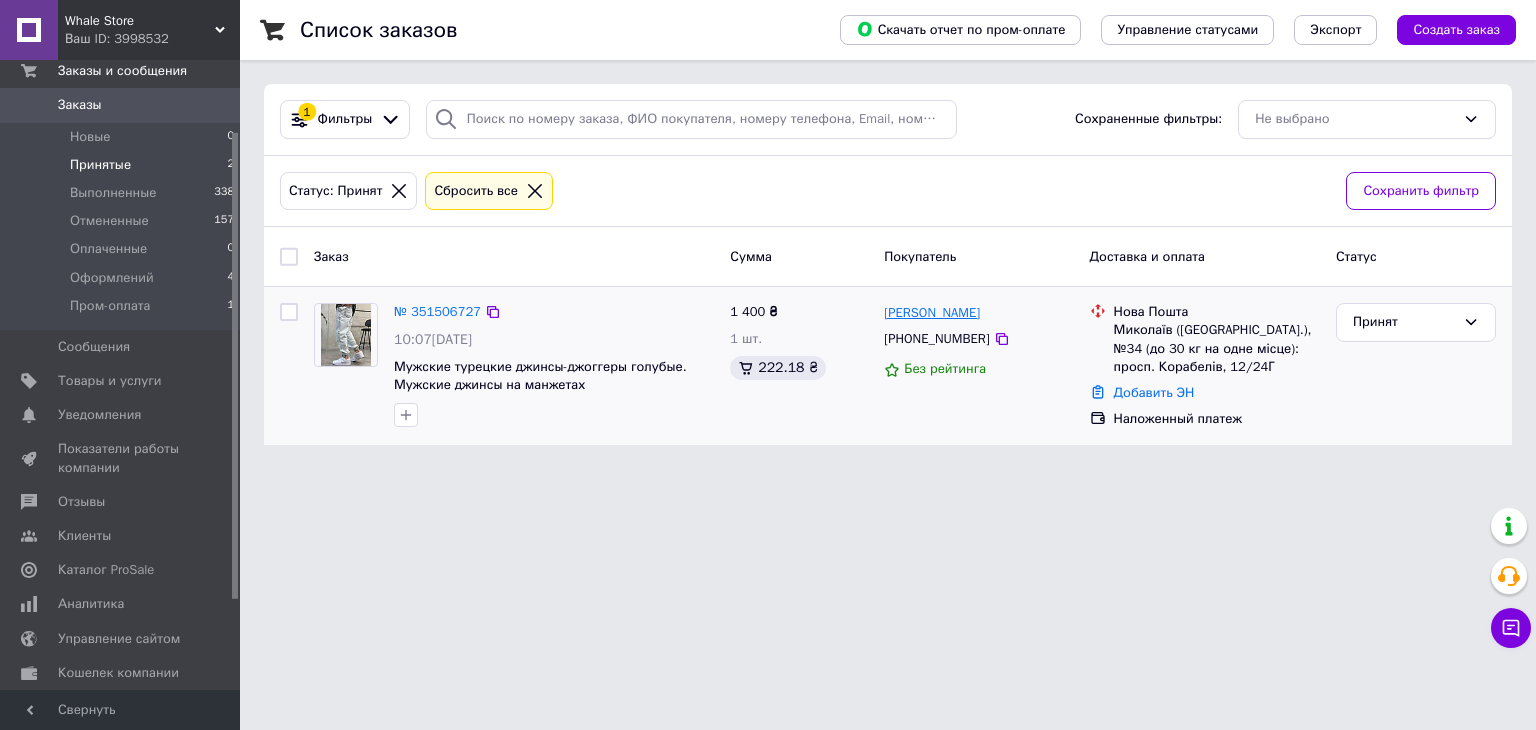 click on "Діна Солтисюк" at bounding box center (932, 313) 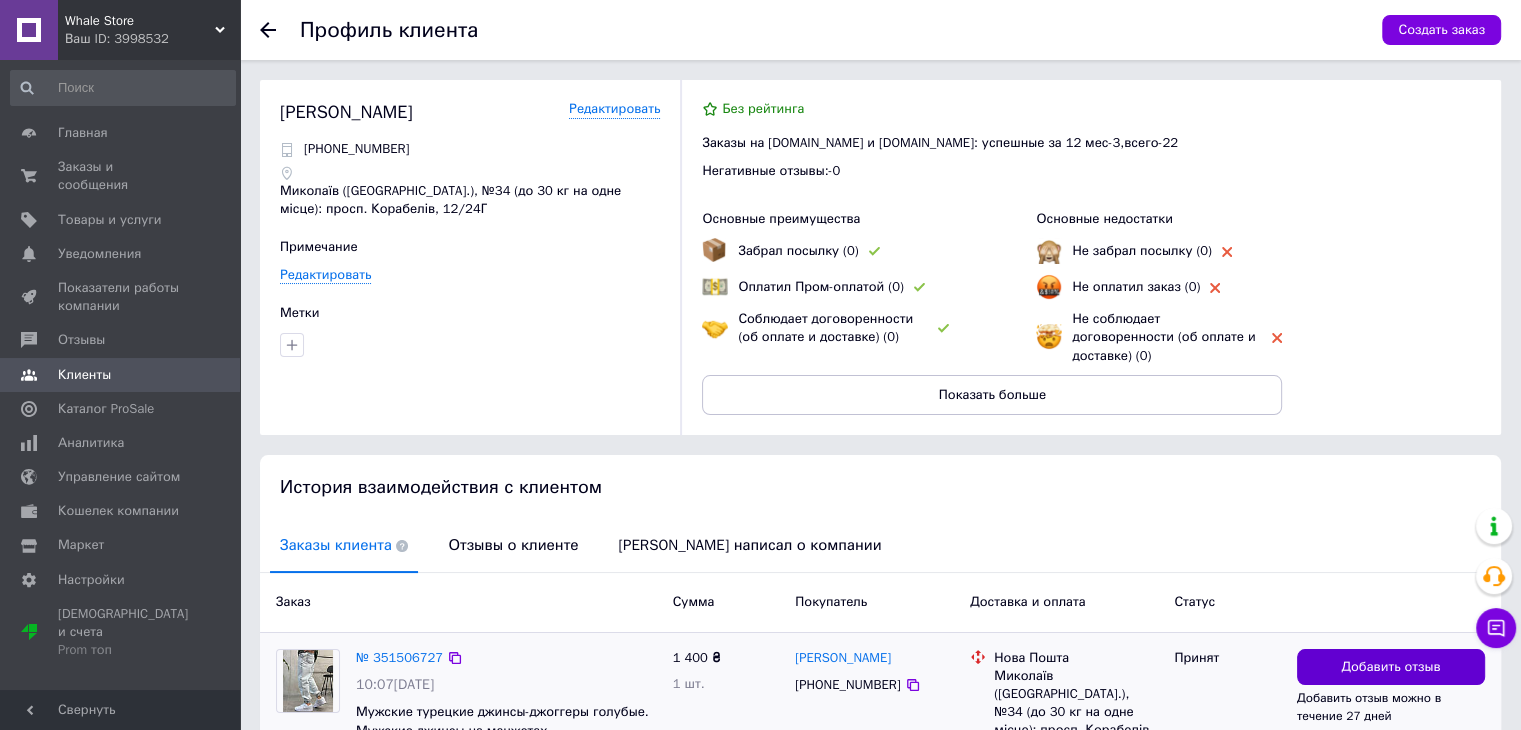 click on "Добавить отзыв" at bounding box center (1391, 667) 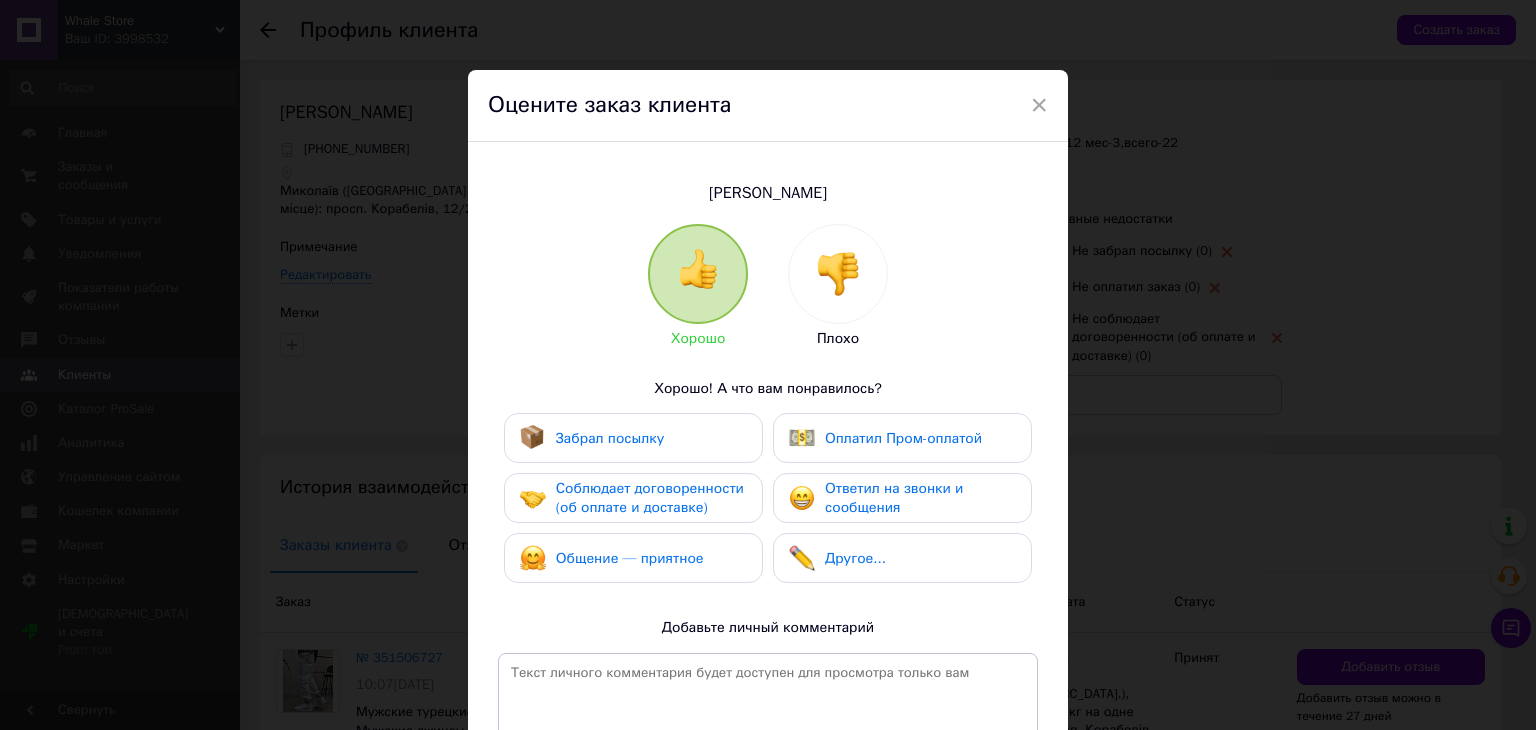 click at bounding box center [838, 274] 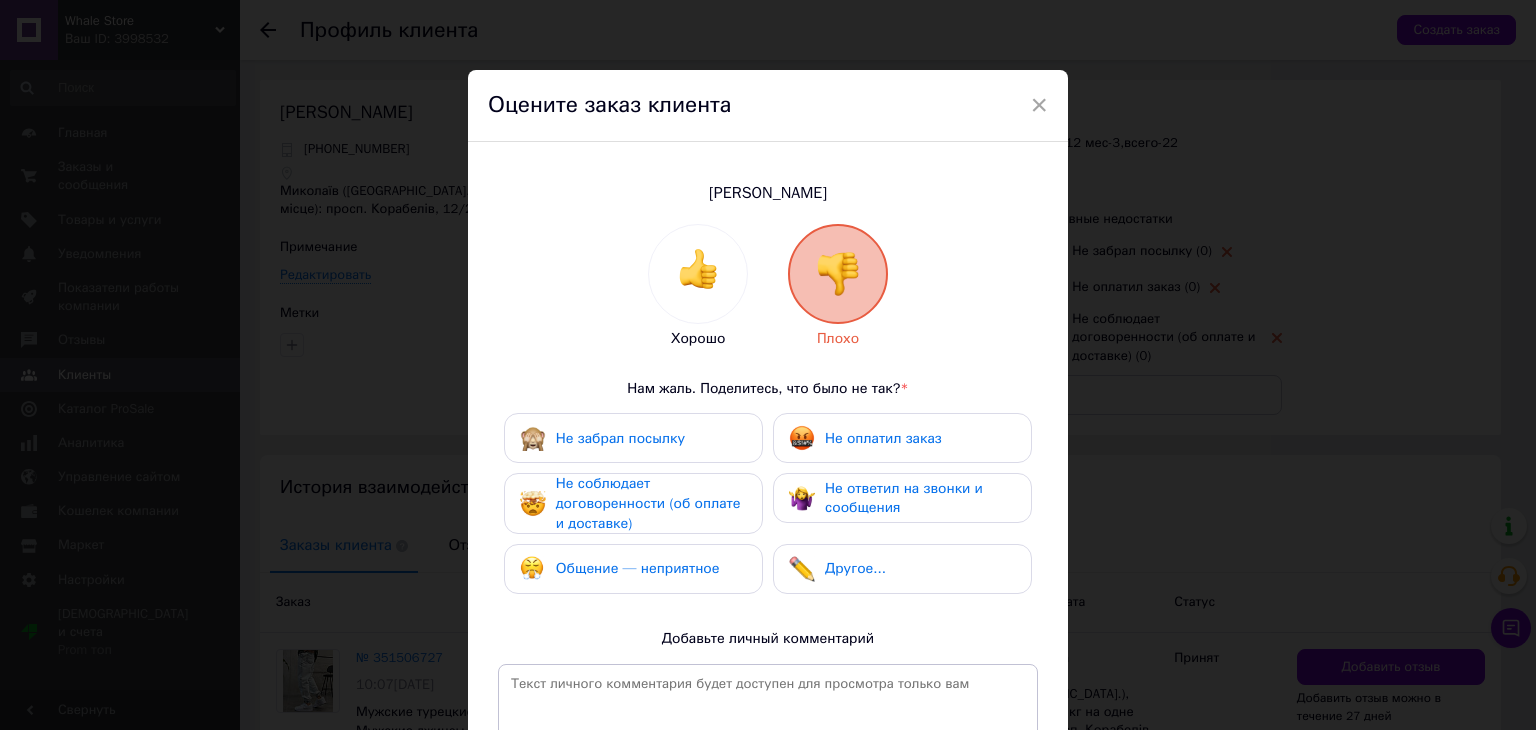 click on "Не ответил на звонки и сообщения" at bounding box center [904, 498] 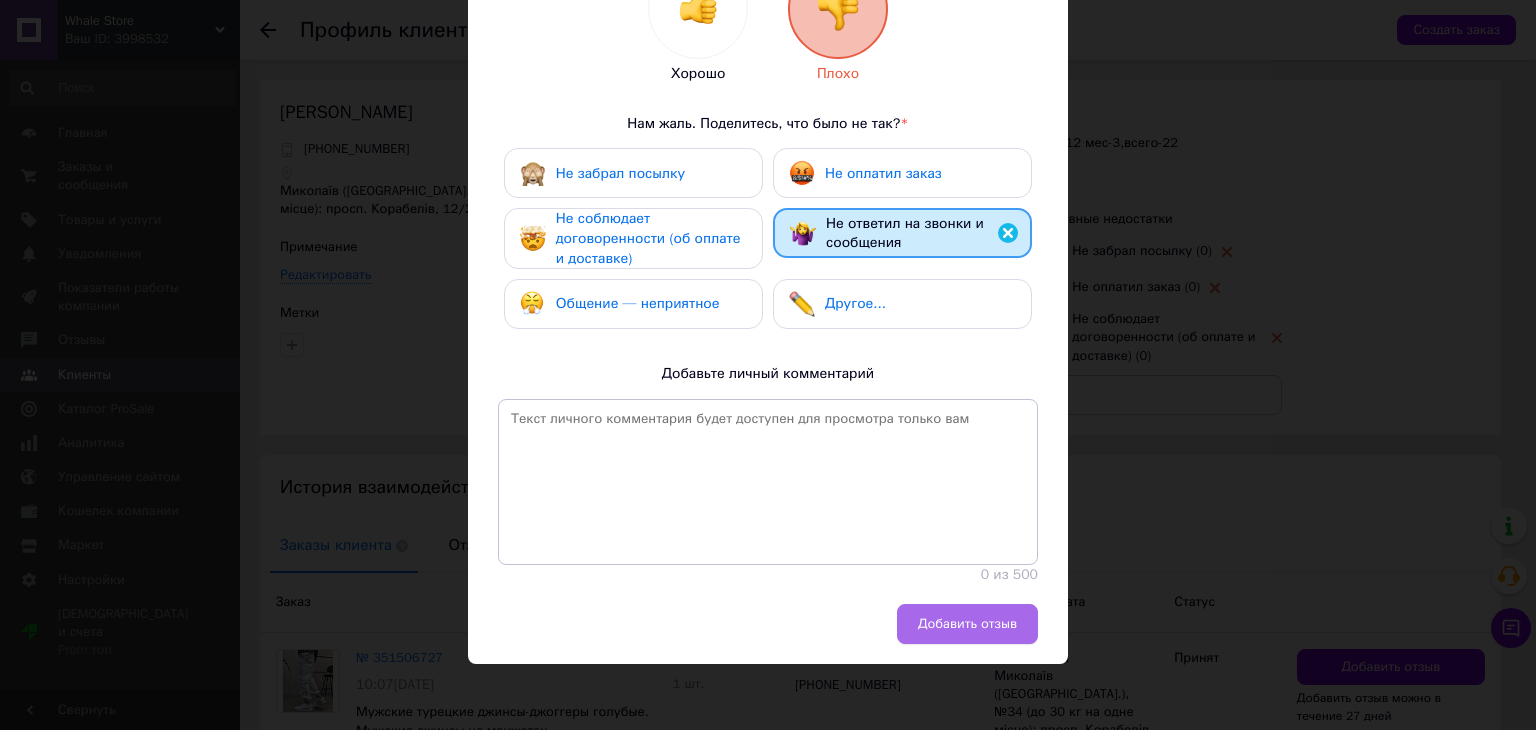 scroll, scrollTop: 264, scrollLeft: 0, axis: vertical 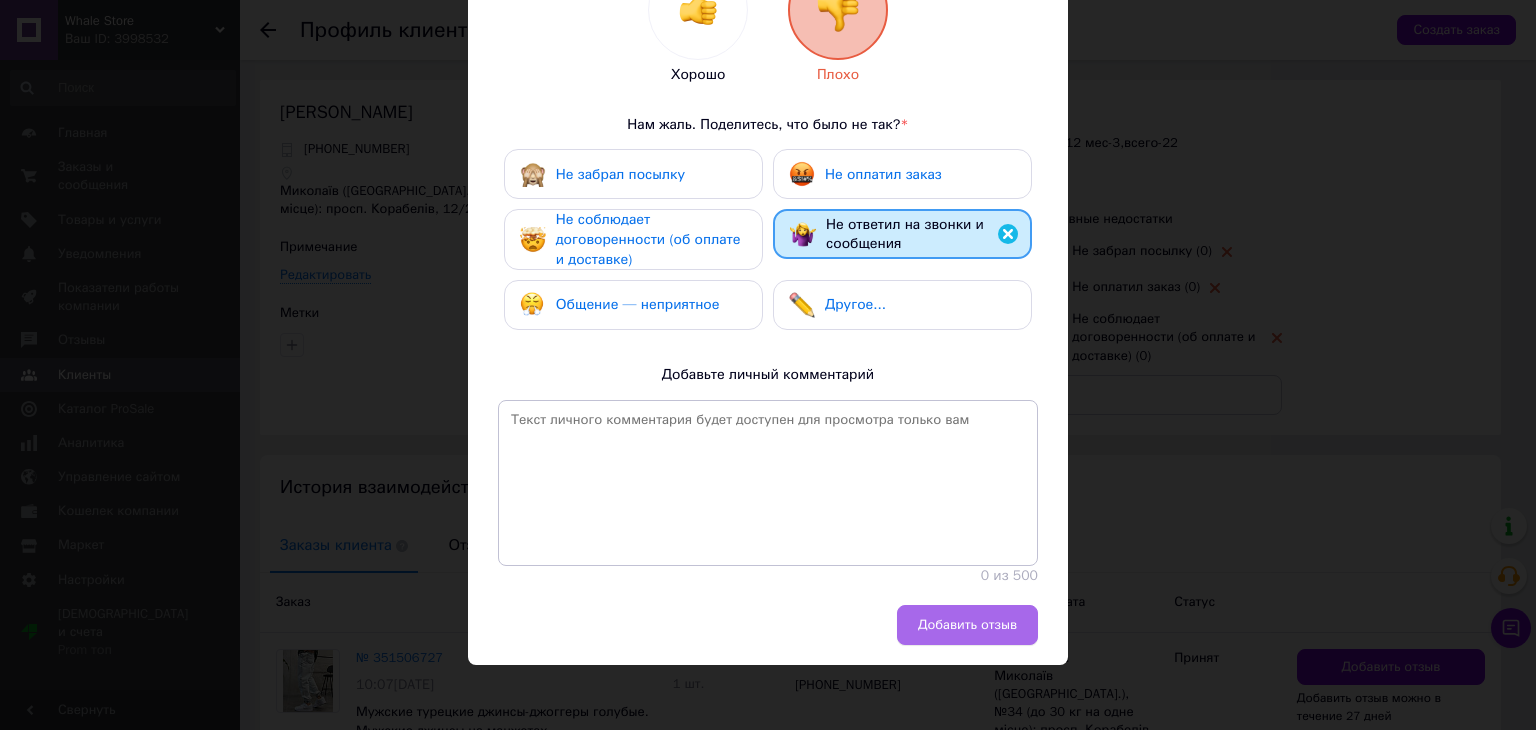 click on "Добавить отзыв" at bounding box center (967, 625) 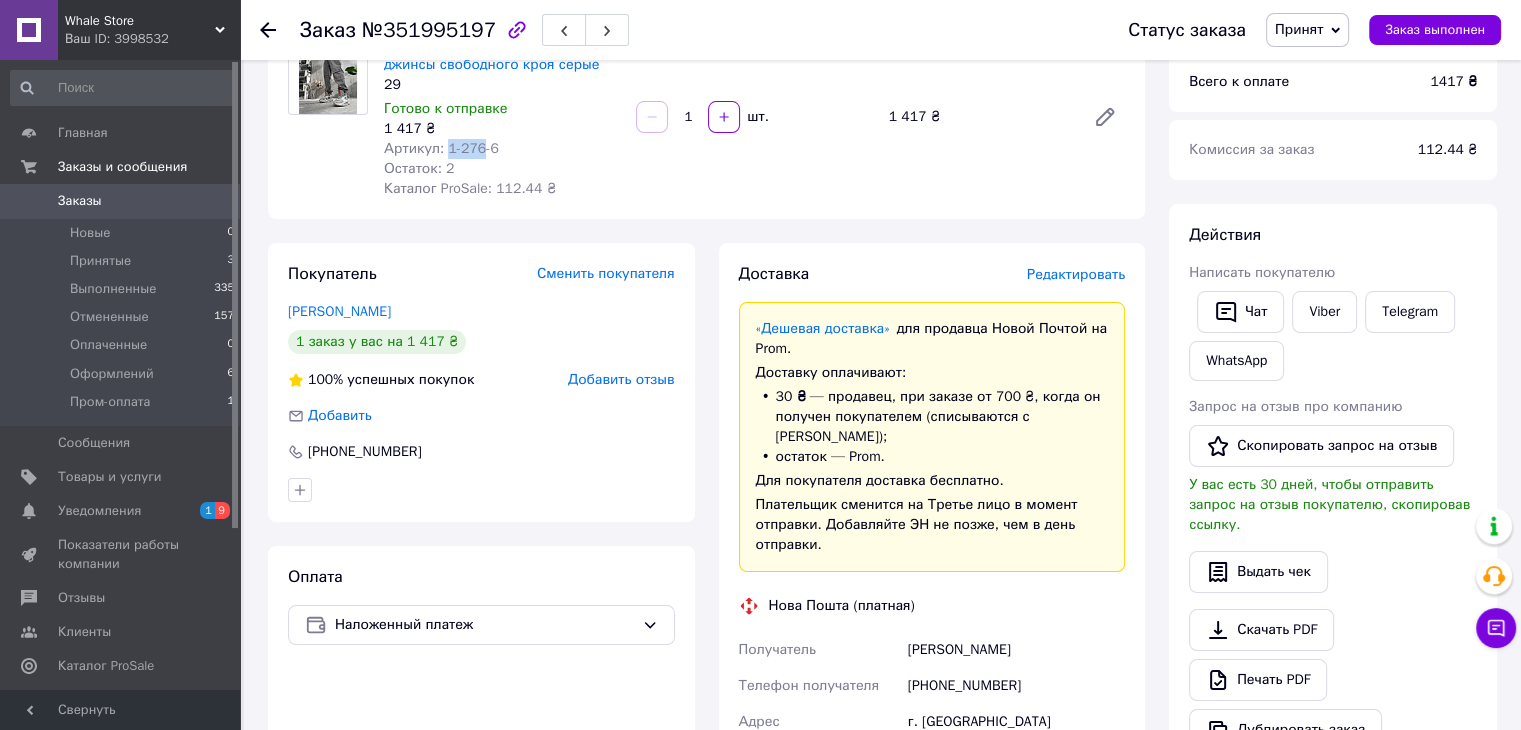 scroll, scrollTop: 200, scrollLeft: 0, axis: vertical 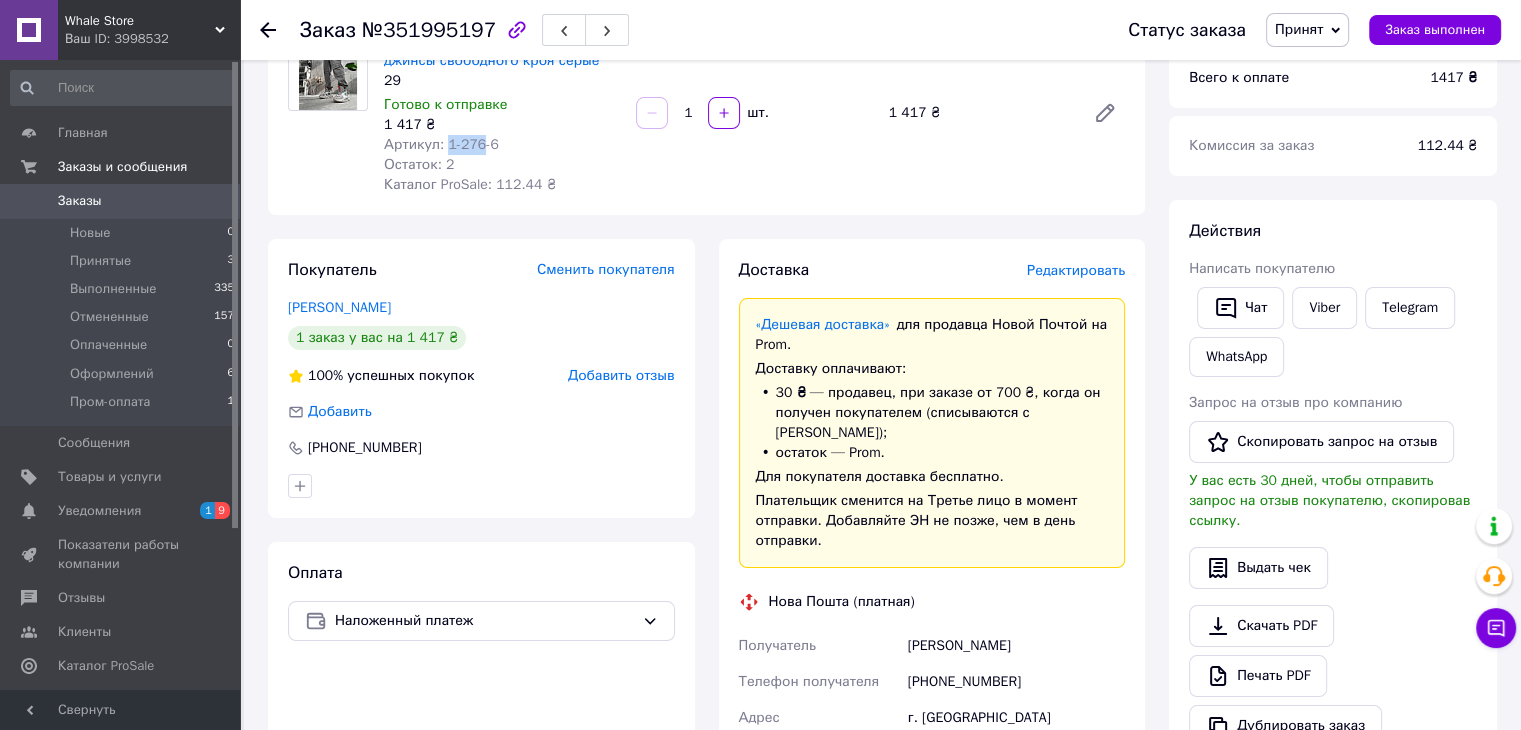 drag, startPoint x: 445, startPoint y: 300, endPoint x: 289, endPoint y: 297, distance: 156.02884 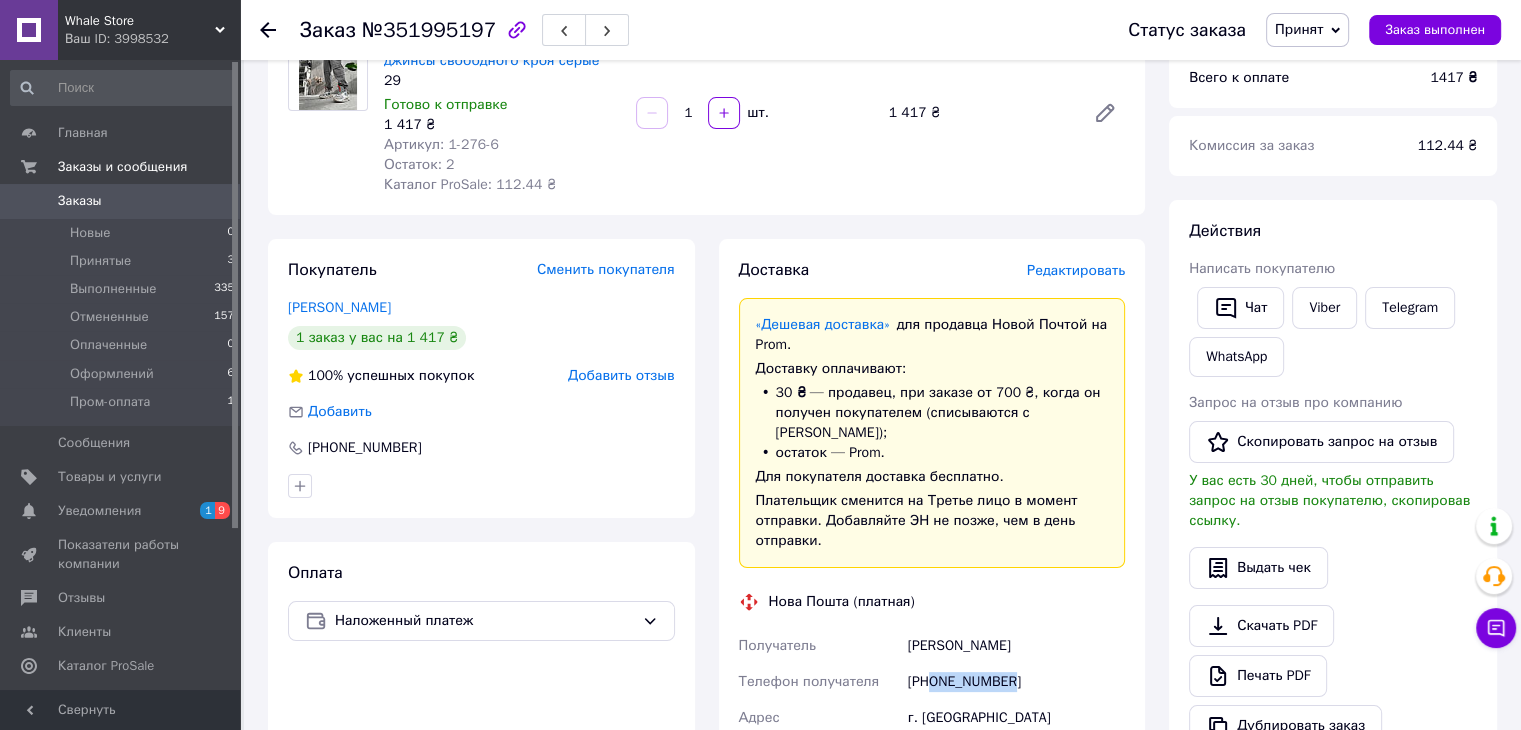 drag, startPoint x: 1016, startPoint y: 657, endPoint x: 933, endPoint y: 668, distance: 83.725746 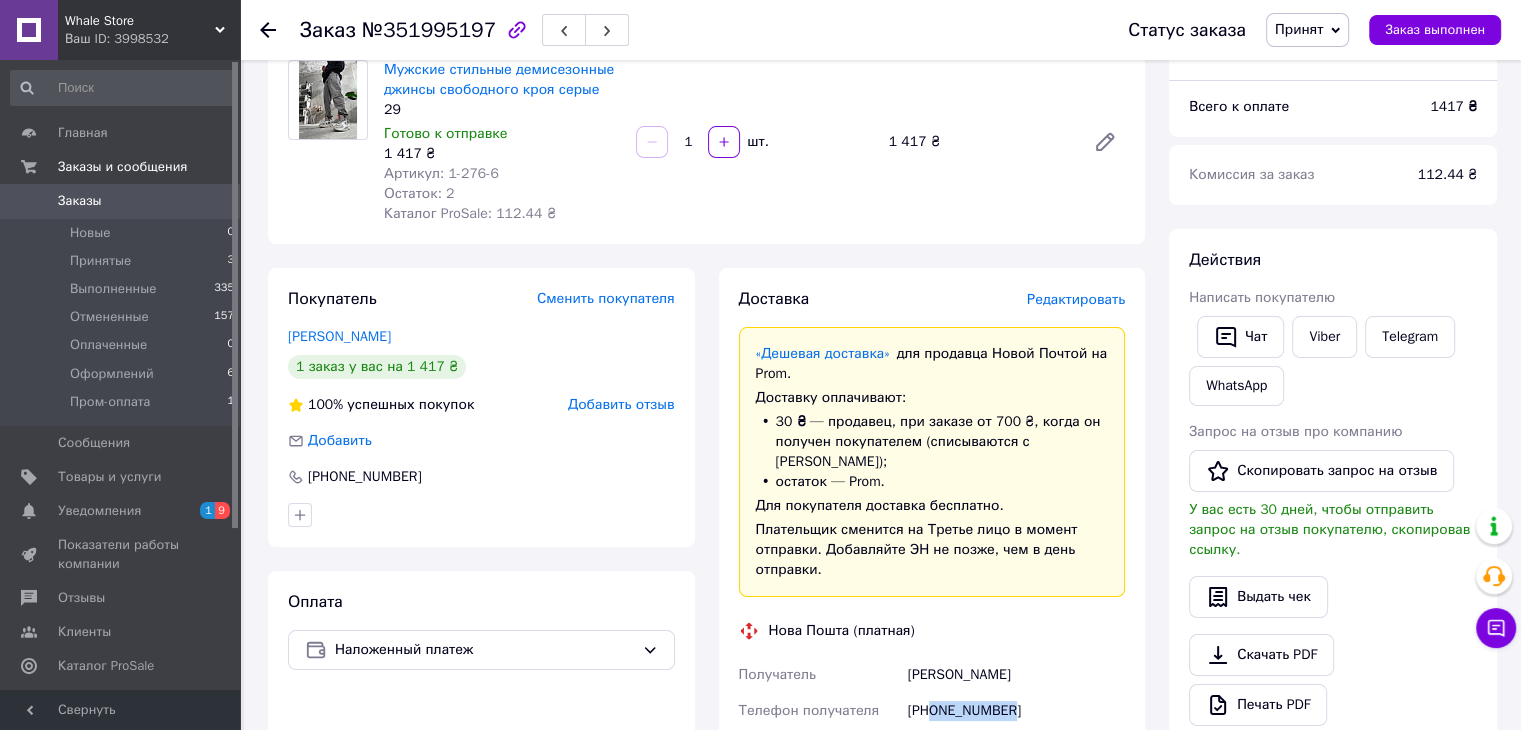 scroll, scrollTop: 159, scrollLeft: 0, axis: vertical 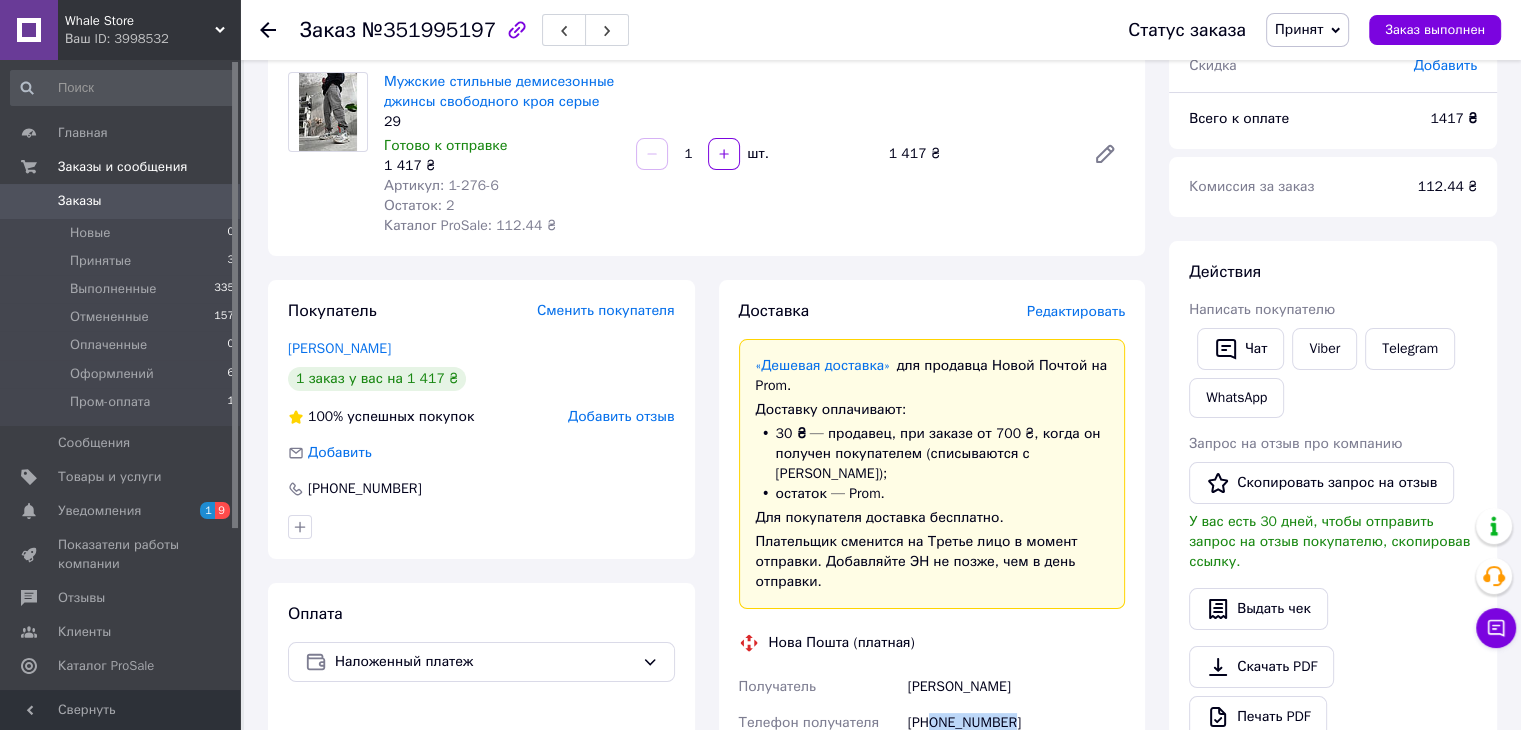 click on "Принят" at bounding box center (1299, 29) 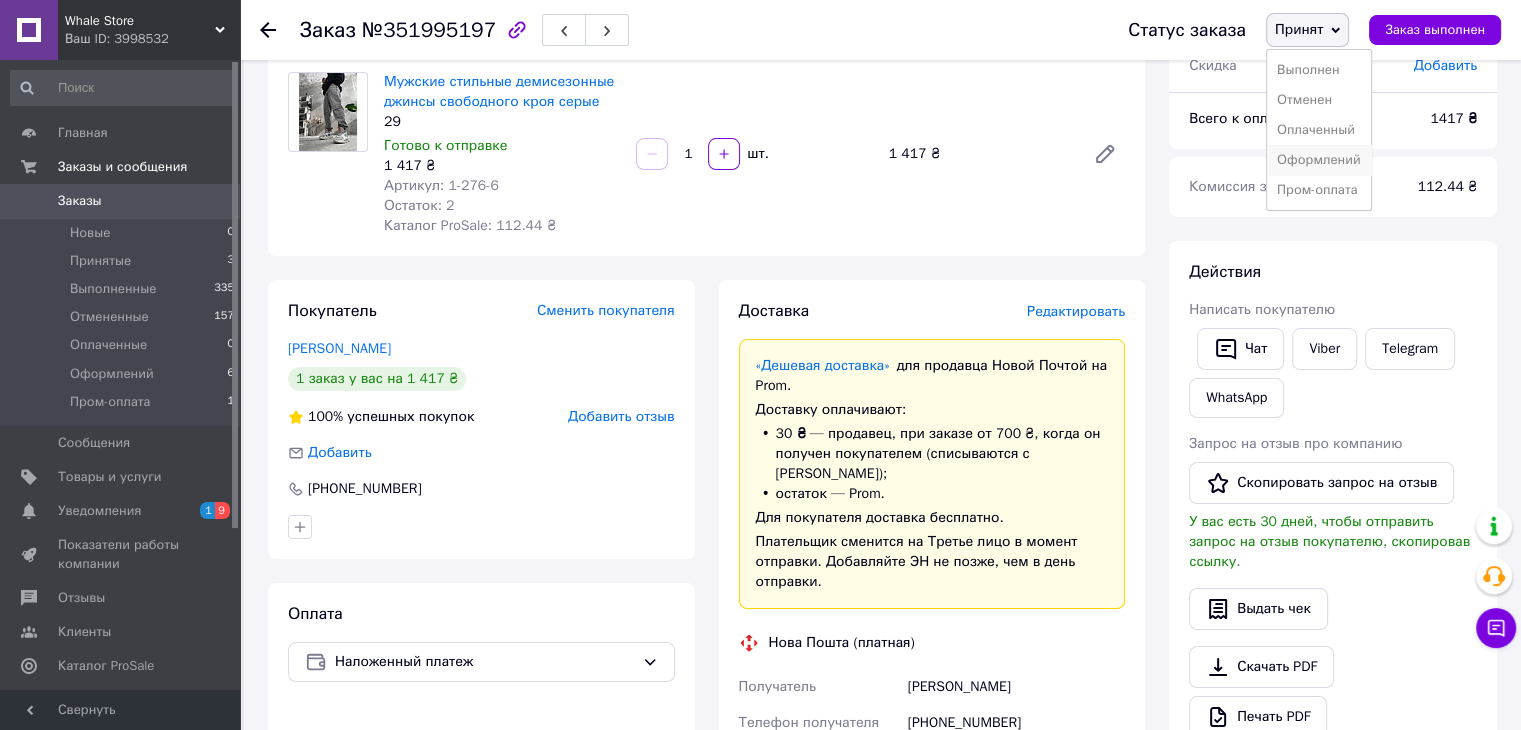 click on "Оформлений" at bounding box center [1319, 160] 